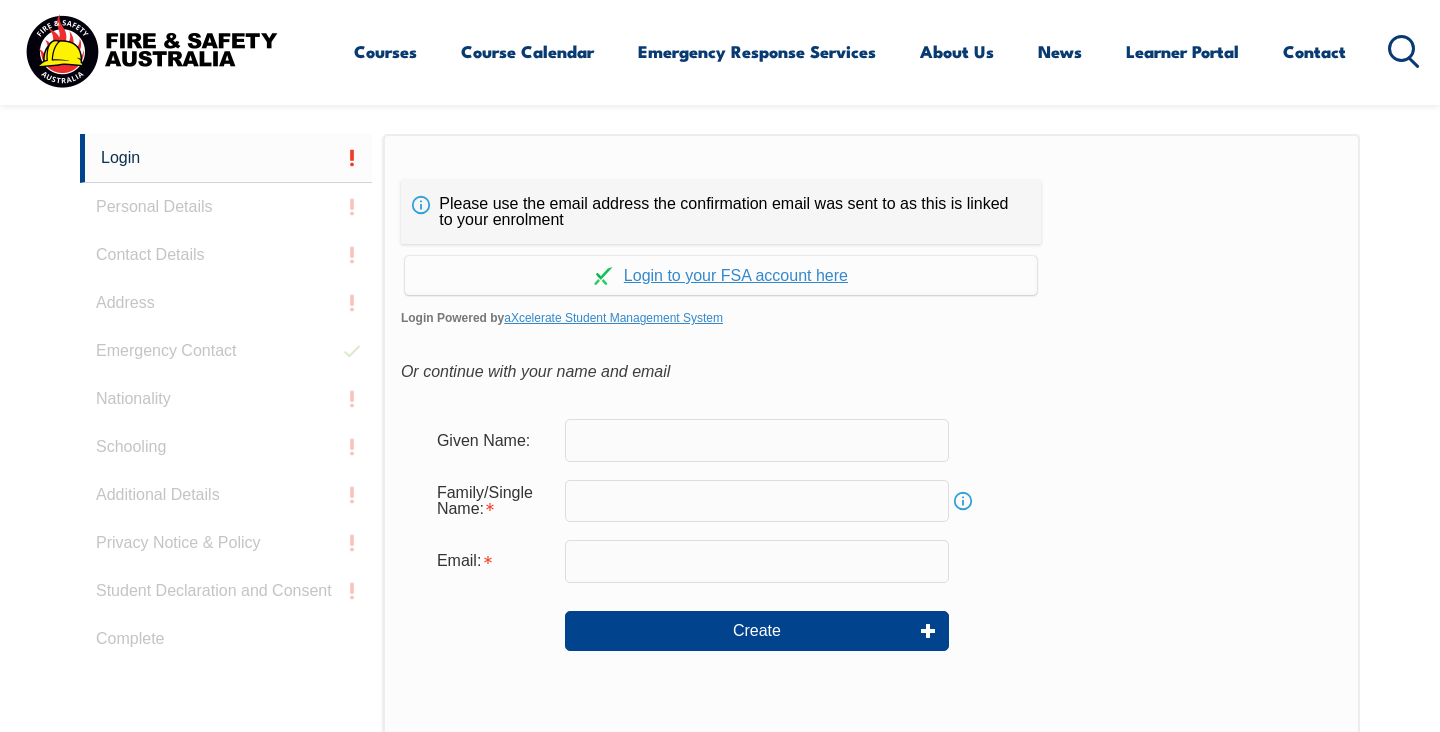 scroll, scrollTop: 533, scrollLeft: 0, axis: vertical 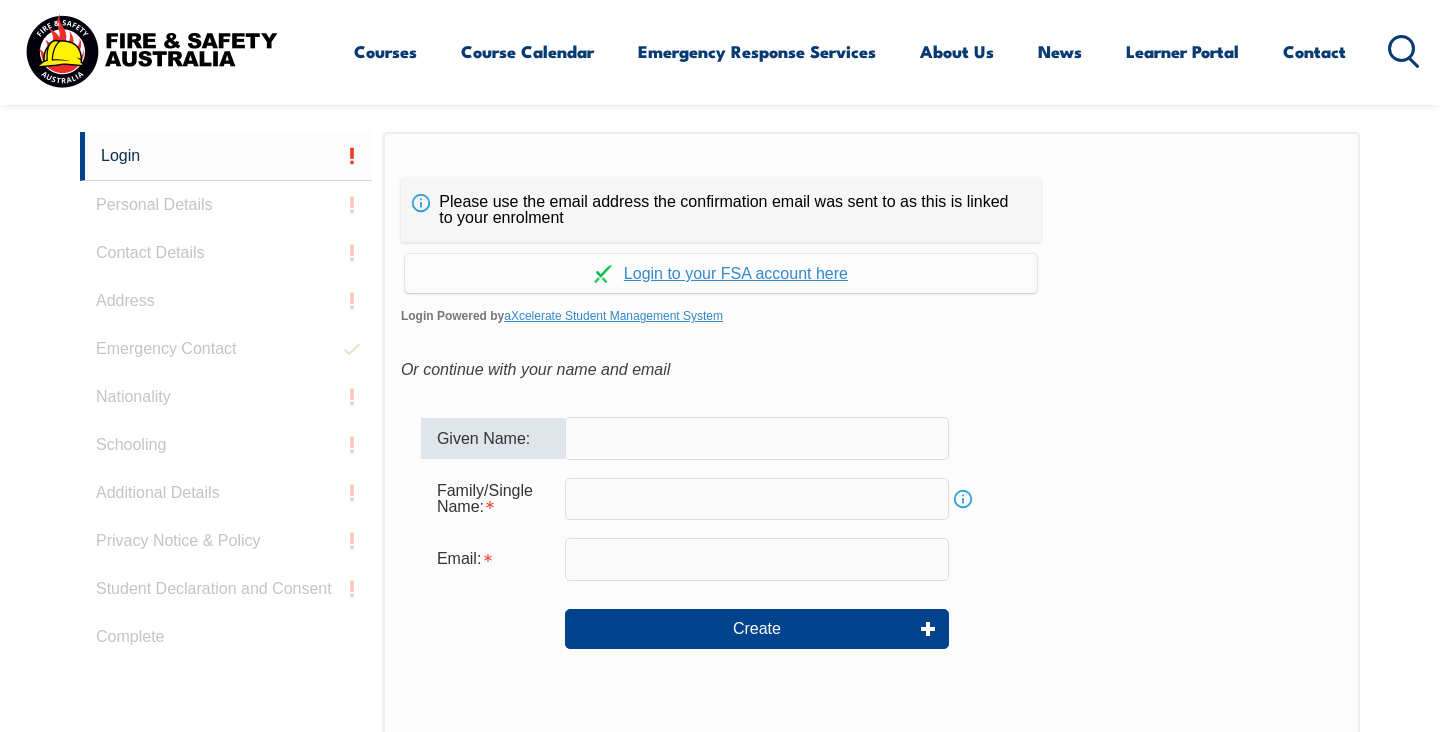 click at bounding box center (757, 438) 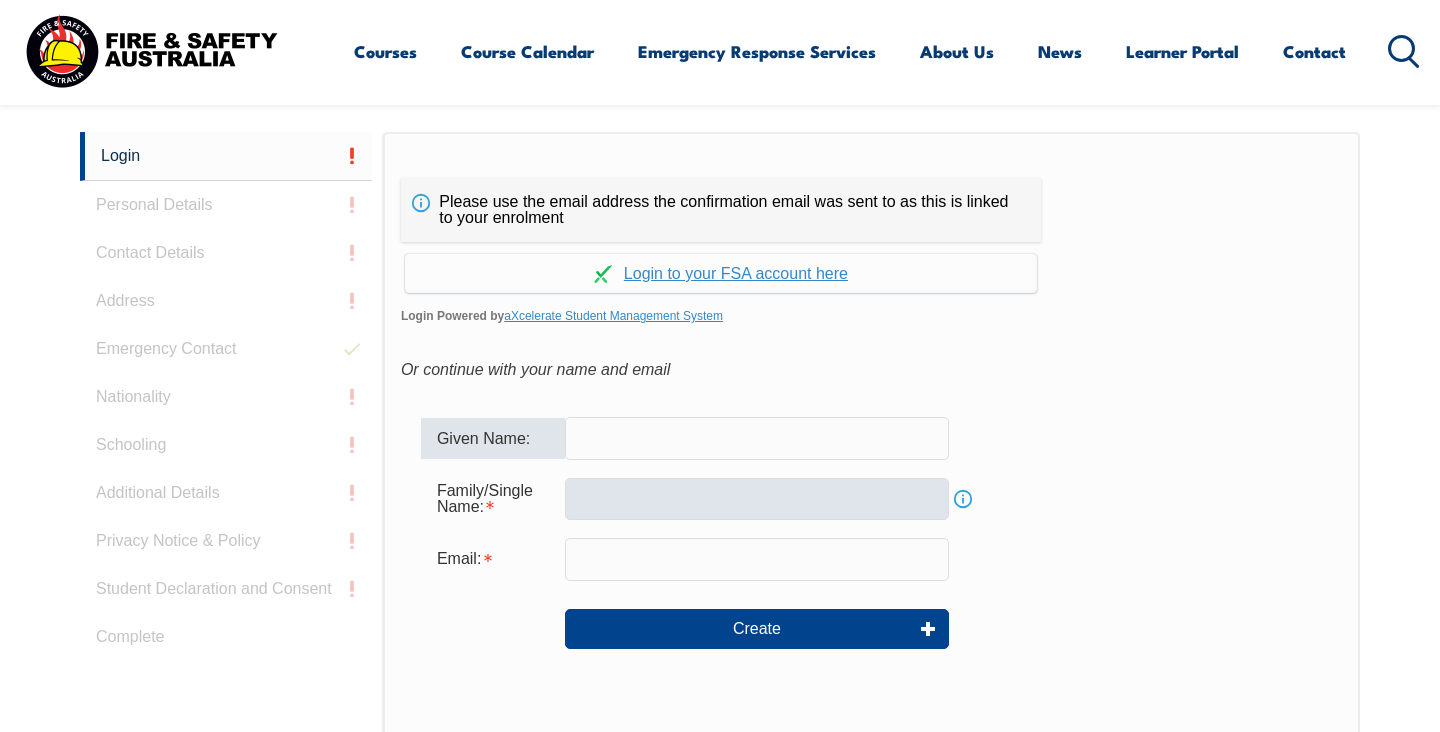 type on "[NAME]" 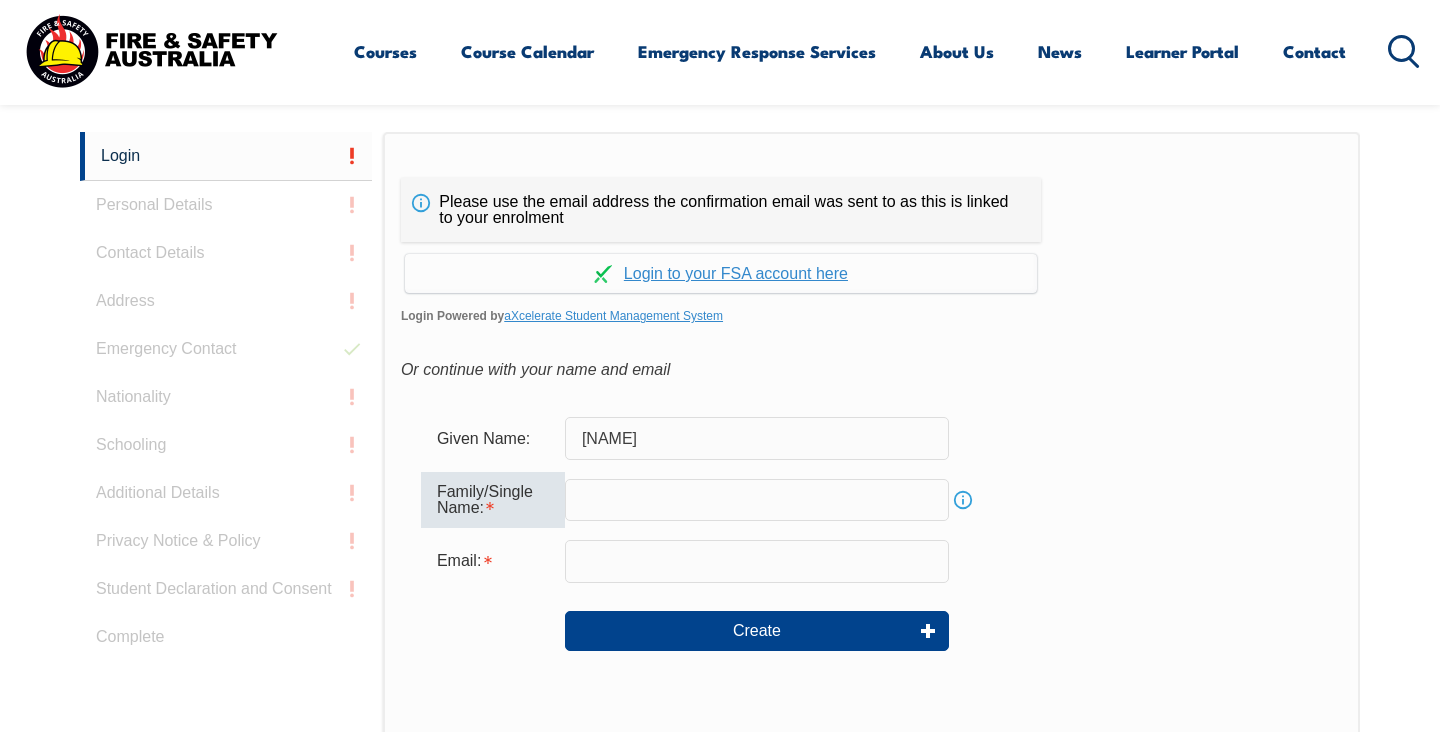click at bounding box center [757, 500] 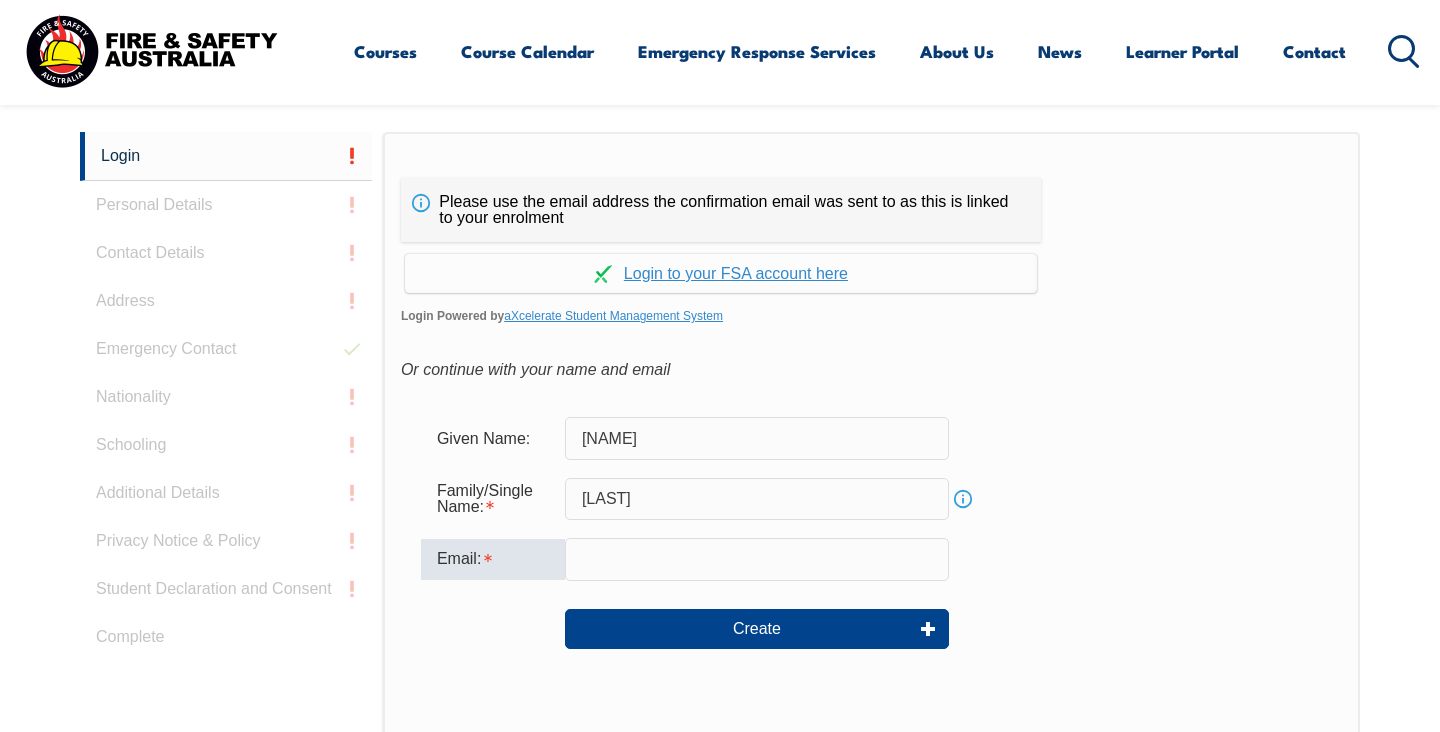 click at bounding box center [757, 559] 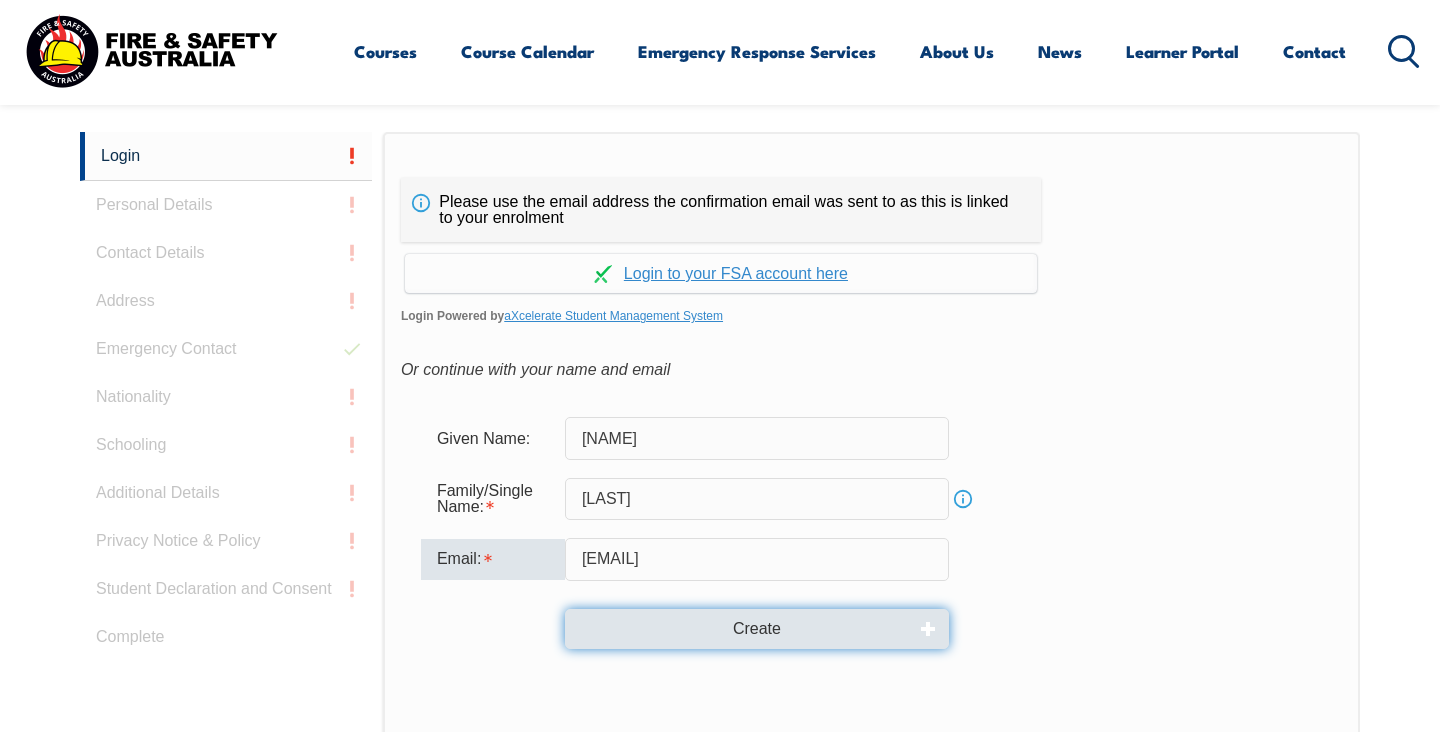 click on "Create" at bounding box center (757, 629) 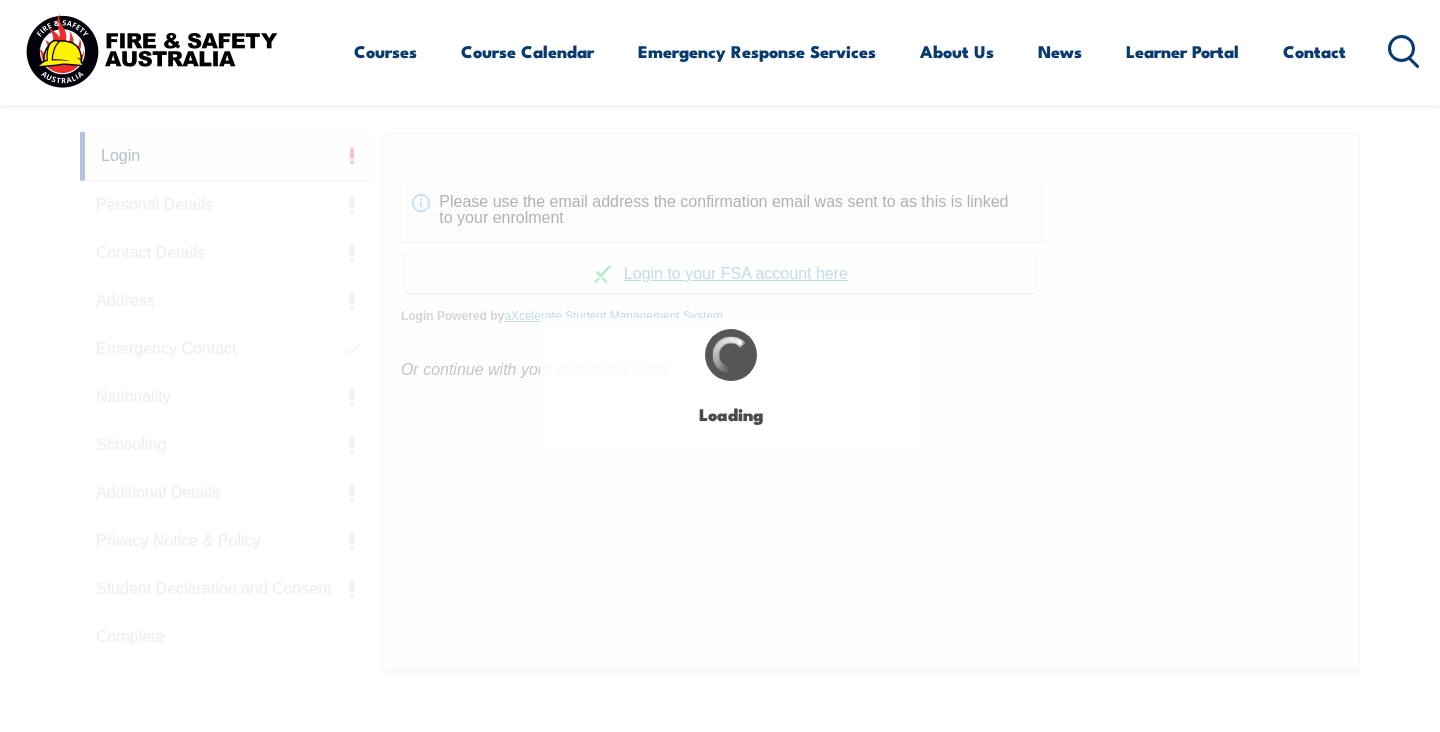 type on "[NAME]" 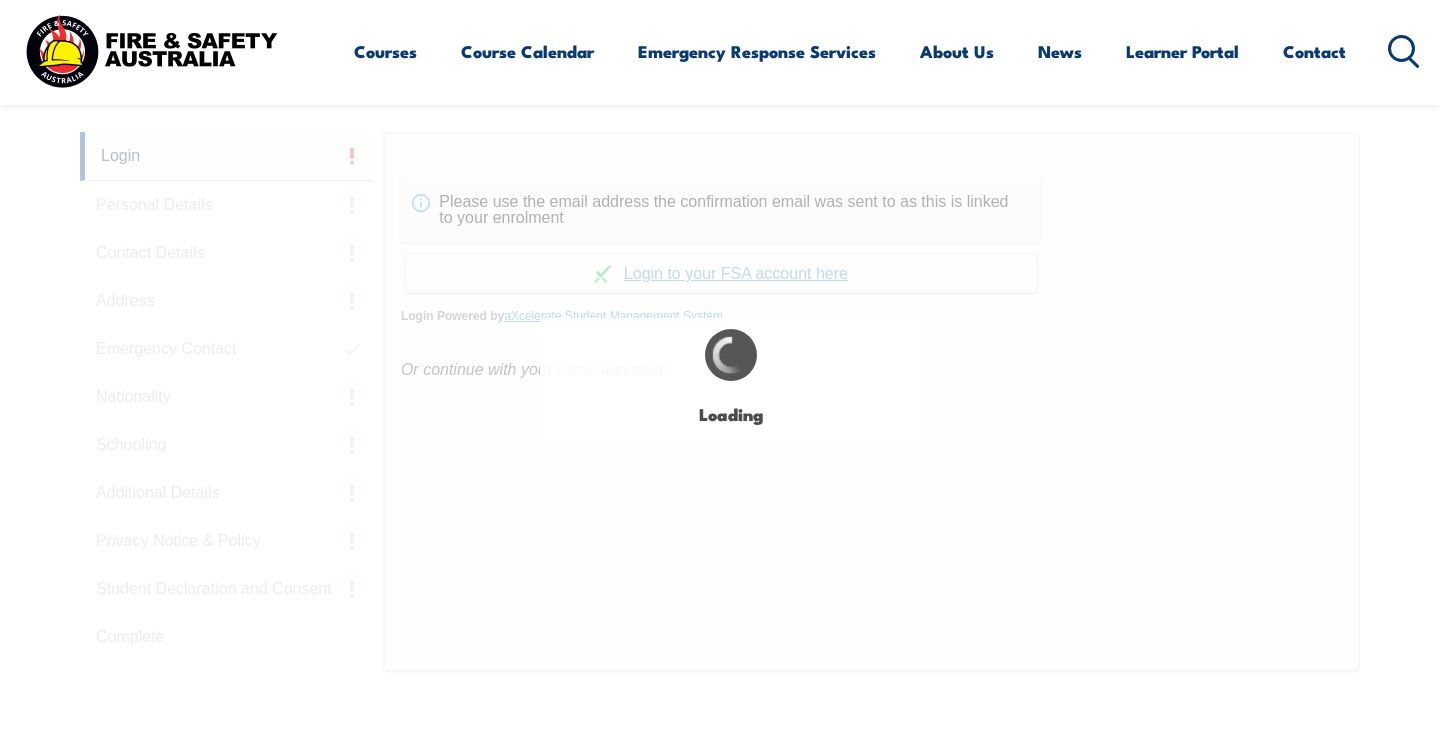 type on "[LAST]" 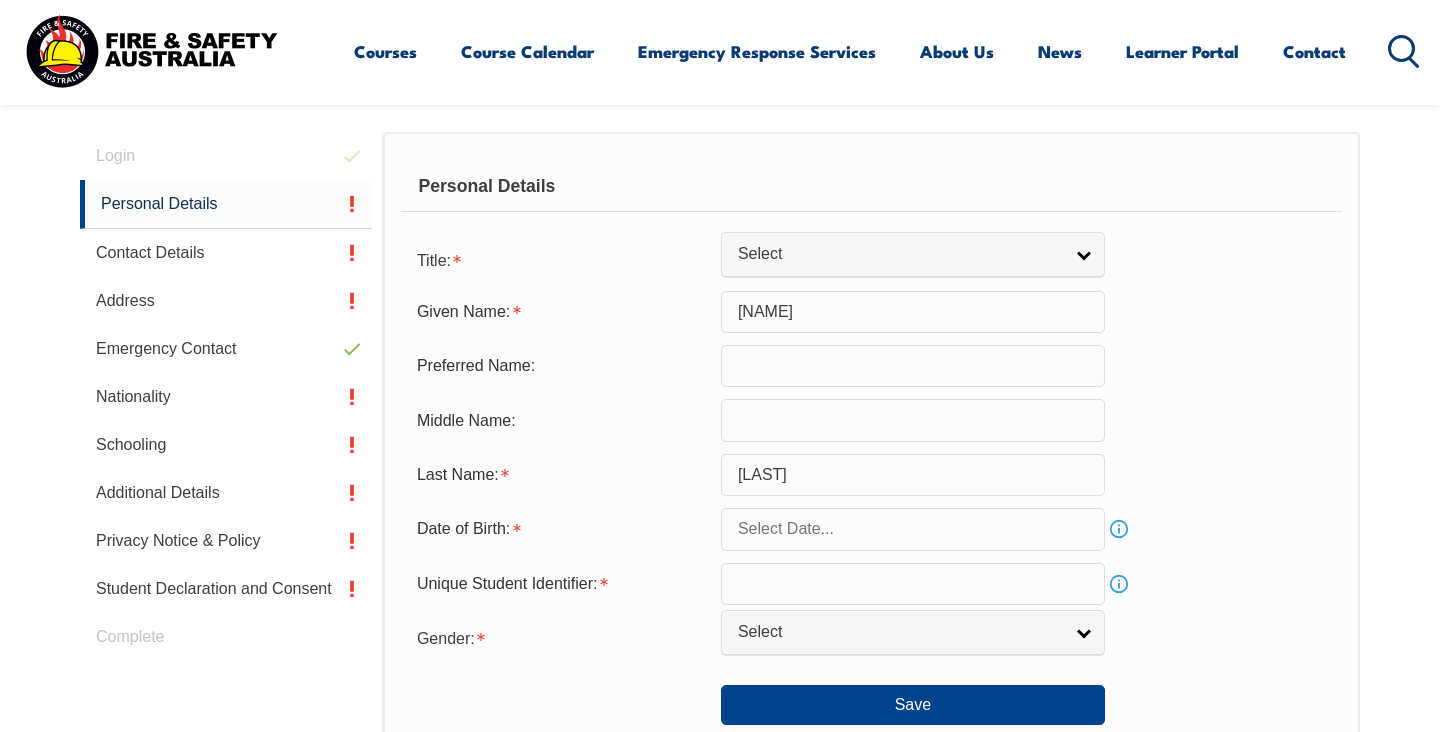 scroll, scrollTop: 565, scrollLeft: 0, axis: vertical 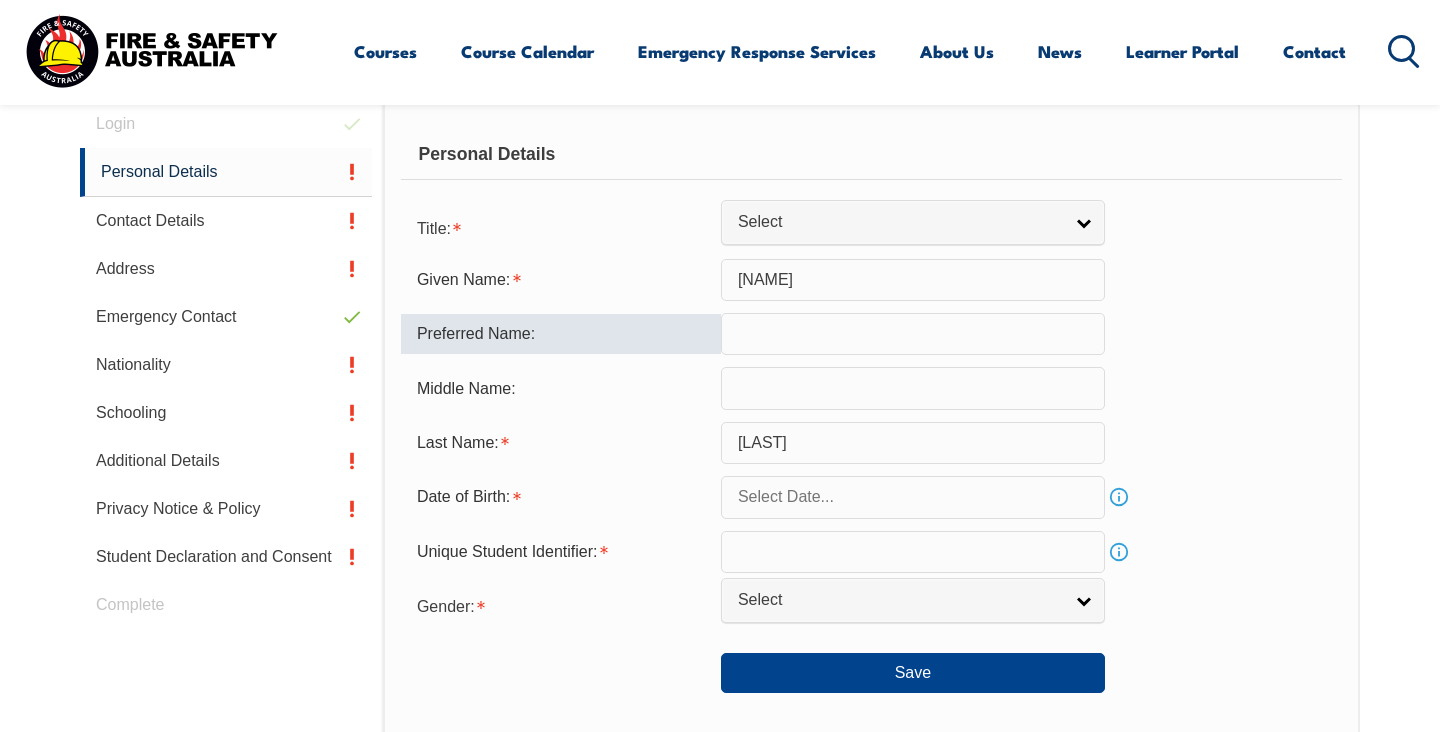 click at bounding box center (913, 334) 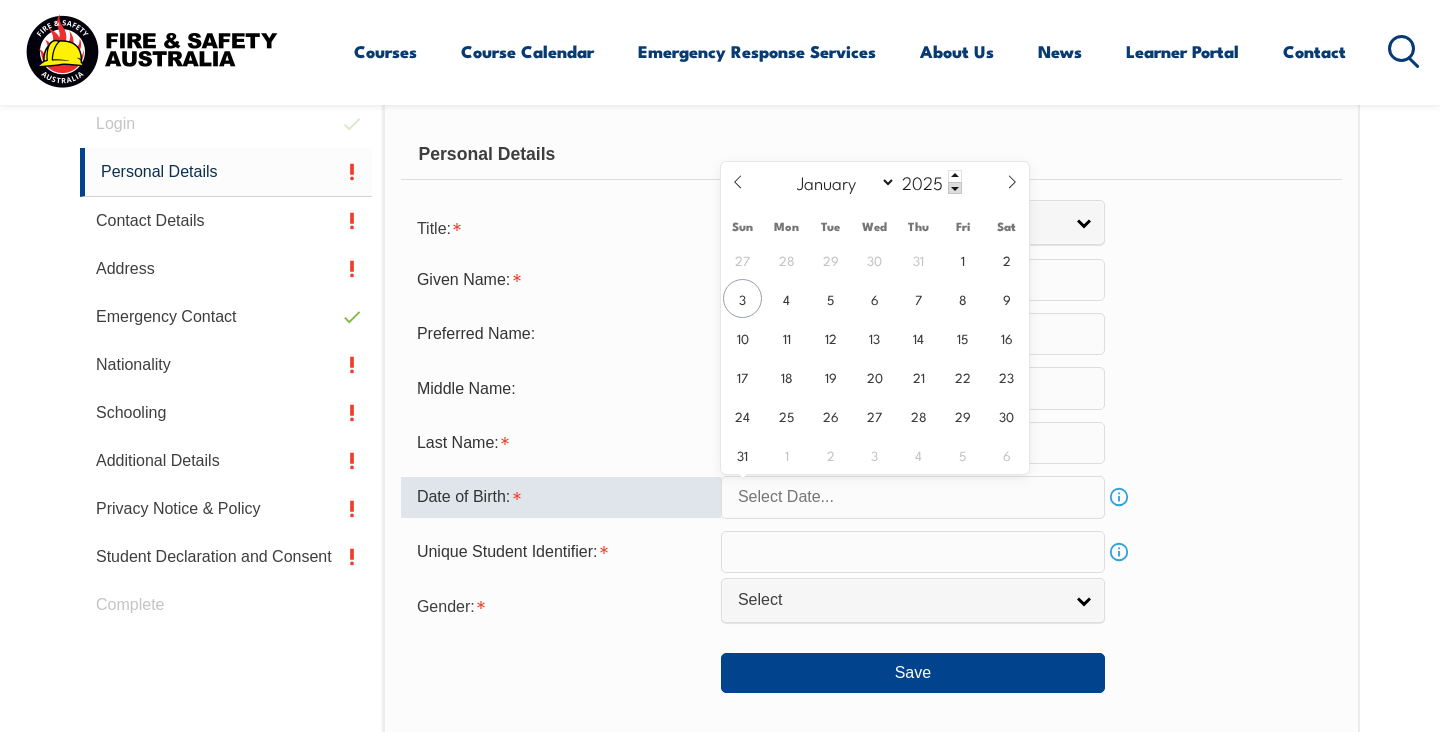 click at bounding box center [913, 497] 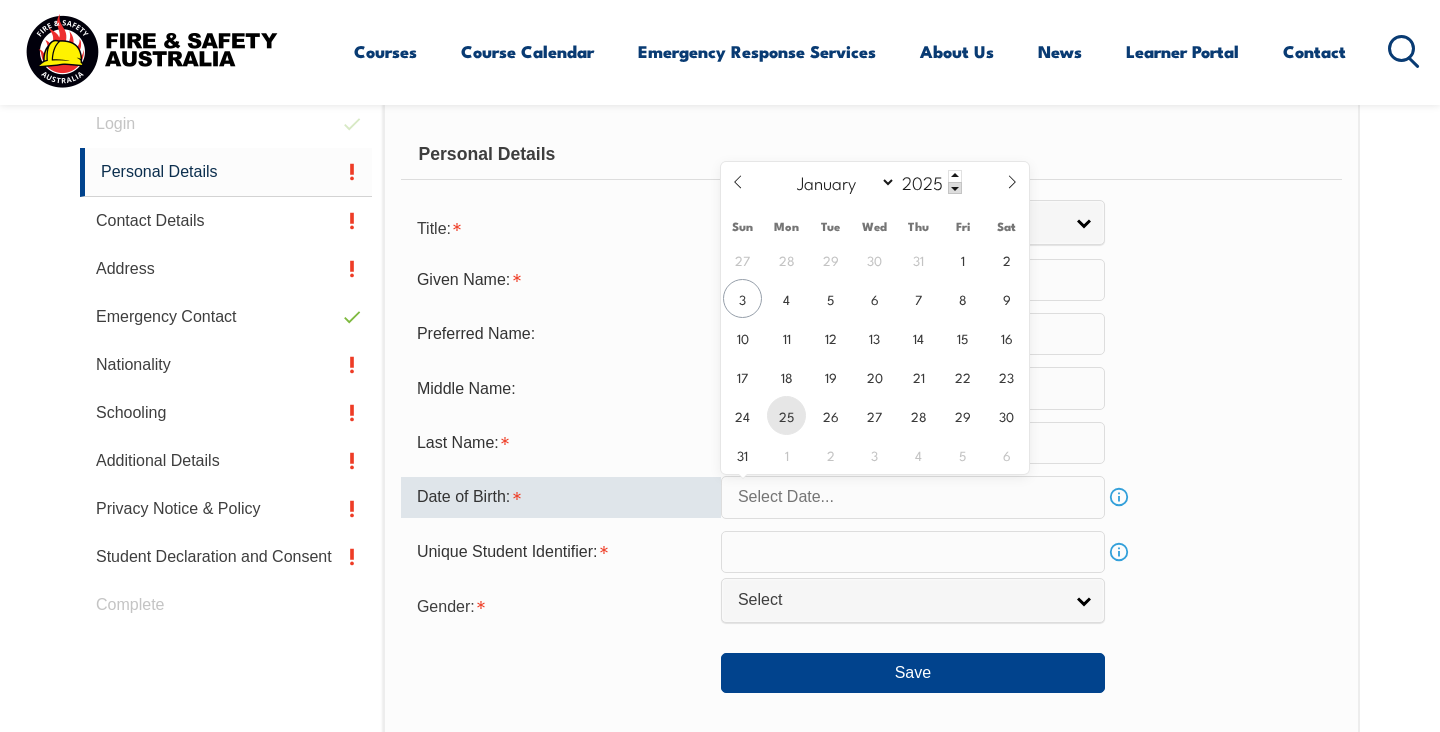 click on "25" at bounding box center (786, 415) 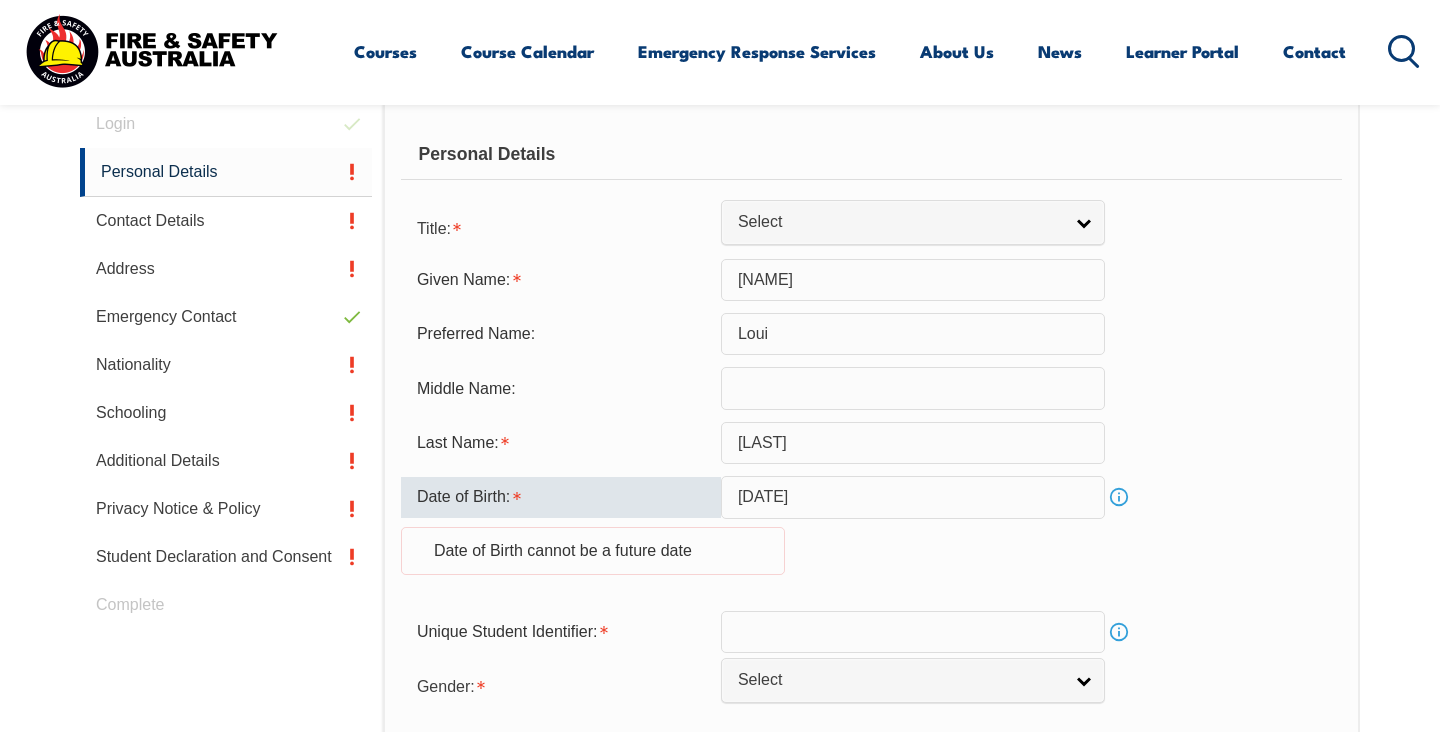 click on "[DATE]" at bounding box center (913, 497) 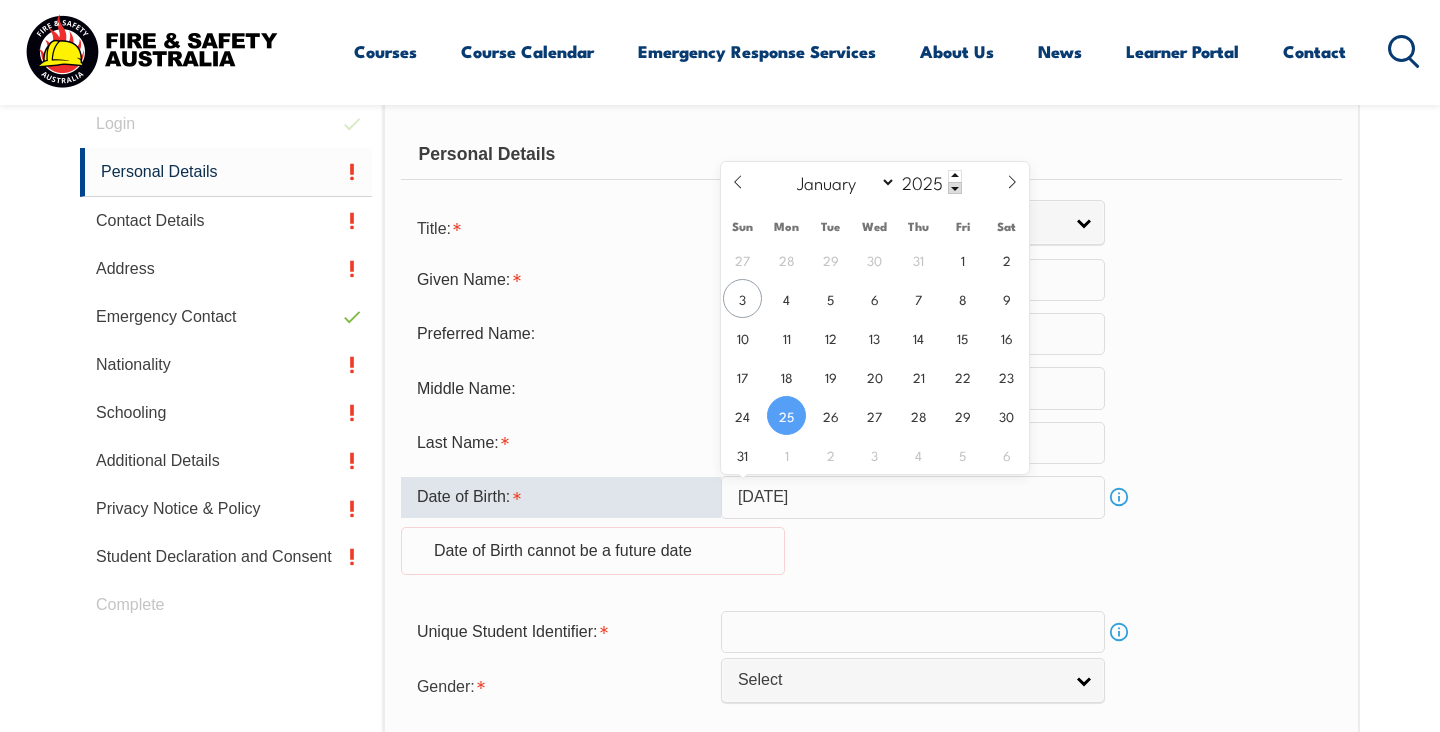 click on "[DATE]" at bounding box center [913, 497] 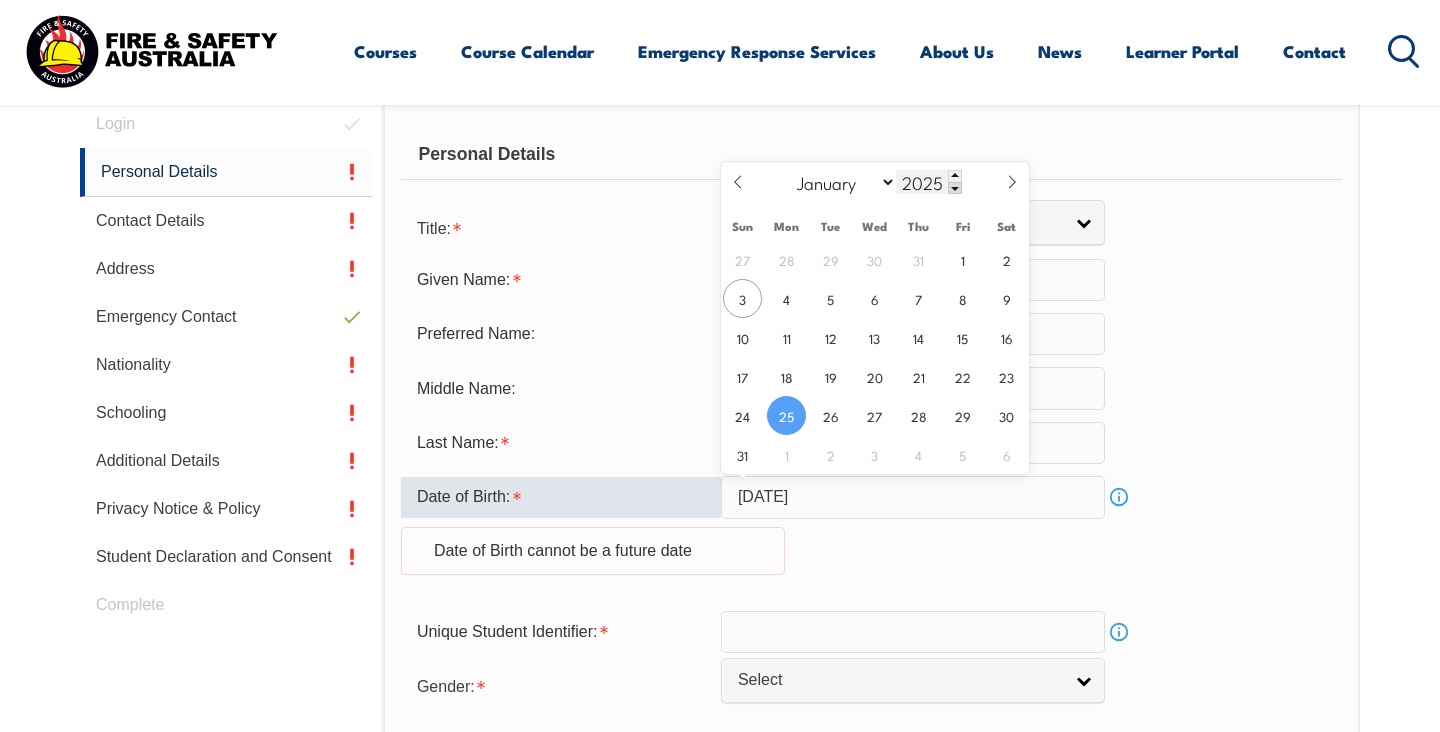 click on "2025" at bounding box center (929, 182) 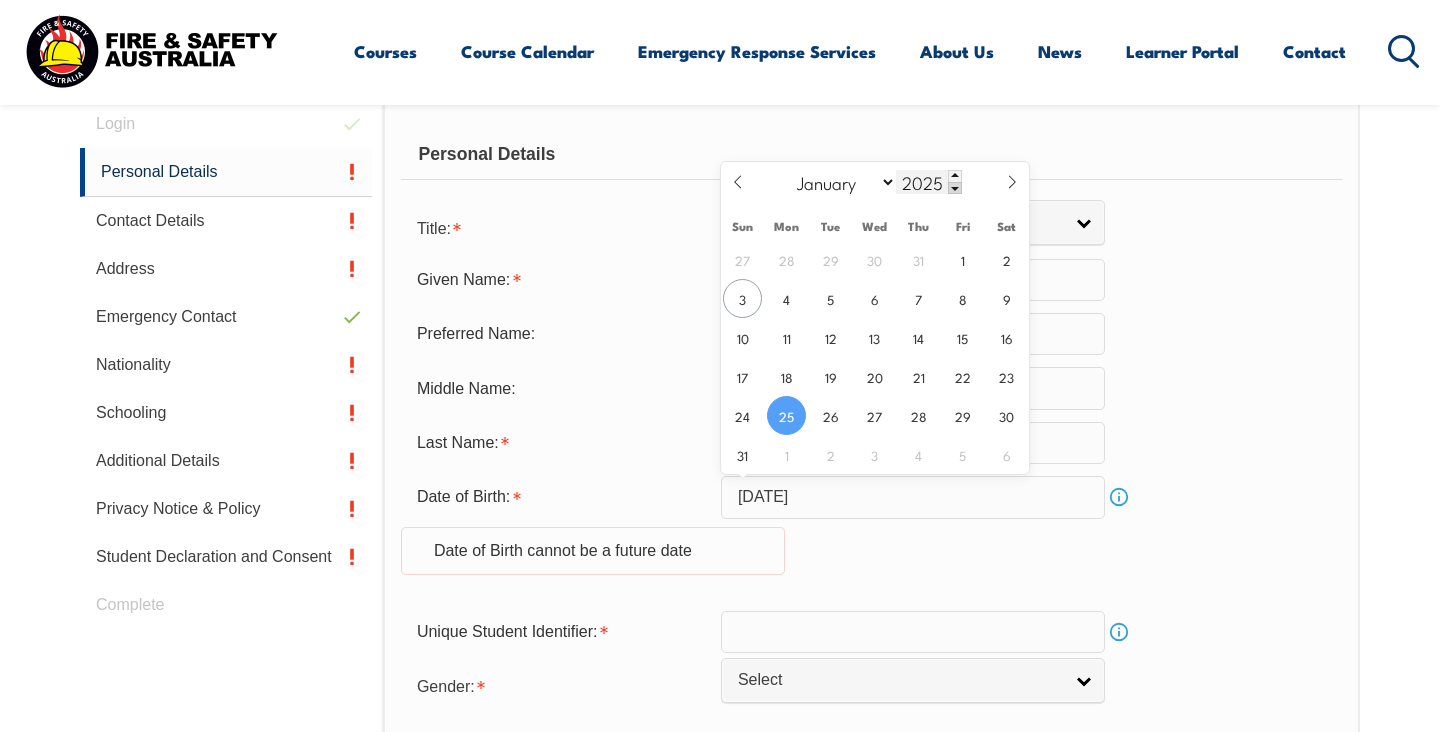 click at bounding box center [955, 188] 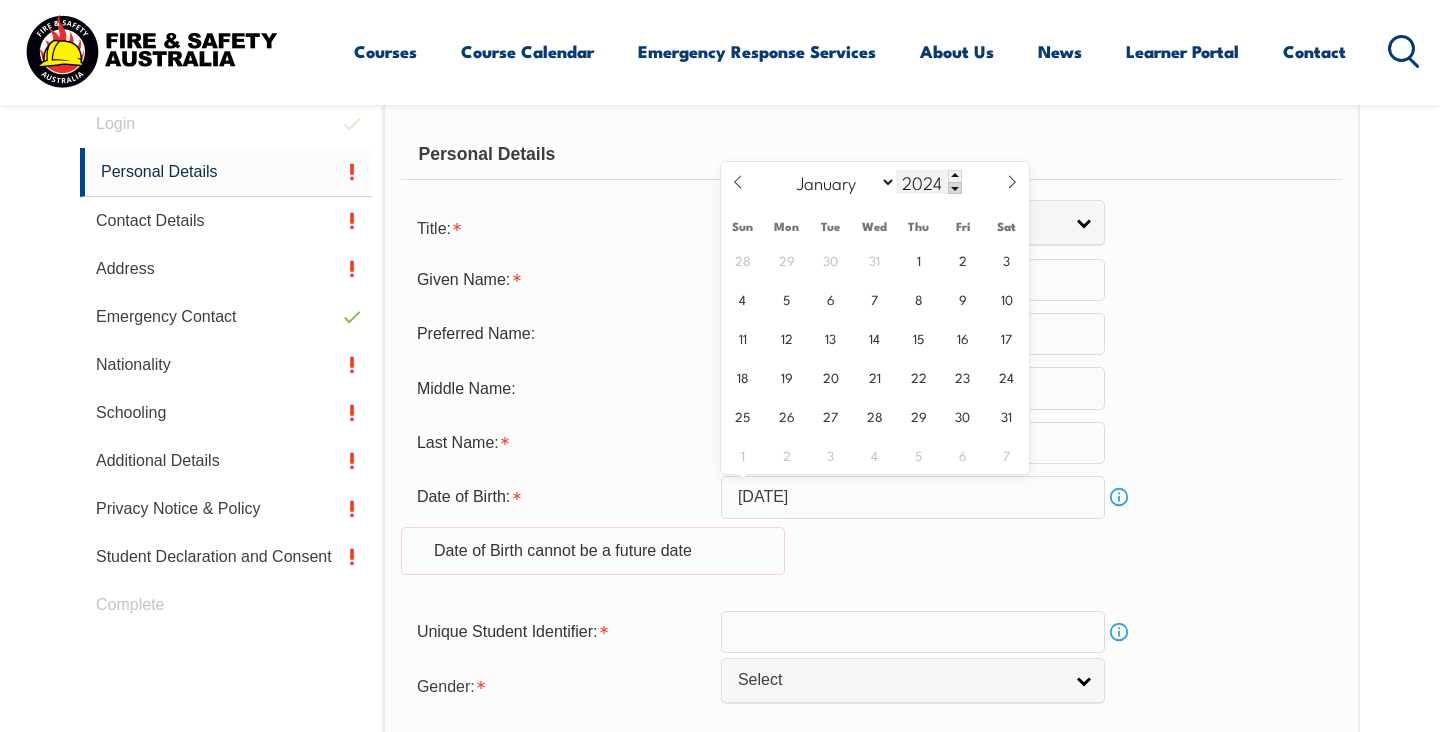 click at bounding box center [955, 188] 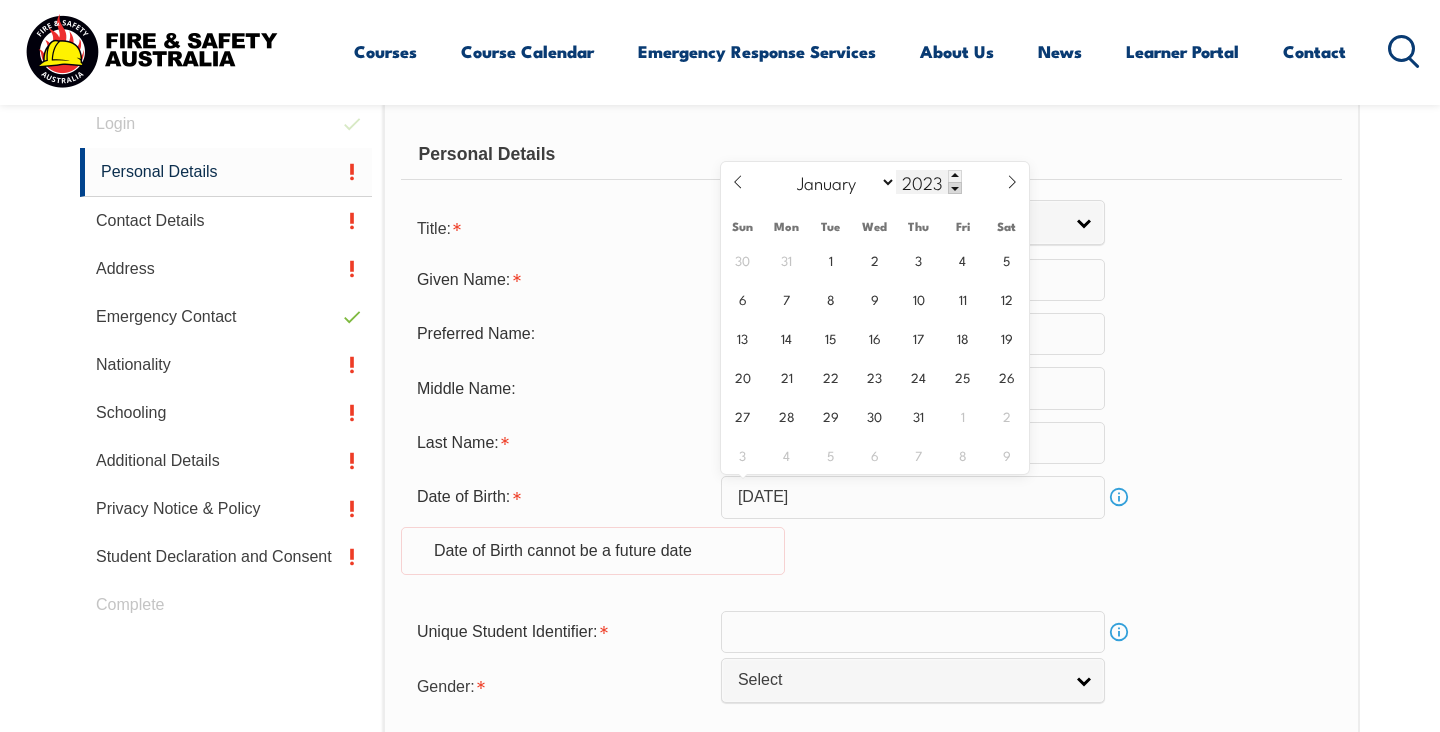 click at bounding box center [955, 188] 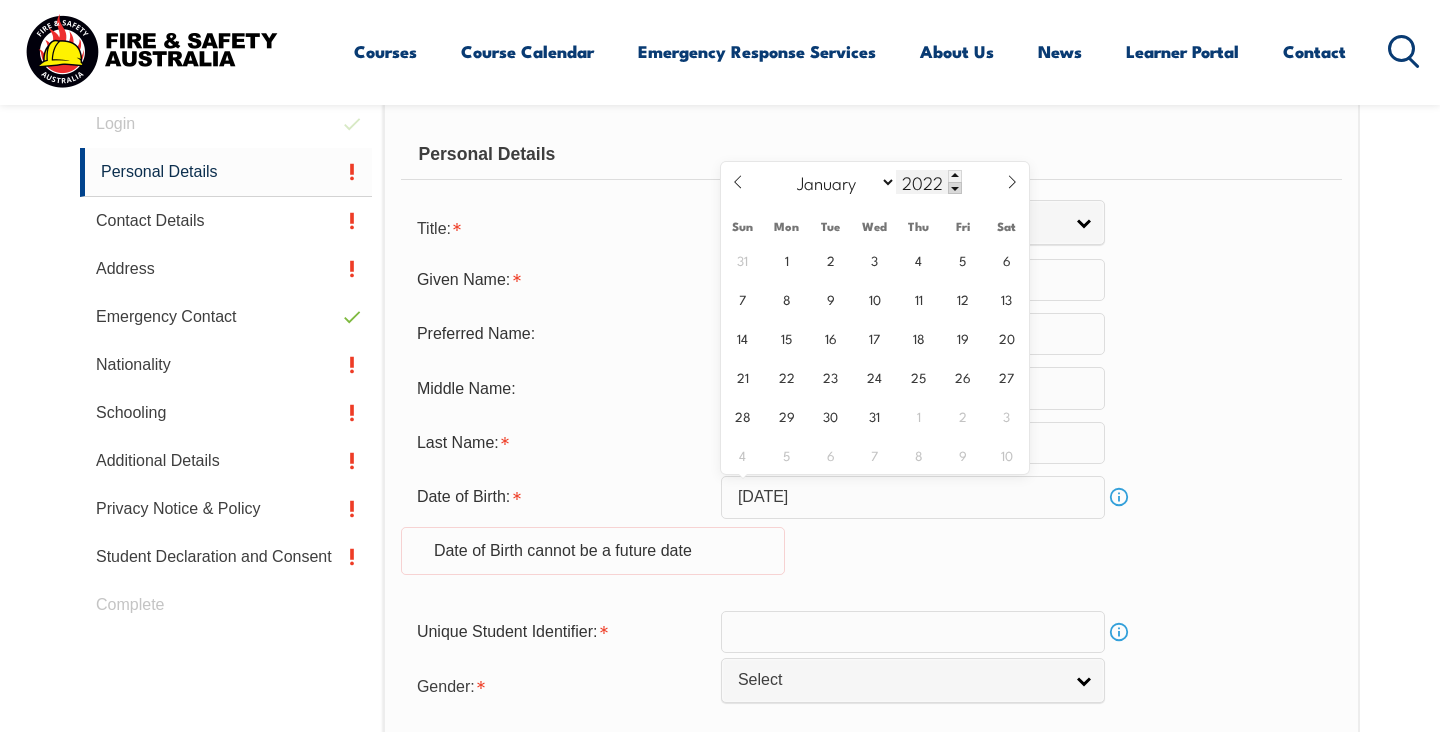 click at bounding box center (955, 188) 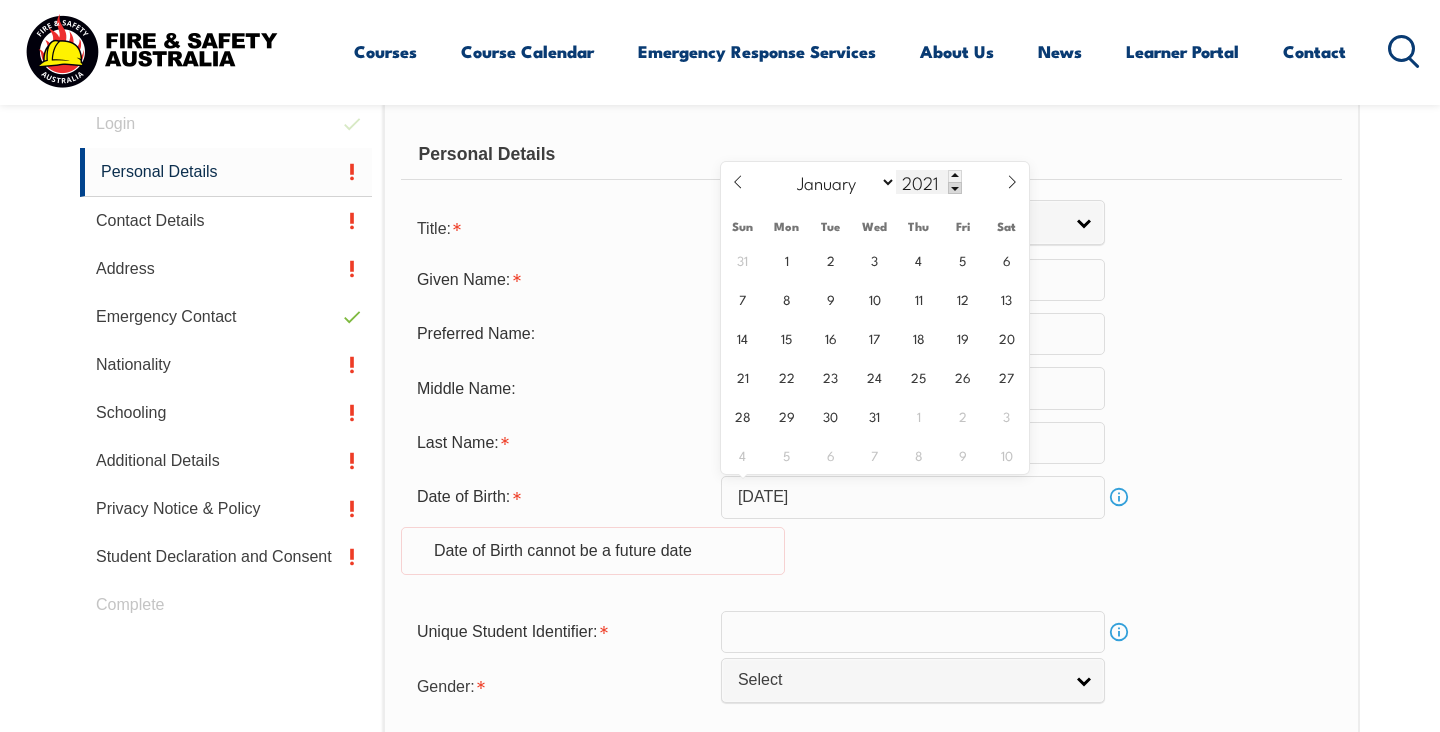 click at bounding box center (955, 188) 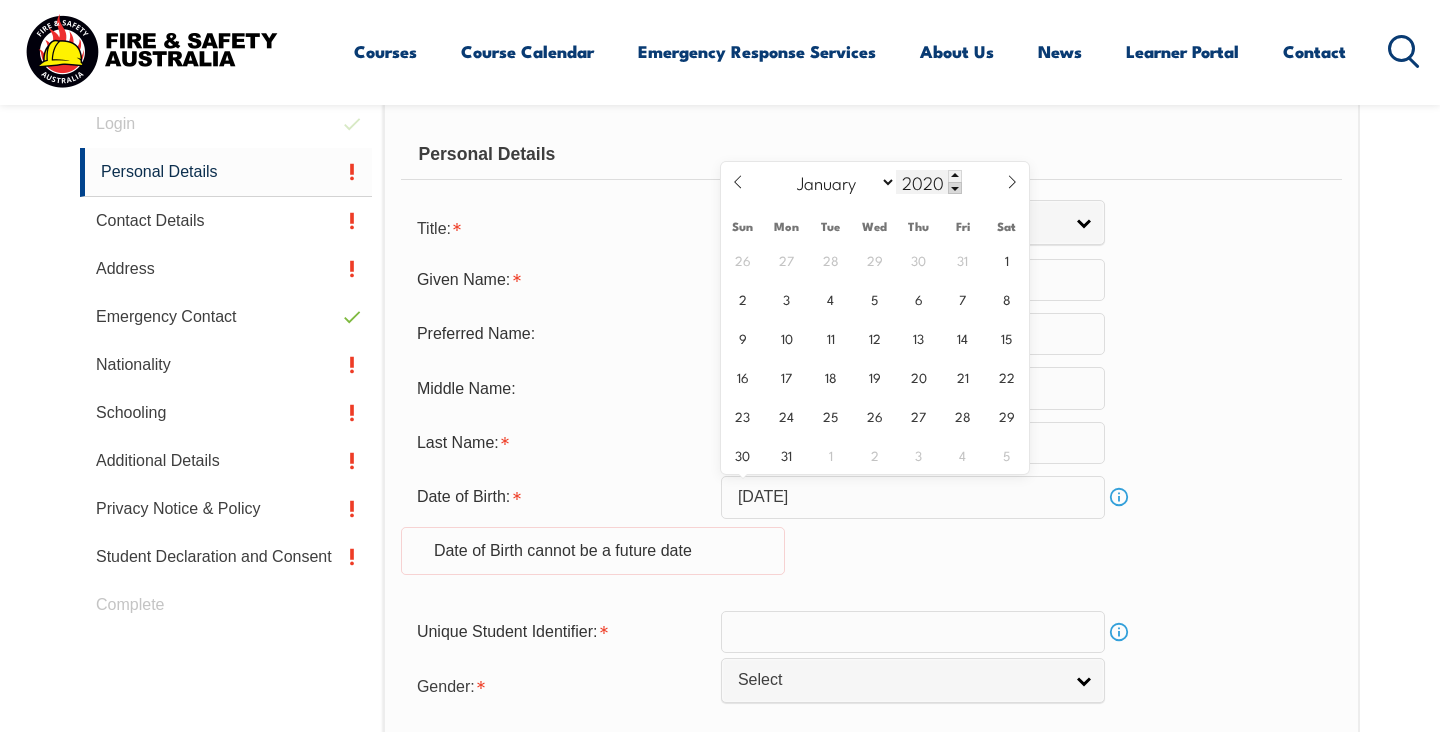 click at bounding box center (955, 188) 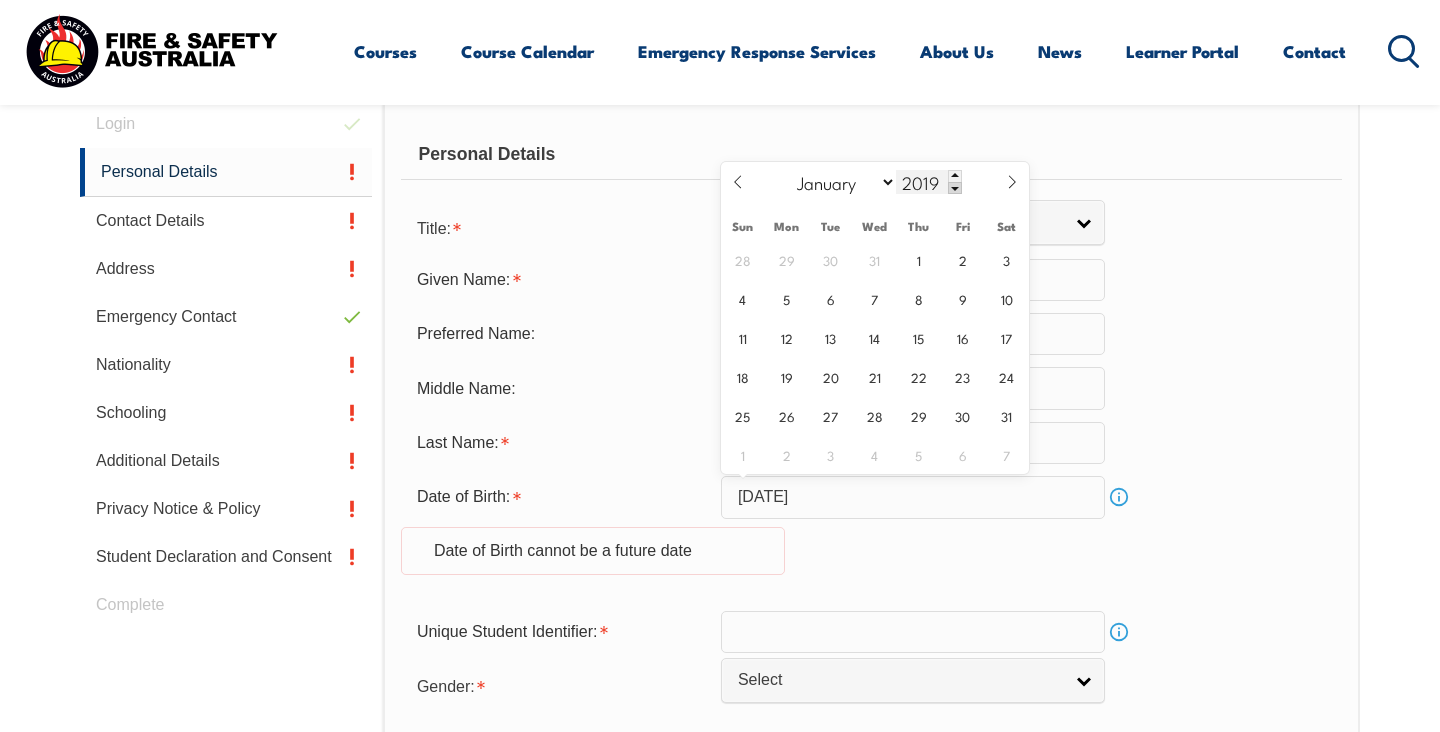 click at bounding box center (955, 188) 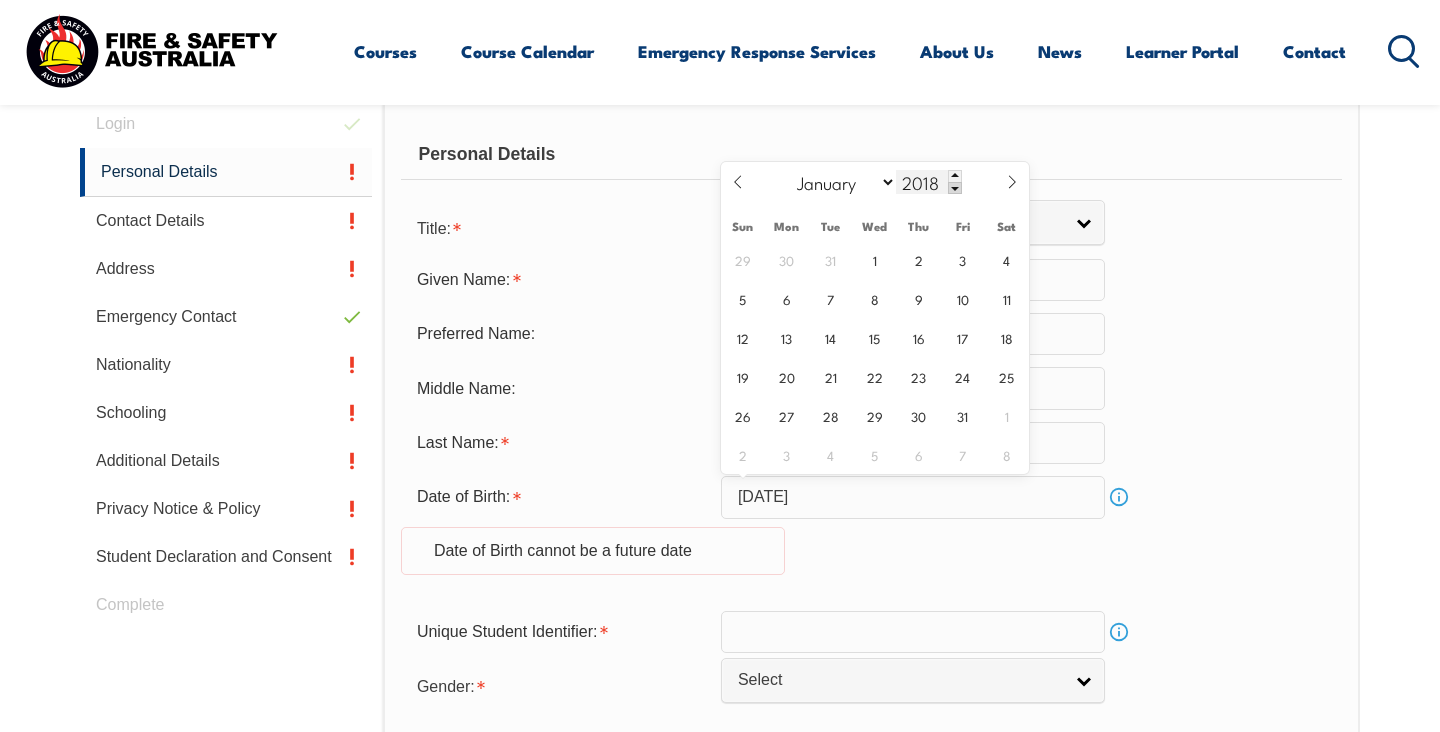 click at bounding box center (955, 188) 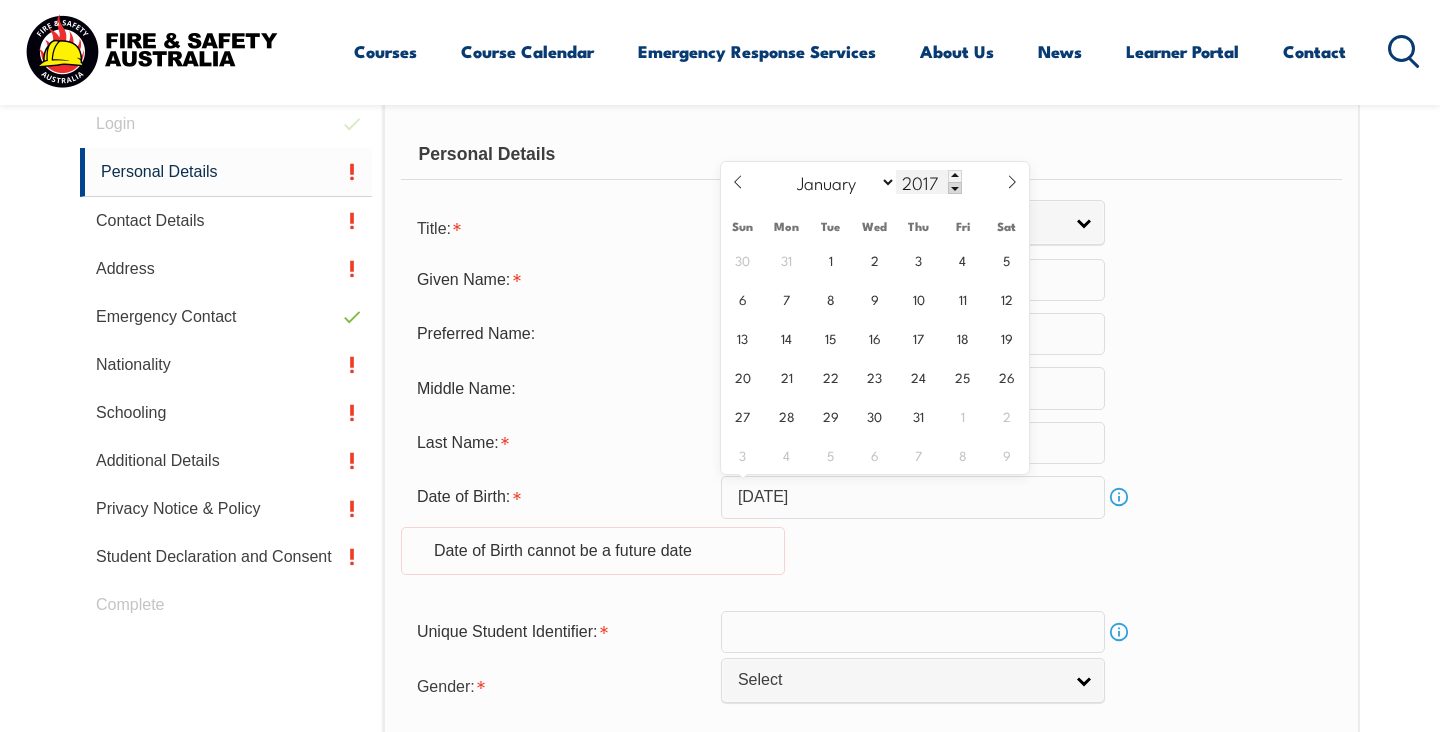 click at bounding box center [955, 188] 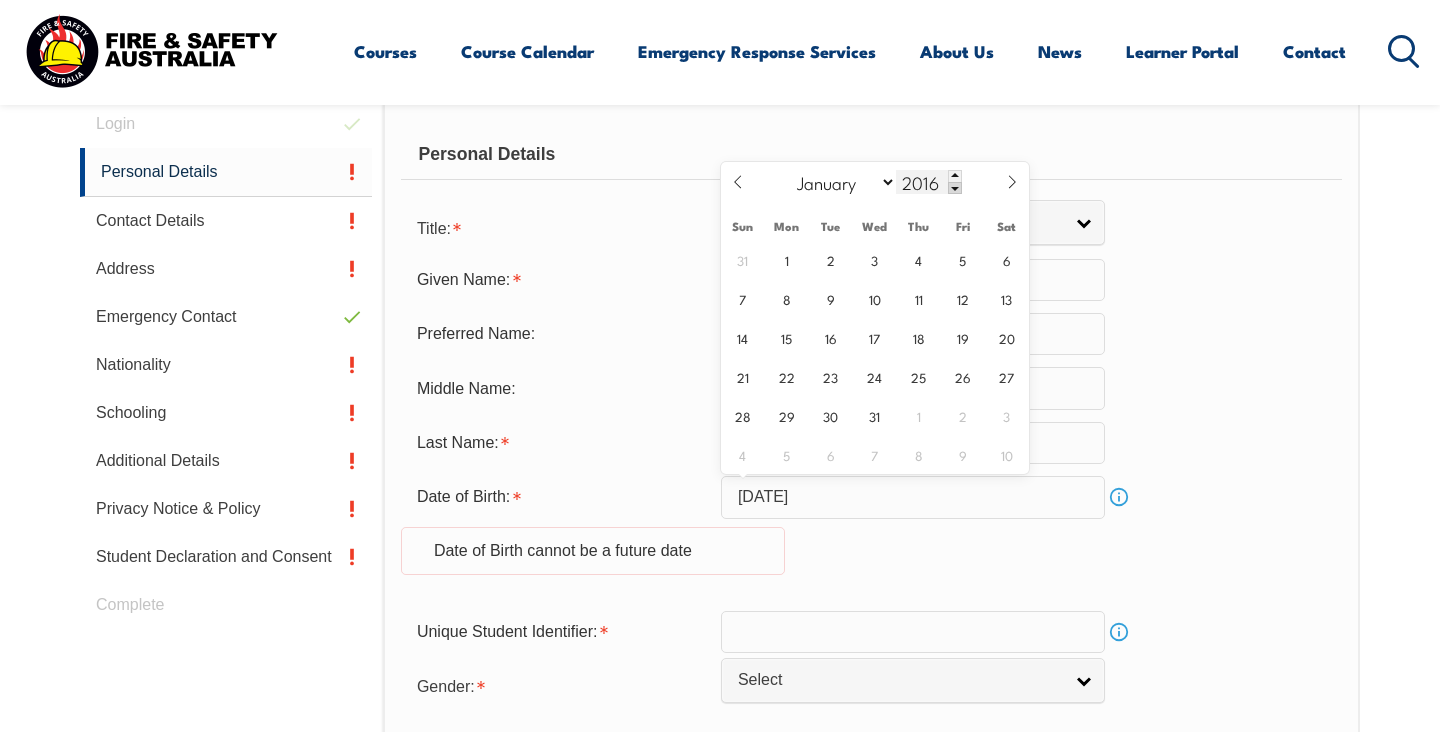 click at bounding box center [955, 188] 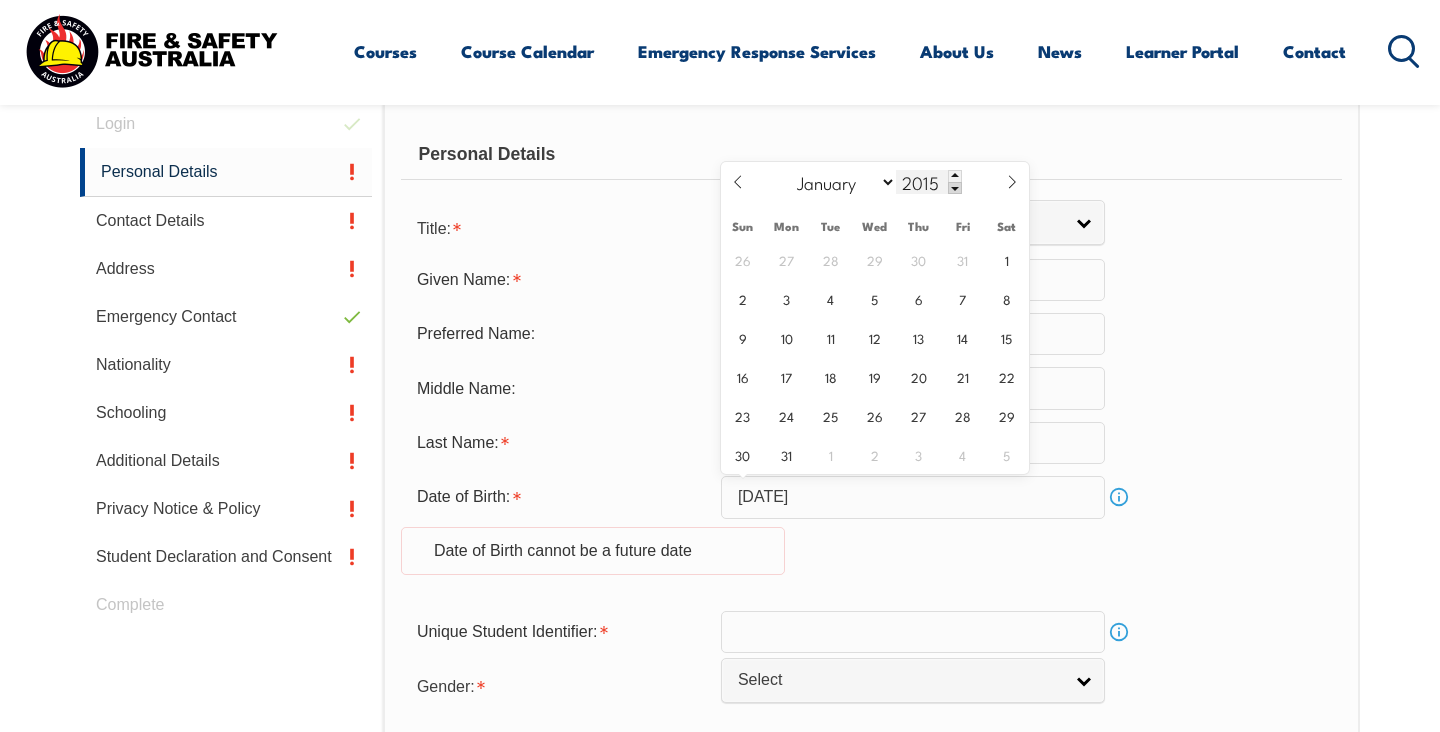 click at bounding box center [955, 188] 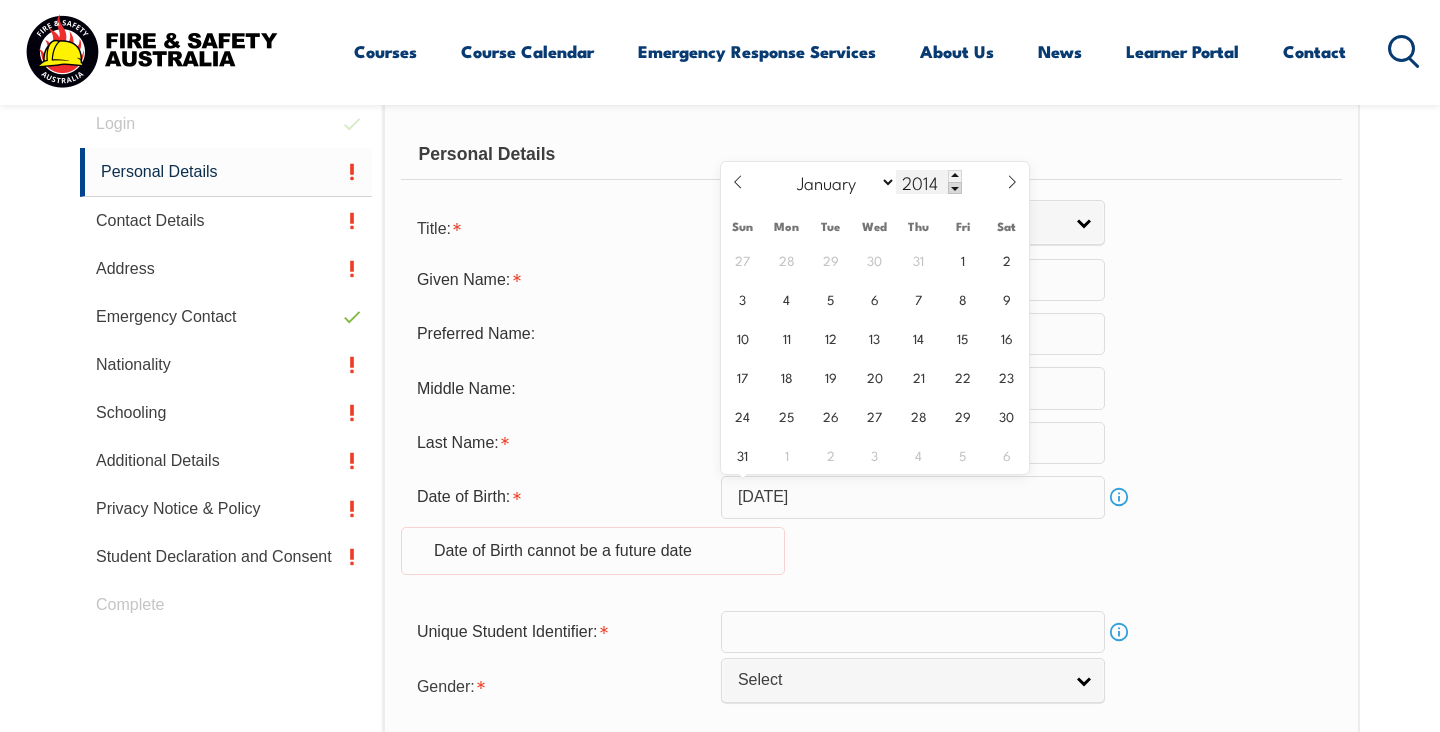 click at bounding box center (955, 188) 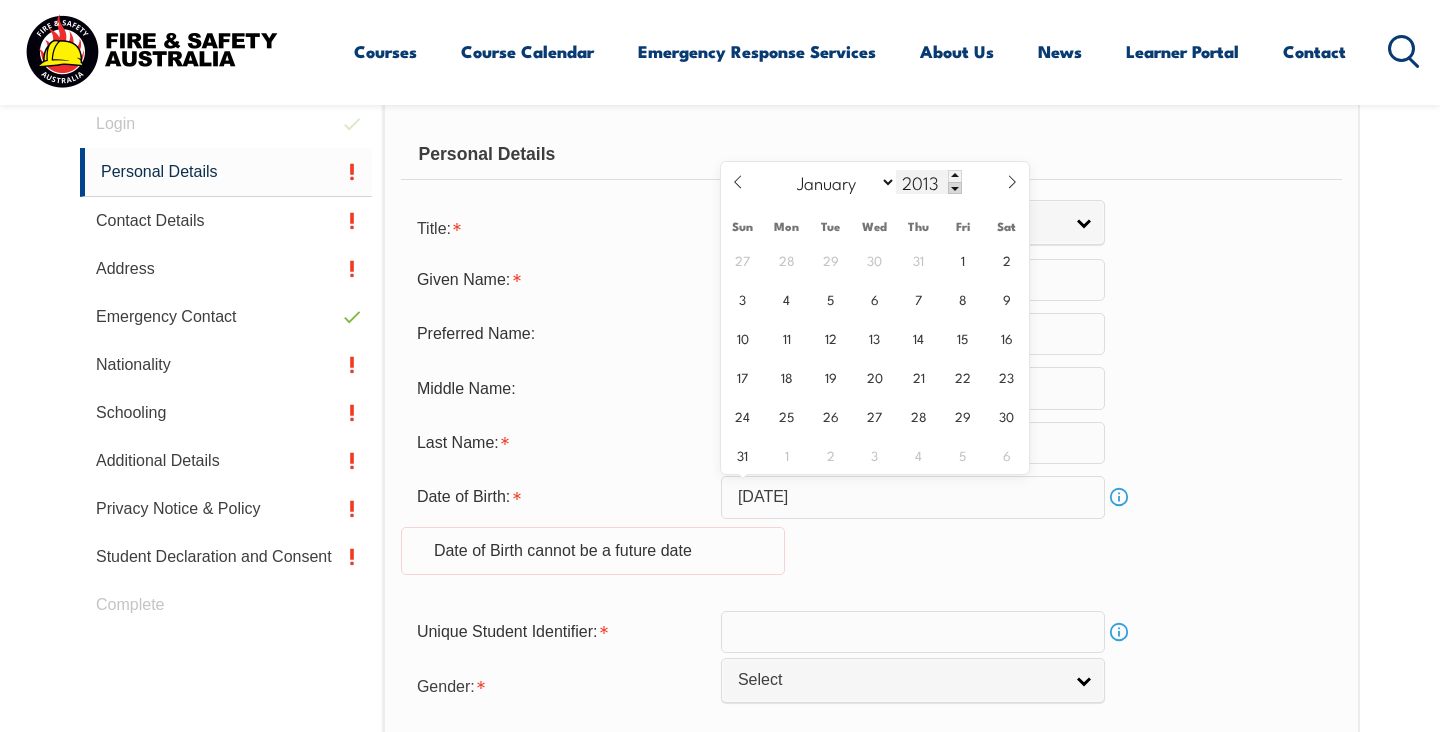 click at bounding box center (955, 188) 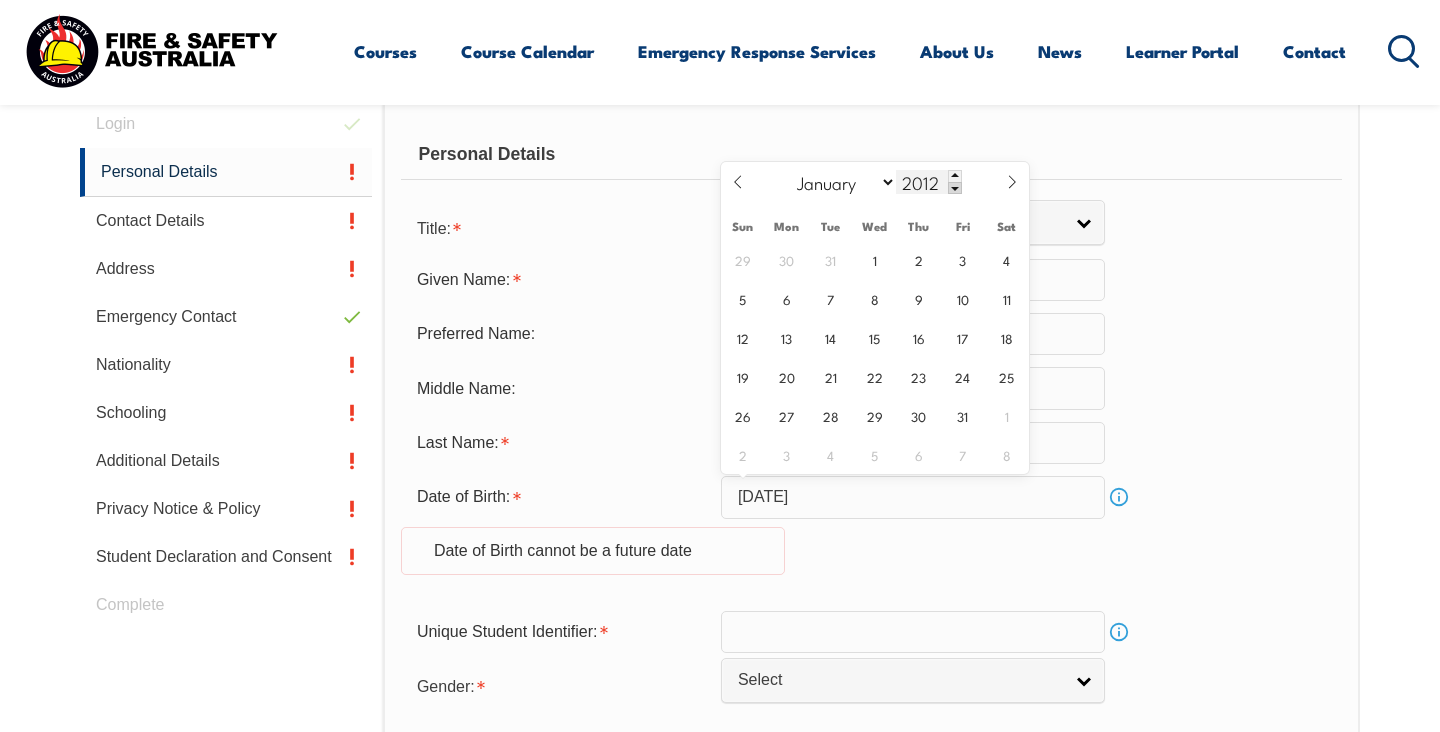 click at bounding box center (955, 188) 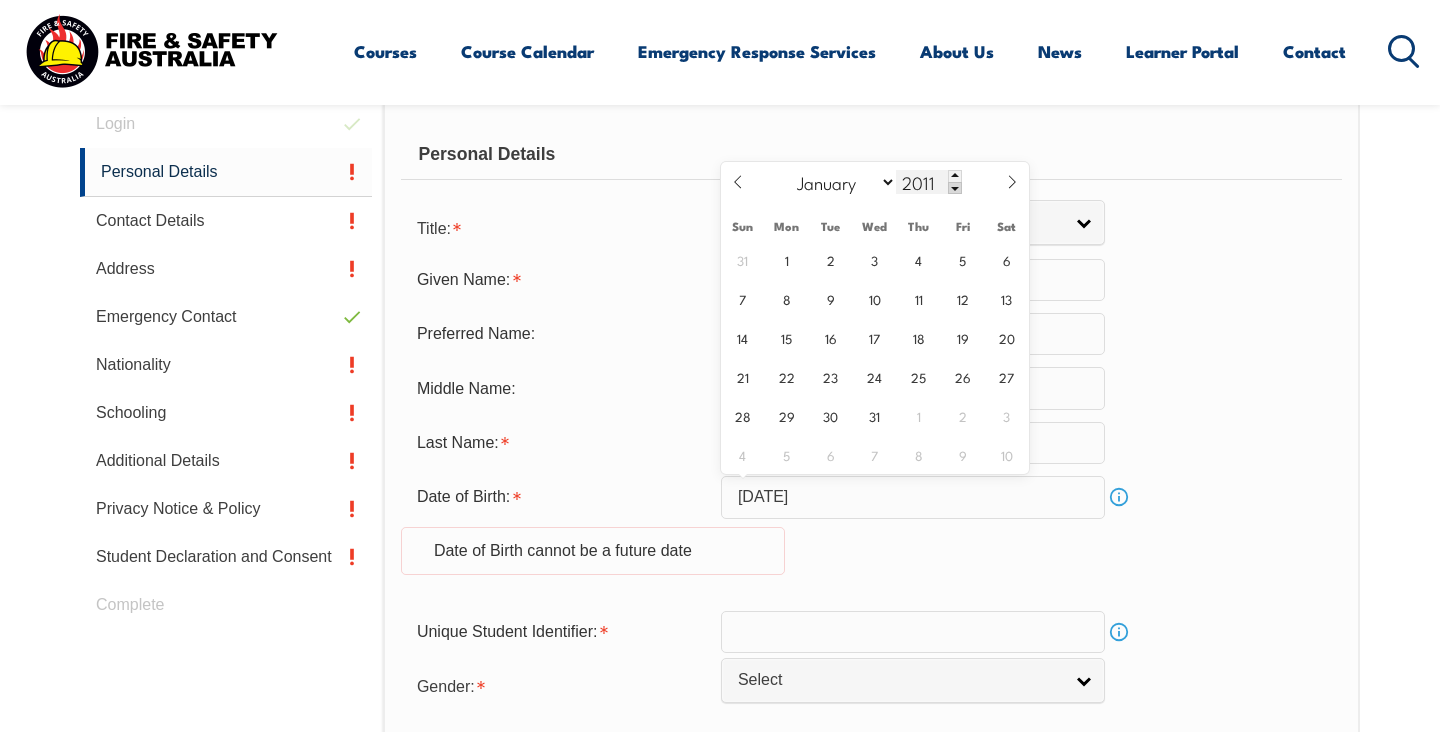 click at bounding box center (955, 188) 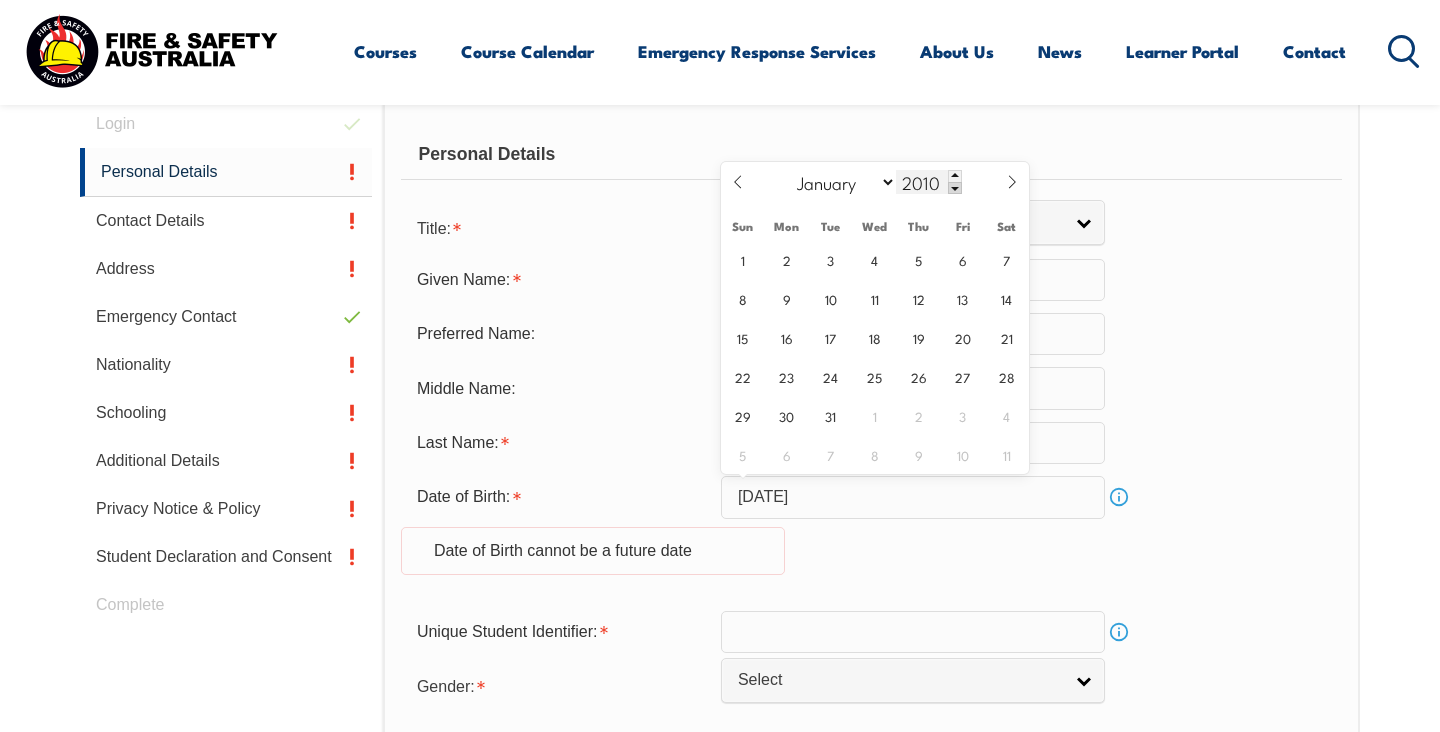 click at bounding box center (955, 188) 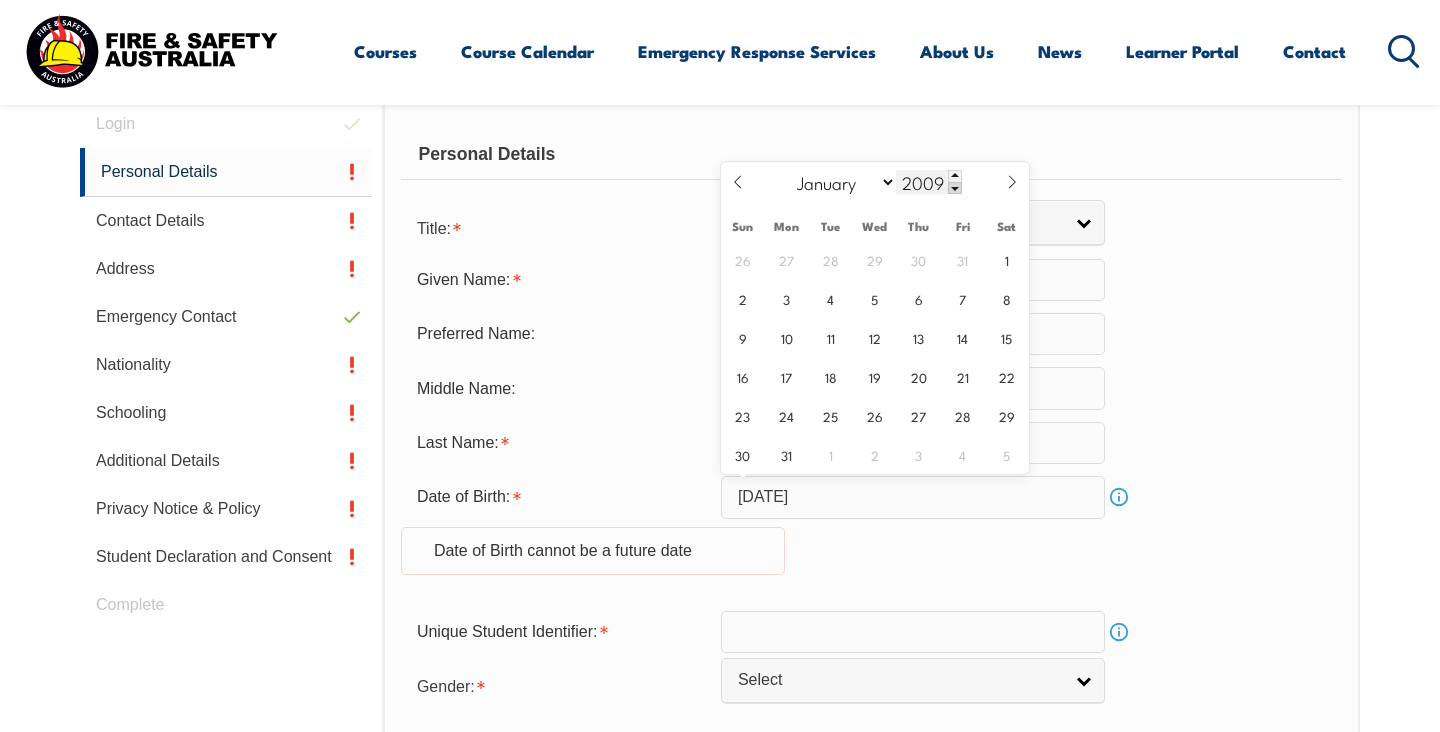 click at bounding box center [955, 188] 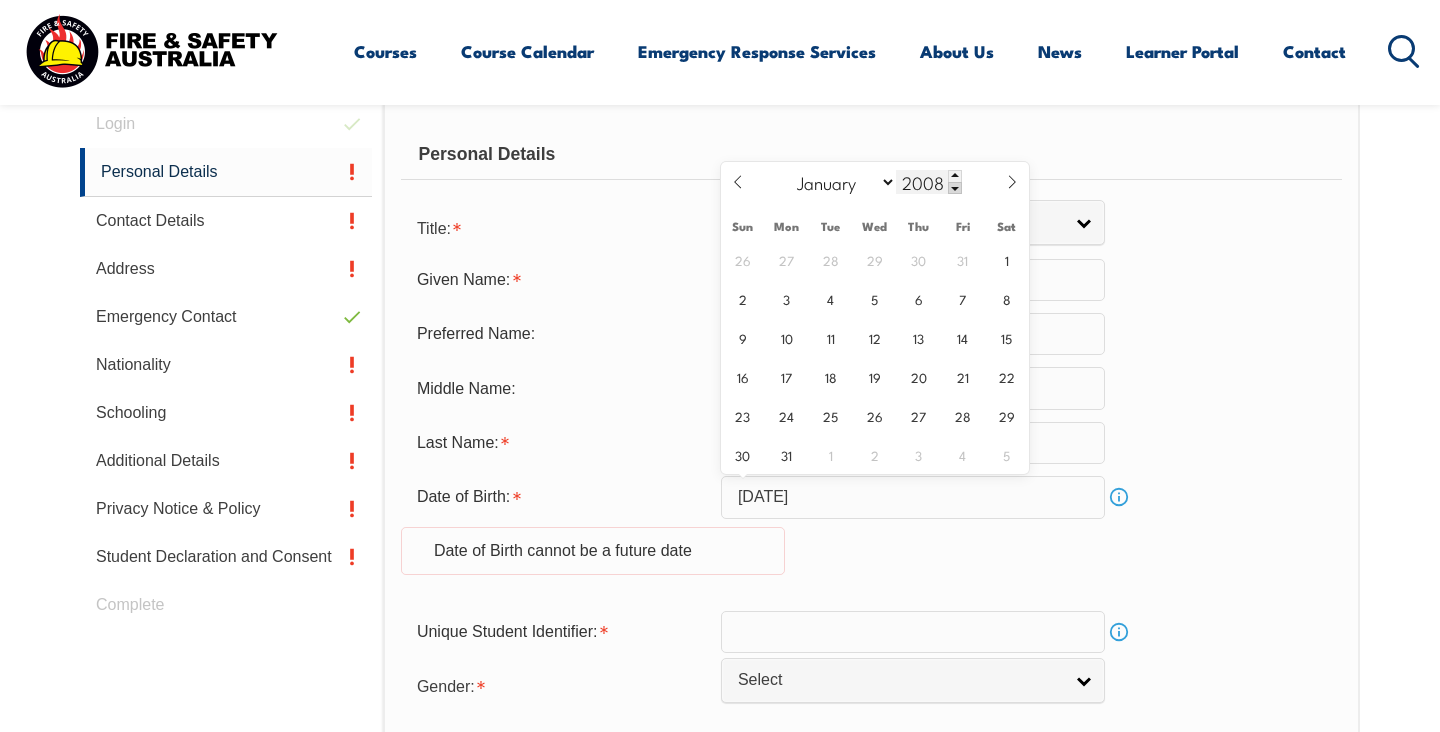 click at bounding box center [955, 188] 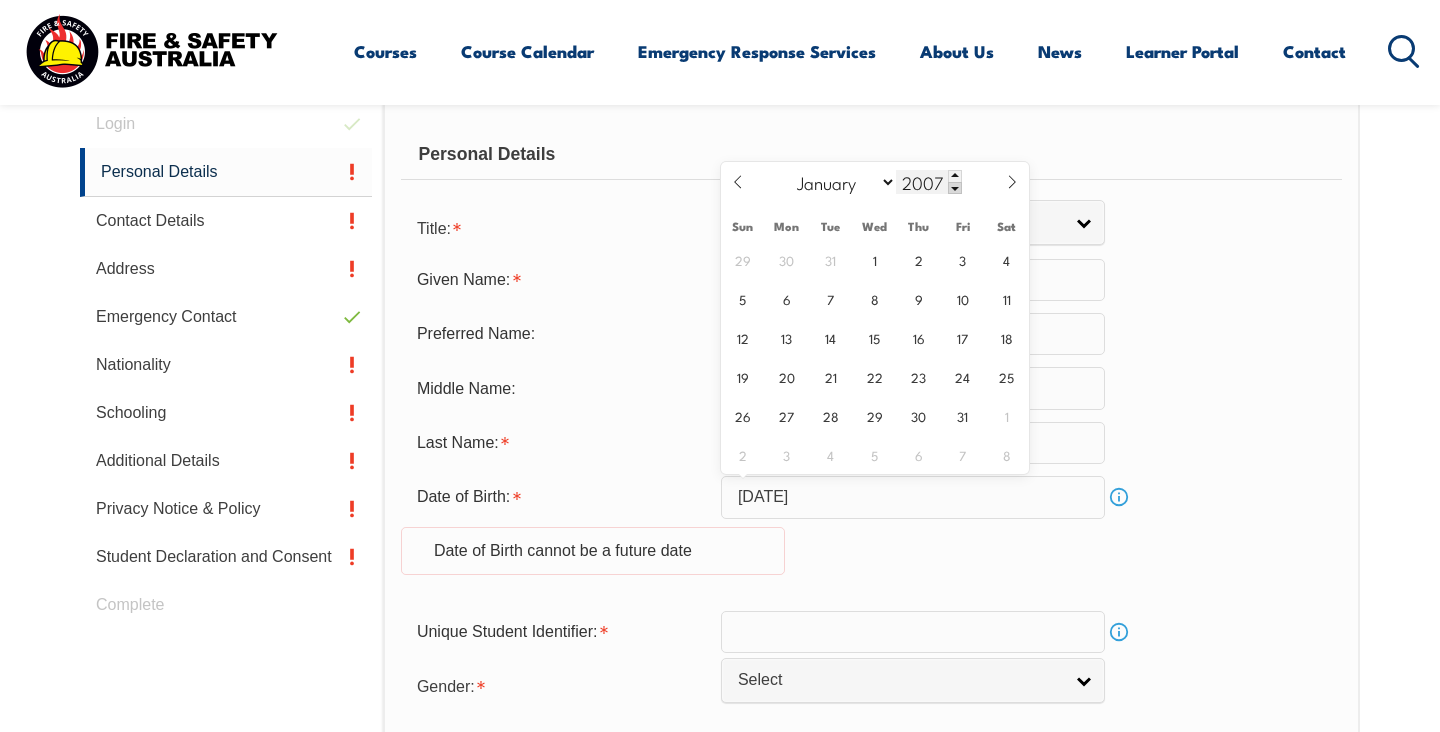click at bounding box center (955, 188) 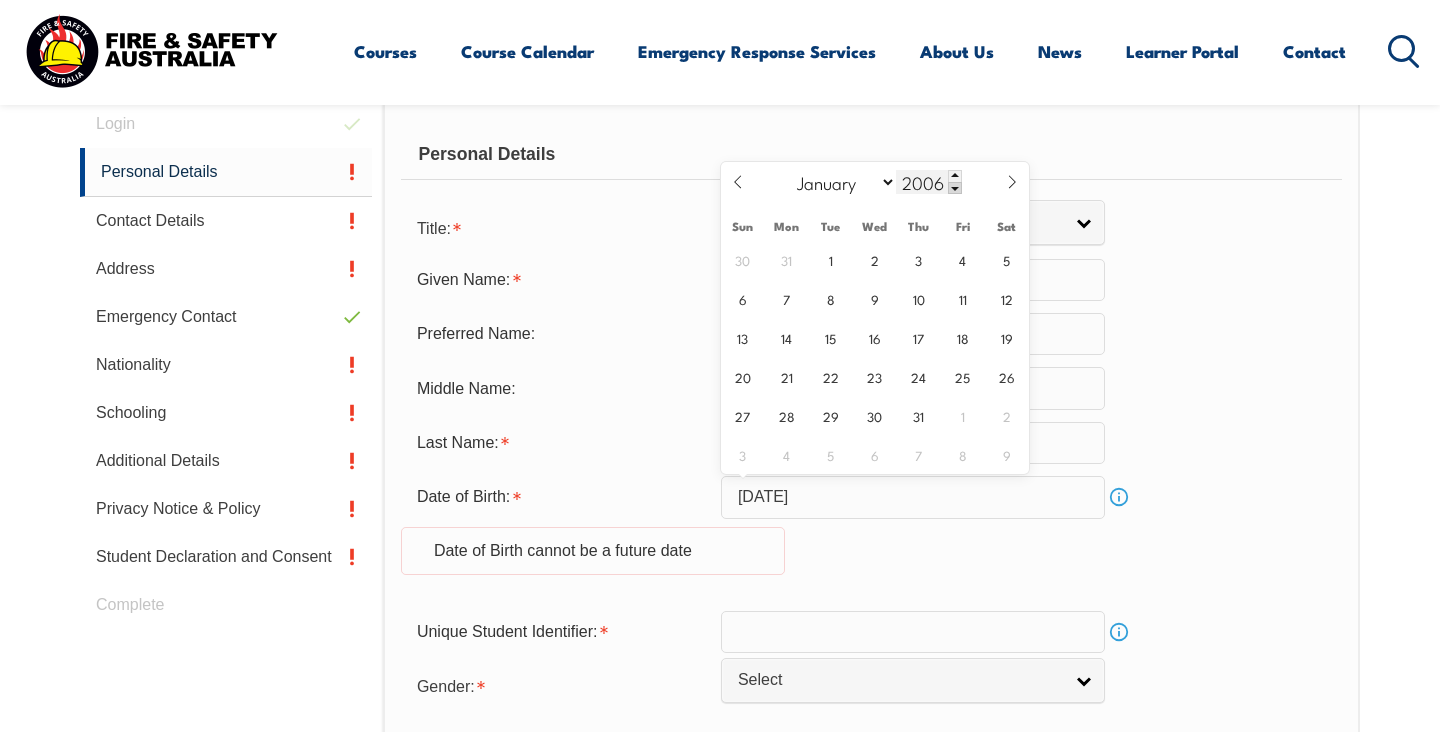 click at bounding box center [955, 188] 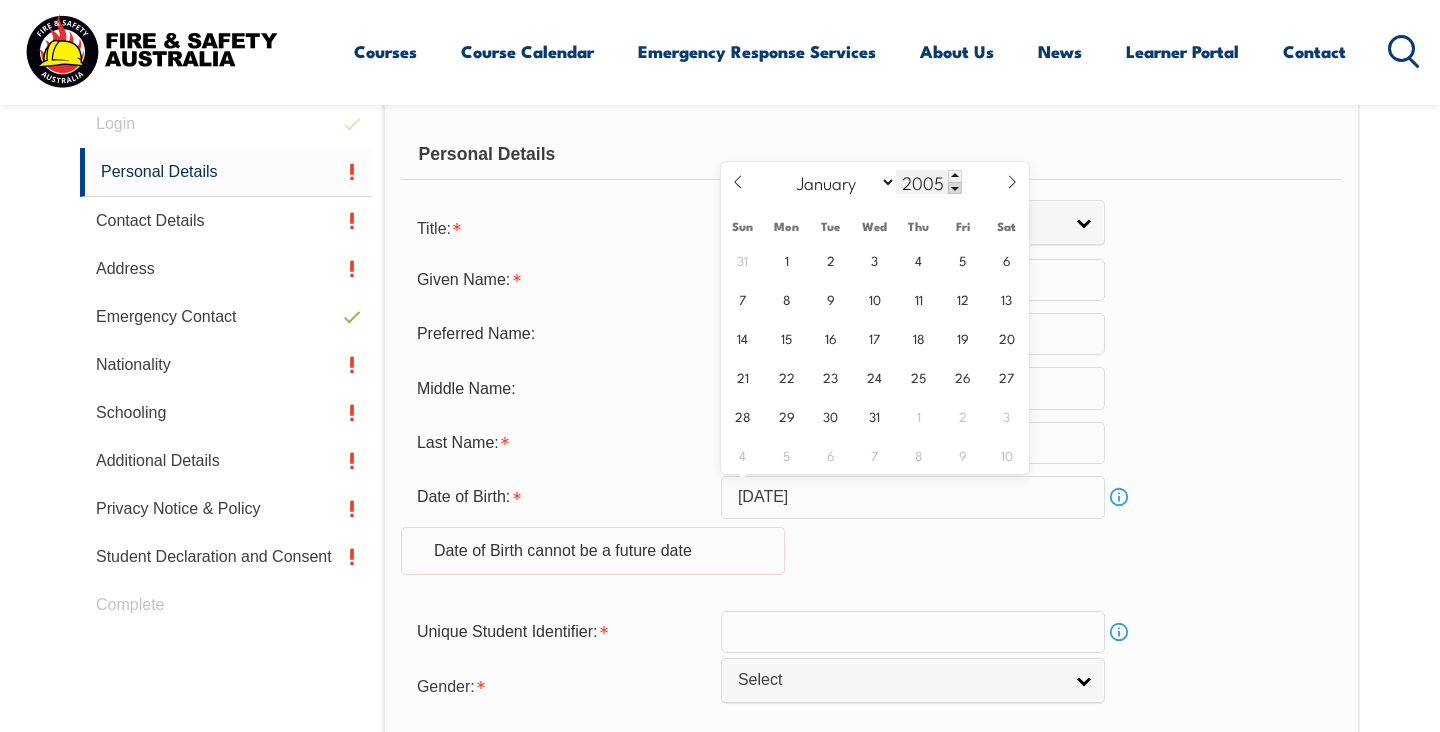 click at bounding box center [955, 188] 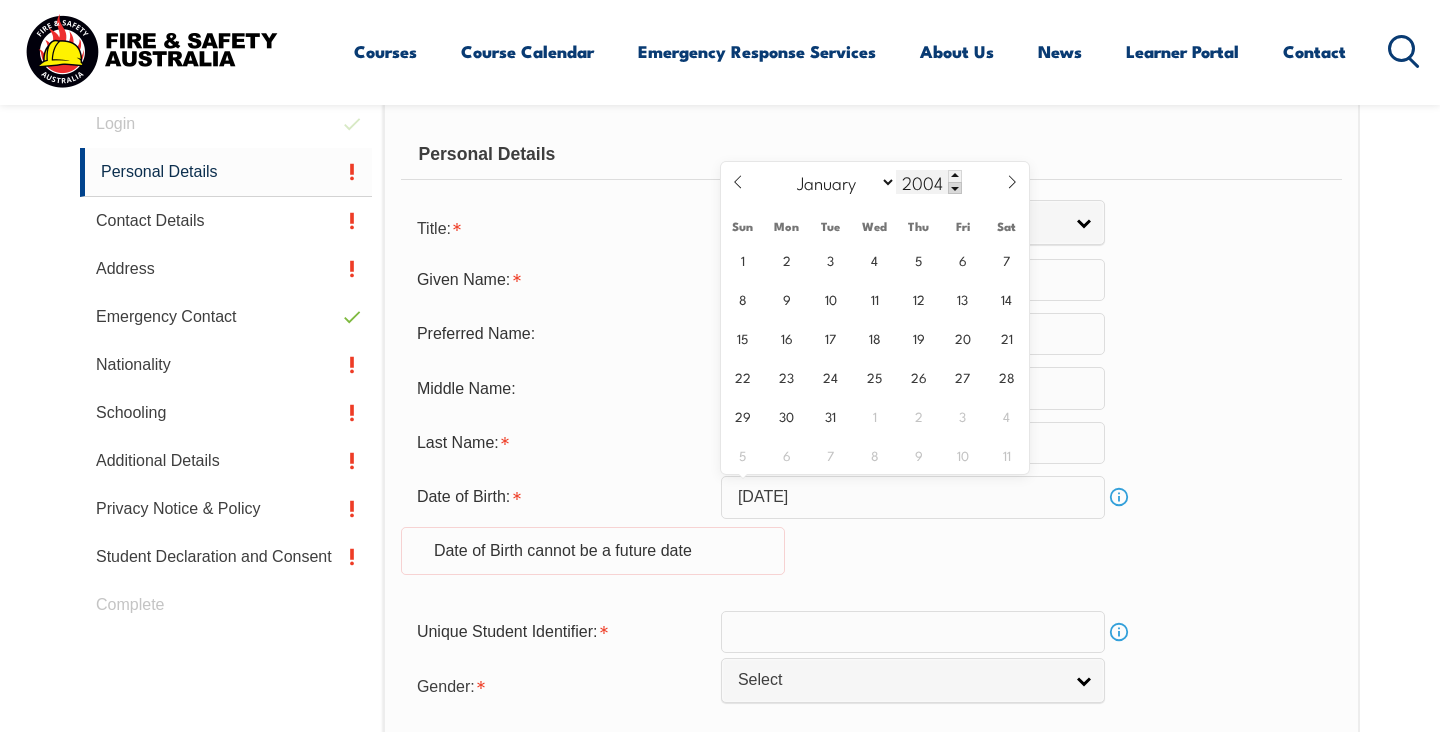 click at bounding box center (955, 188) 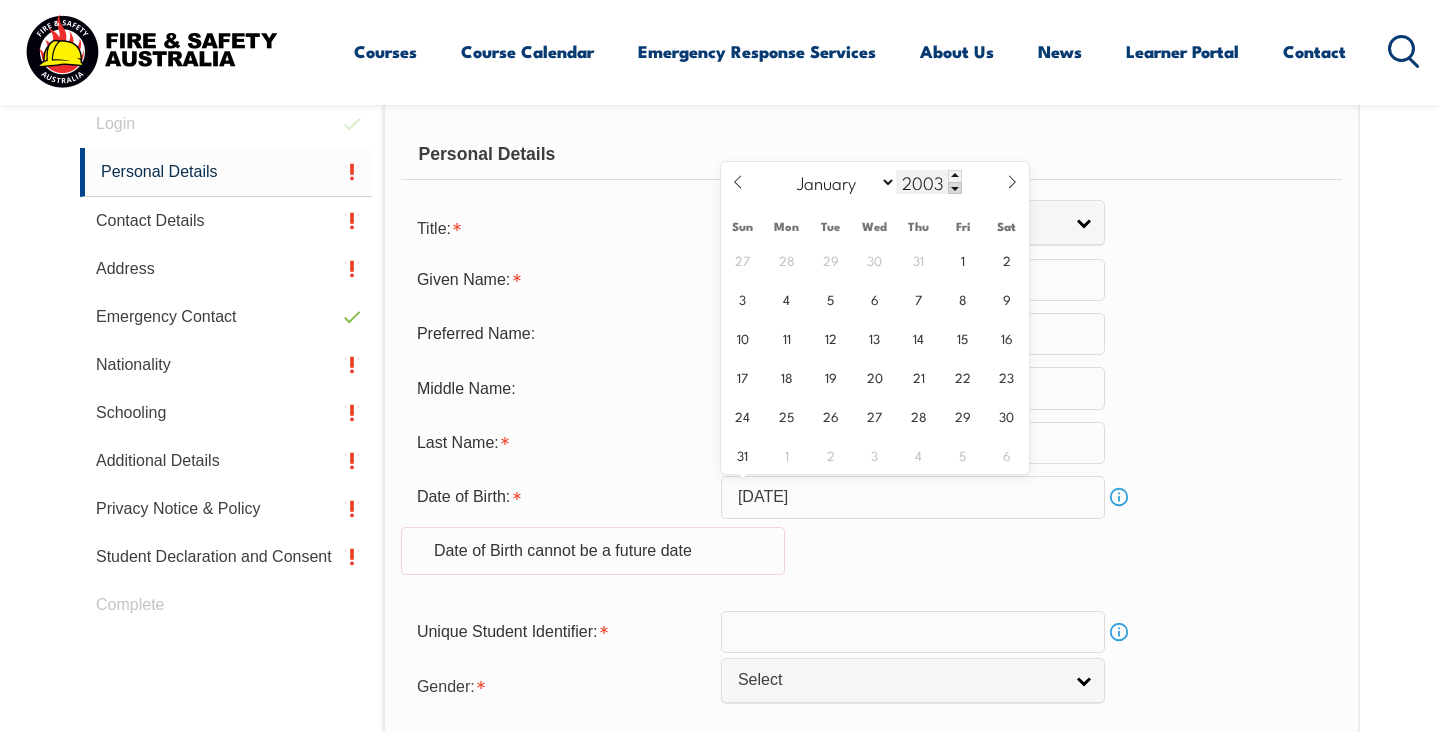 click at bounding box center (955, 188) 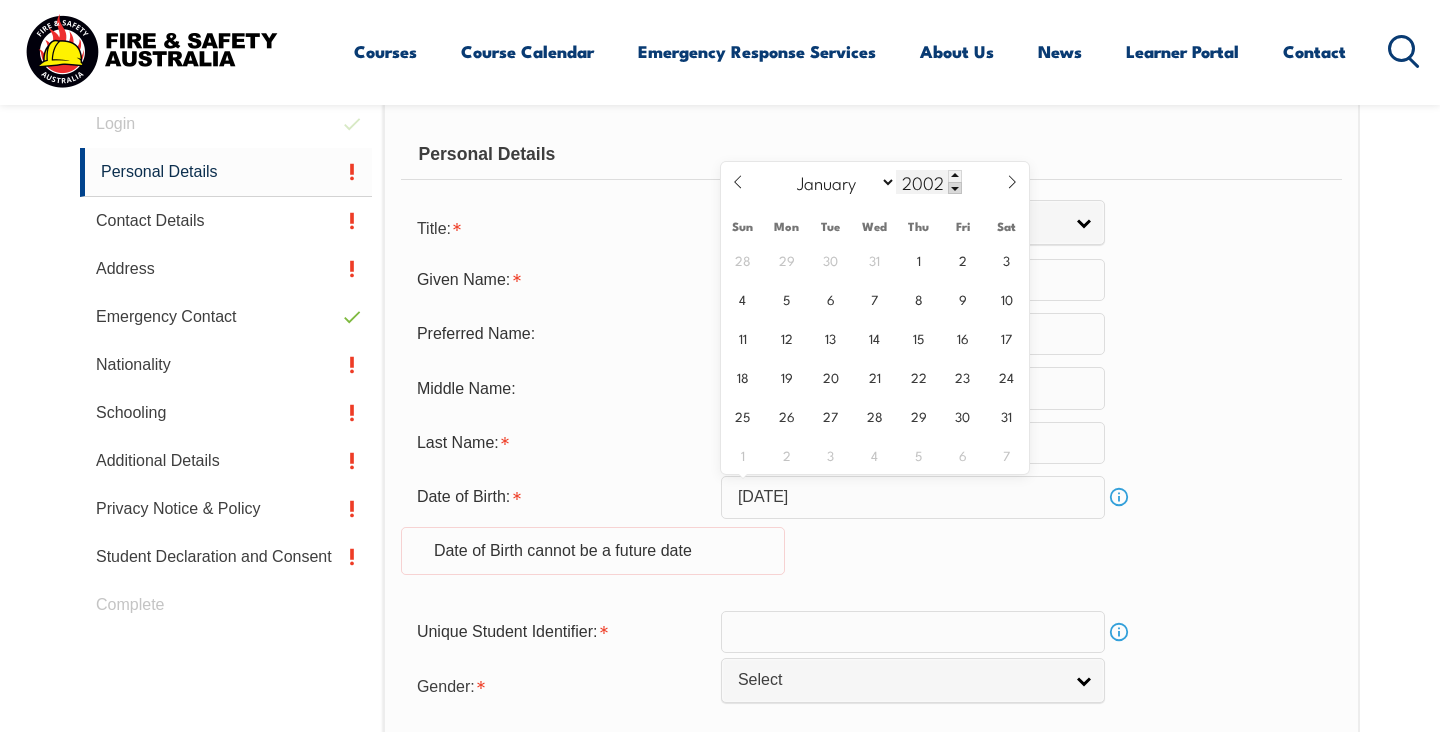 click at bounding box center (955, 188) 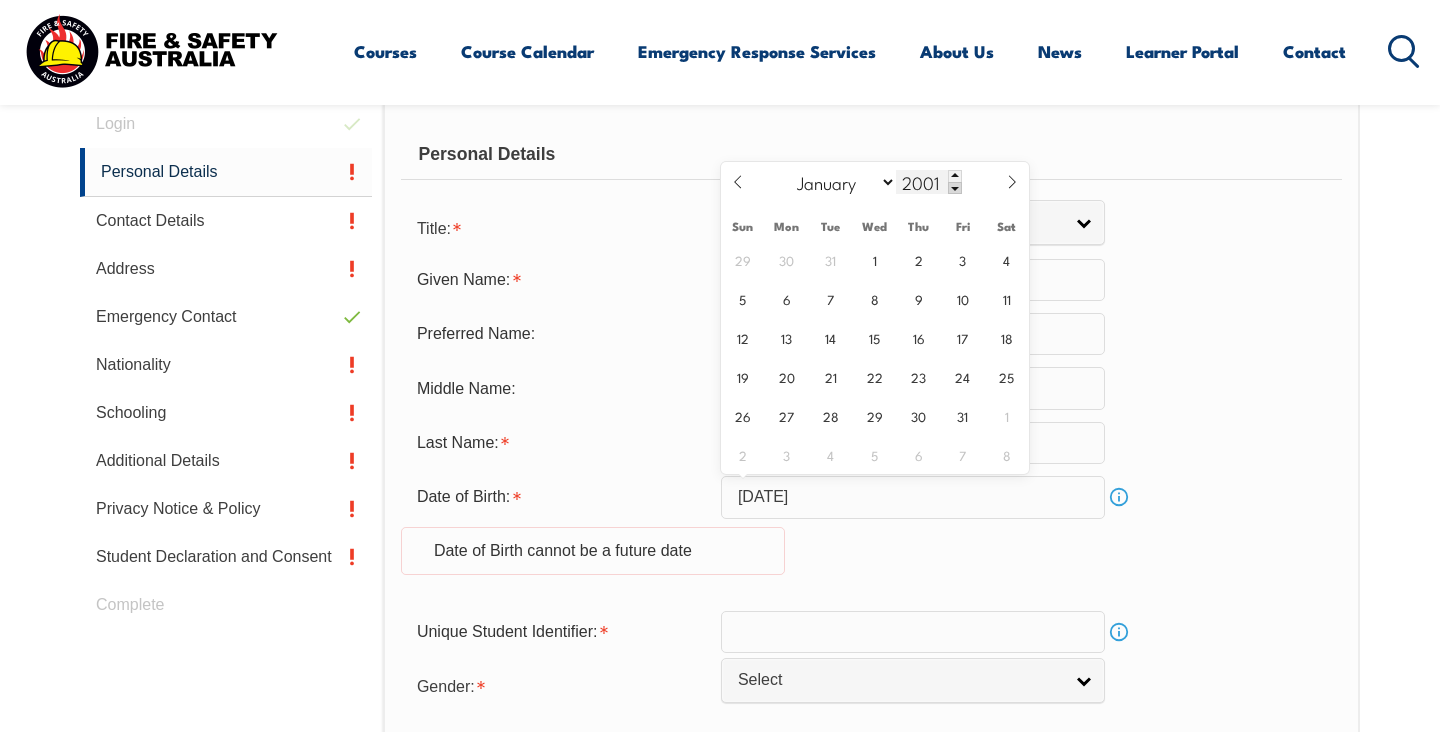 click at bounding box center (955, 188) 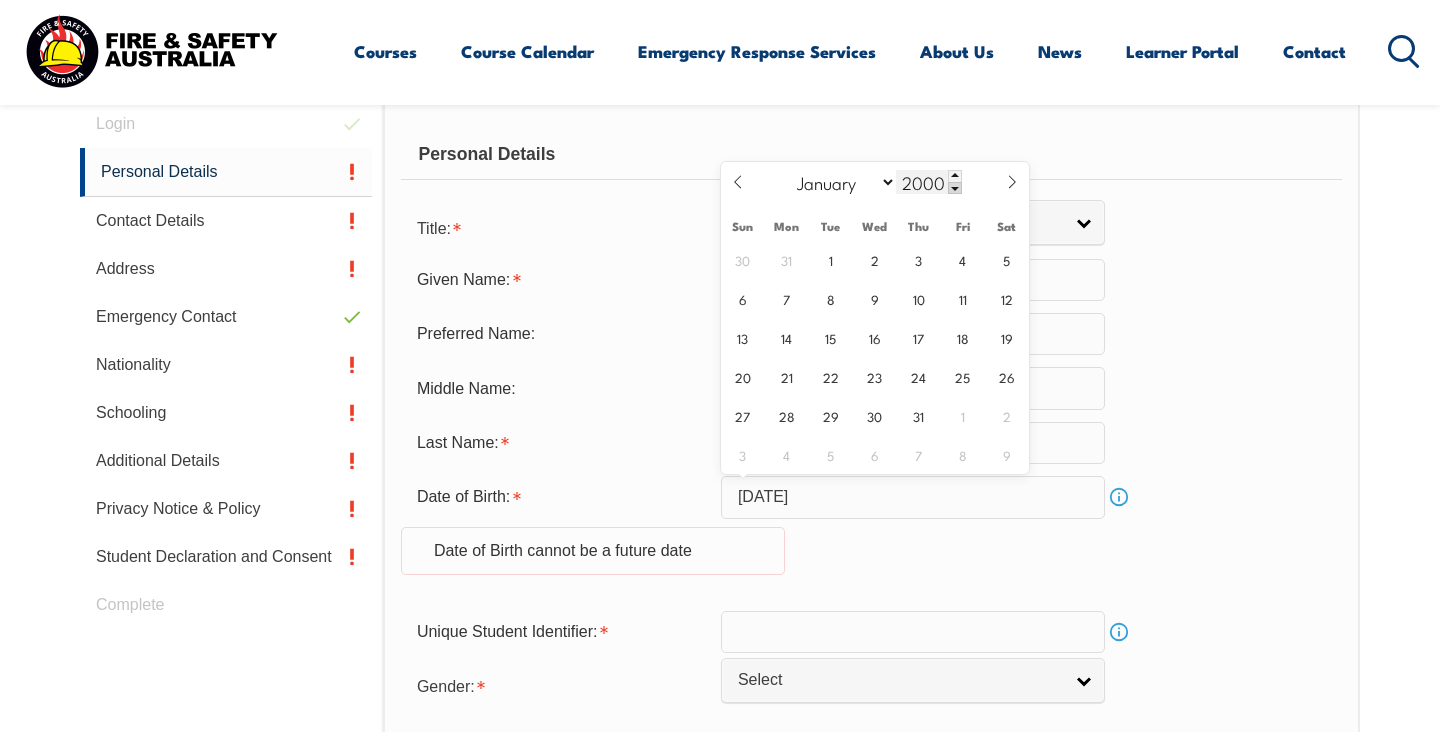 click at bounding box center (955, 188) 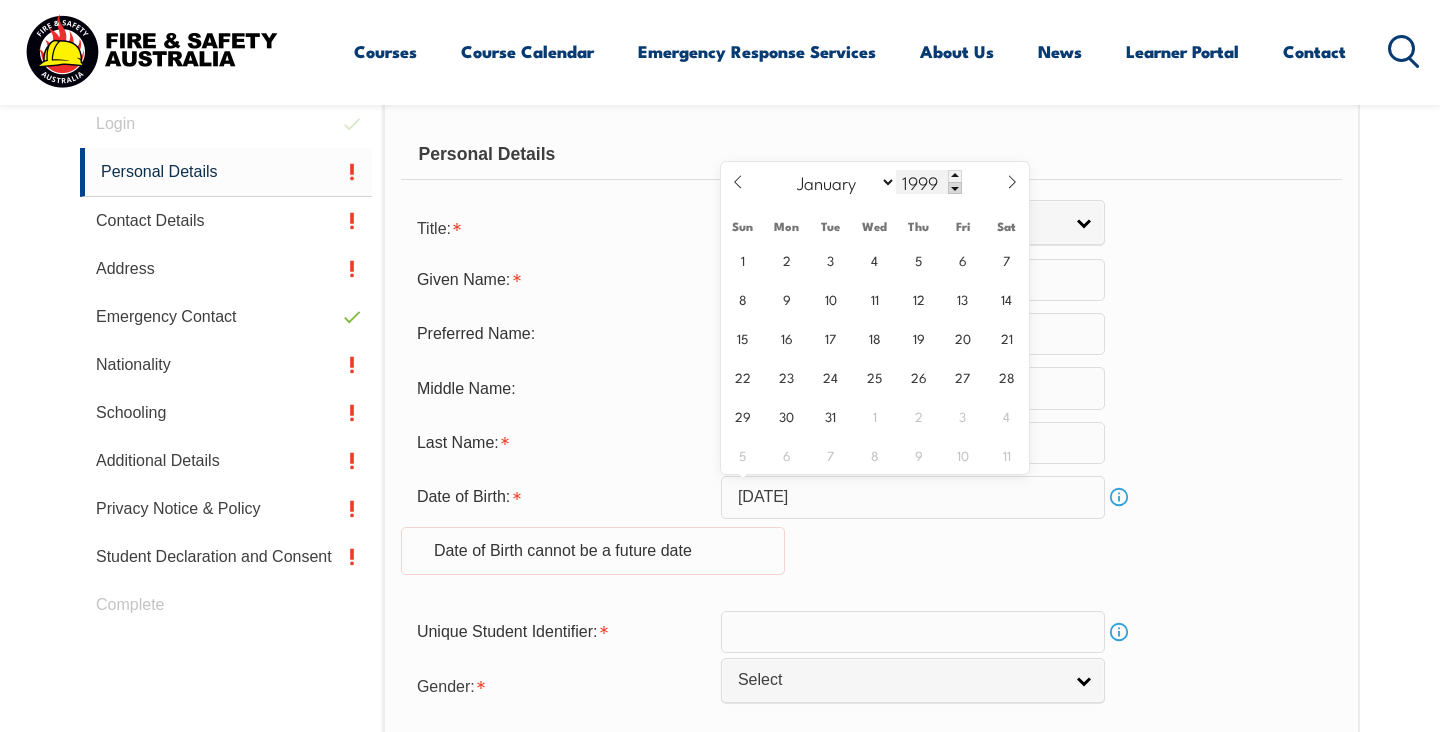 click at bounding box center [955, 188] 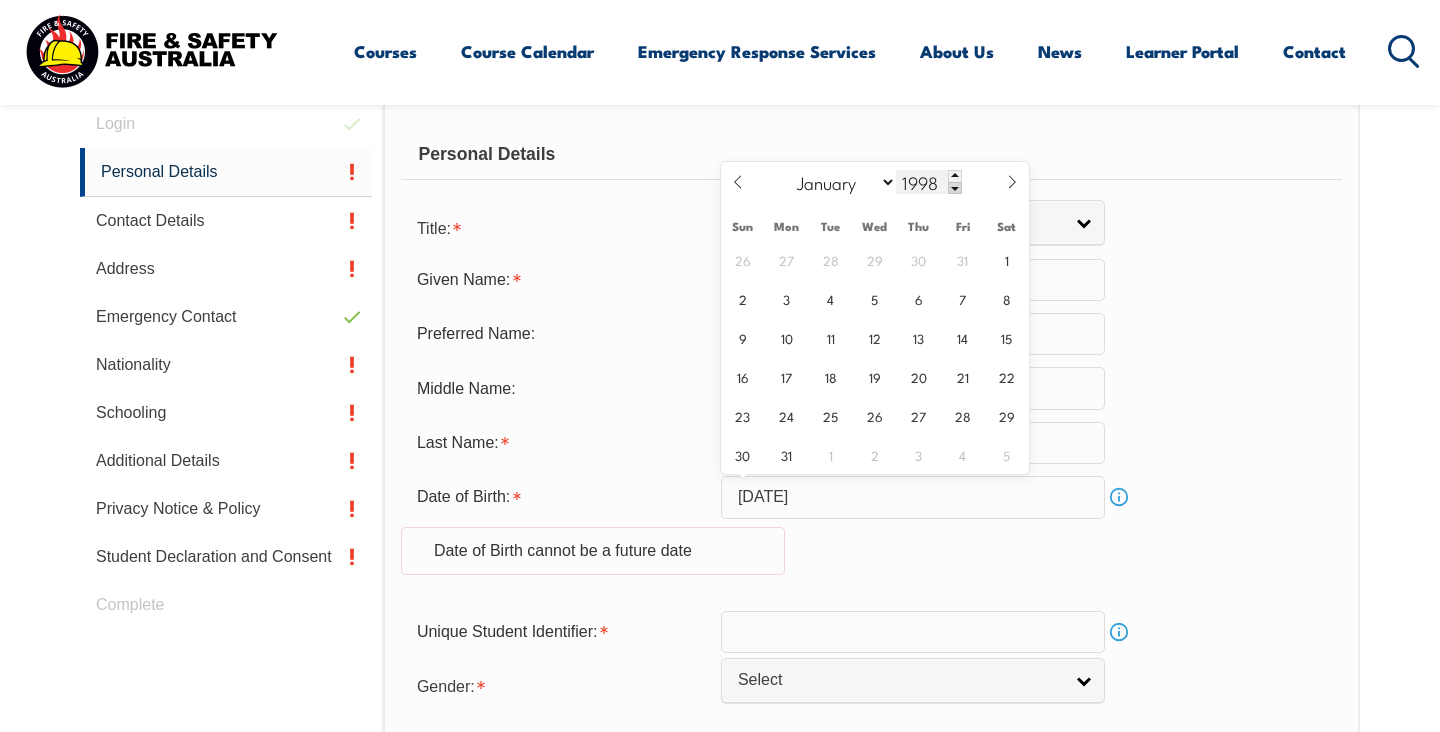 click at bounding box center (955, 188) 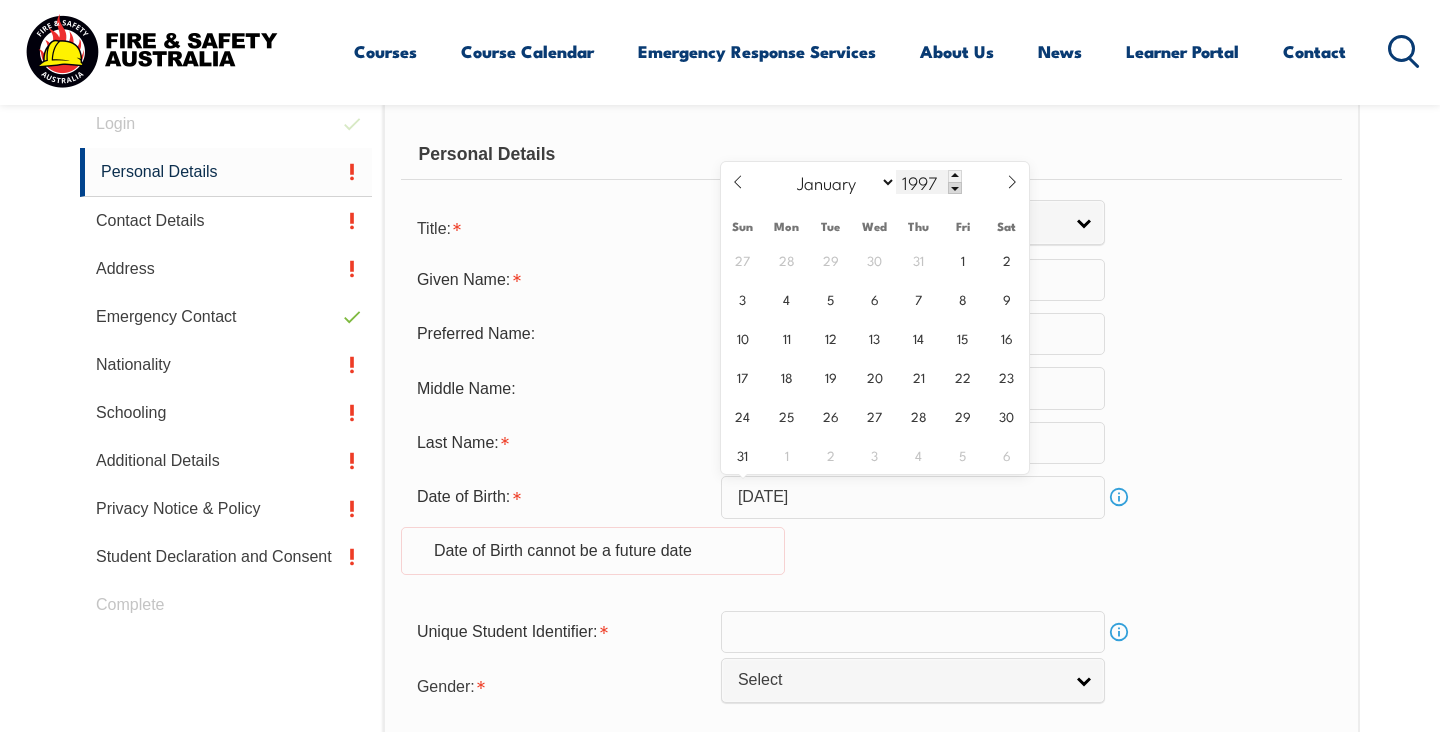 click at bounding box center [955, 188] 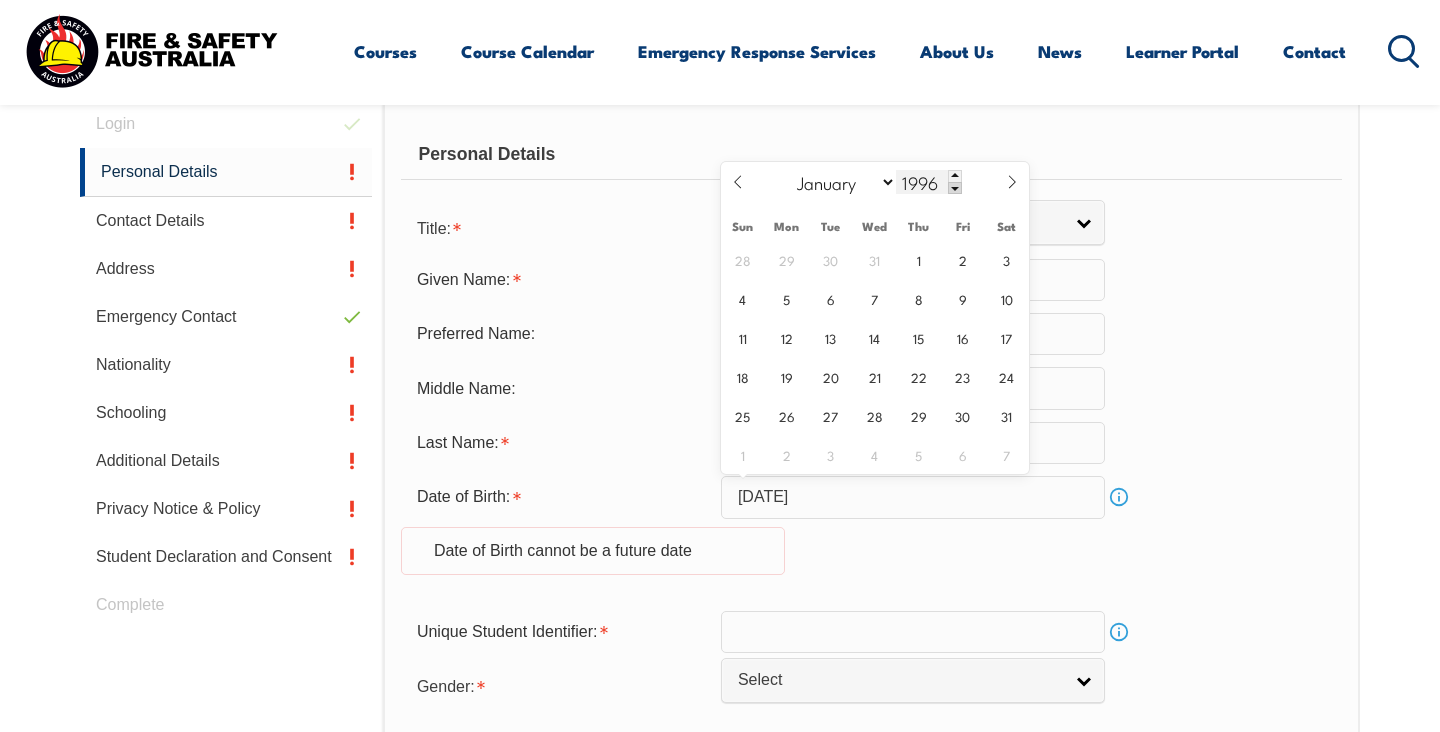click at bounding box center [955, 188] 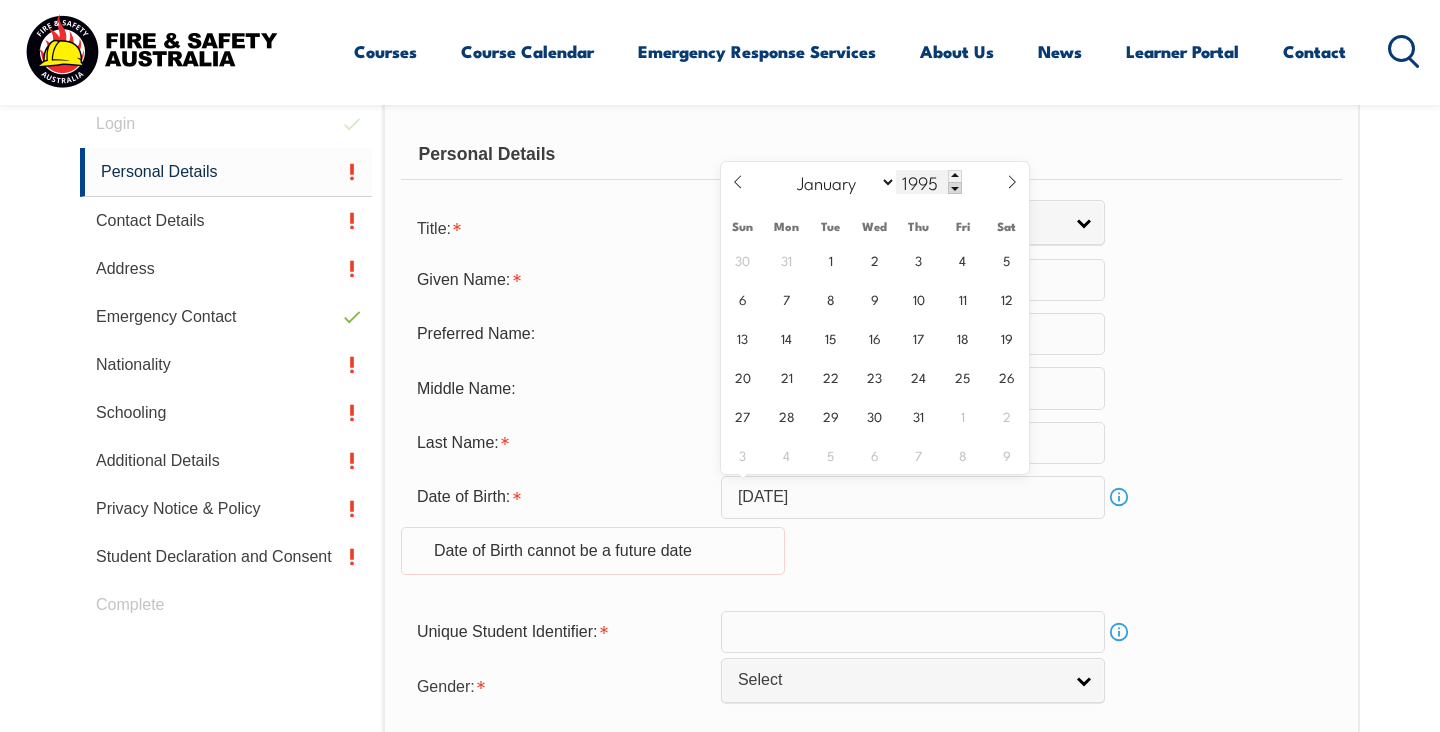 click at bounding box center (955, 188) 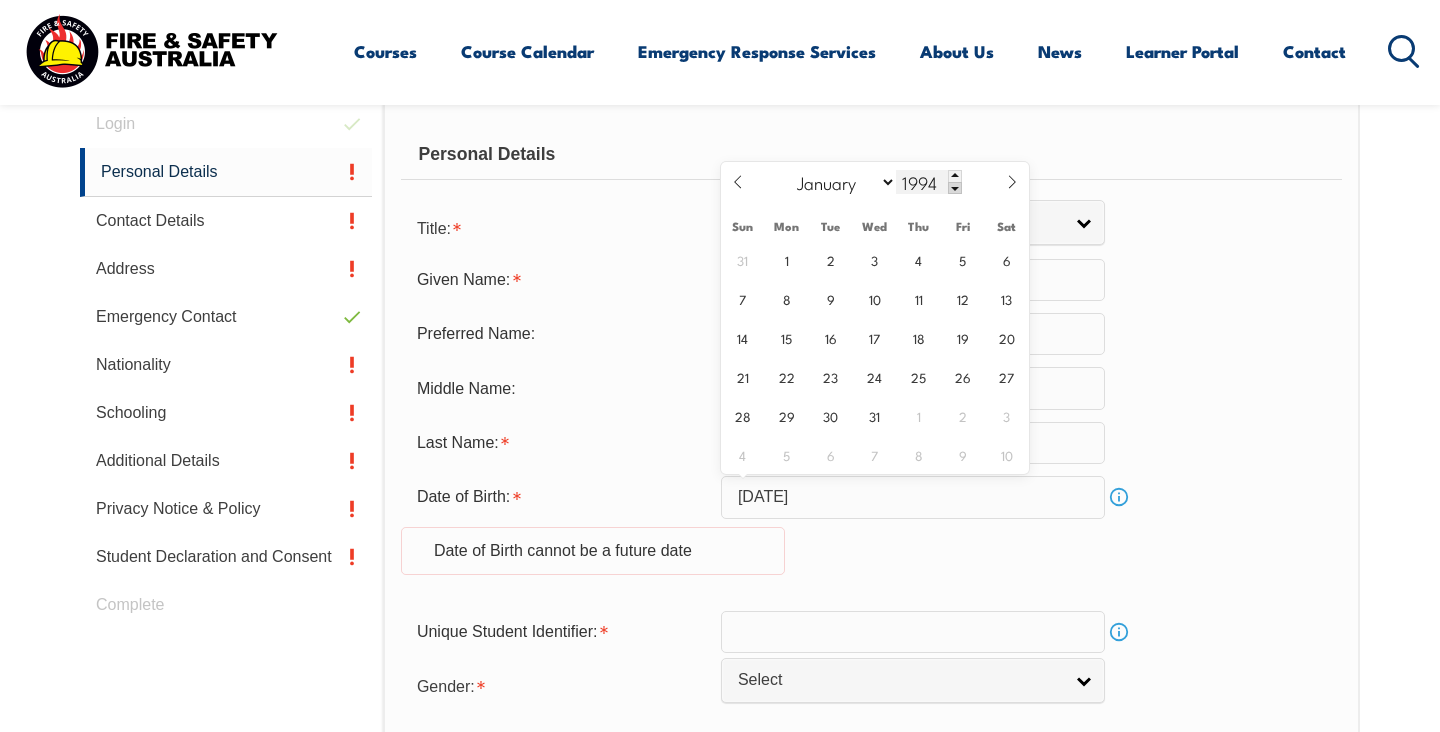click at bounding box center (955, 188) 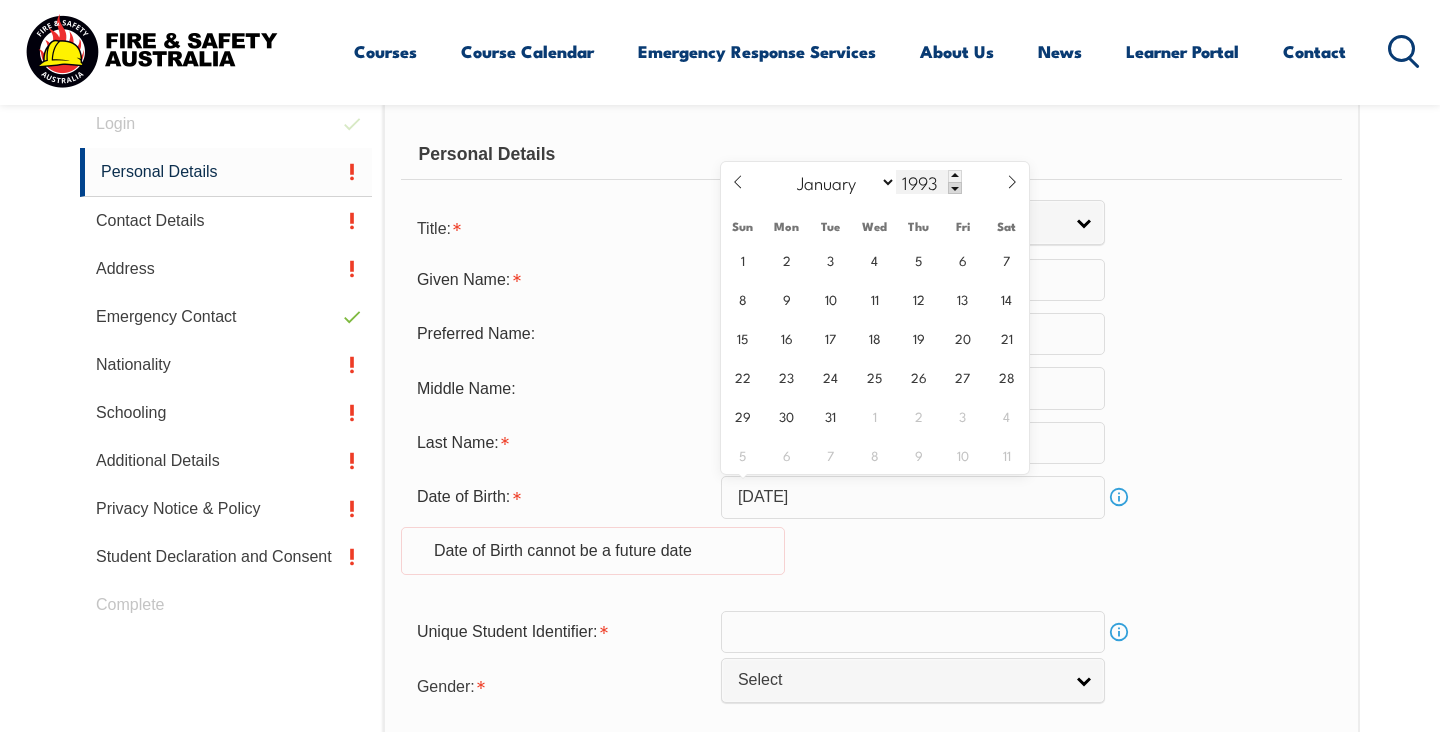 click at bounding box center (955, 188) 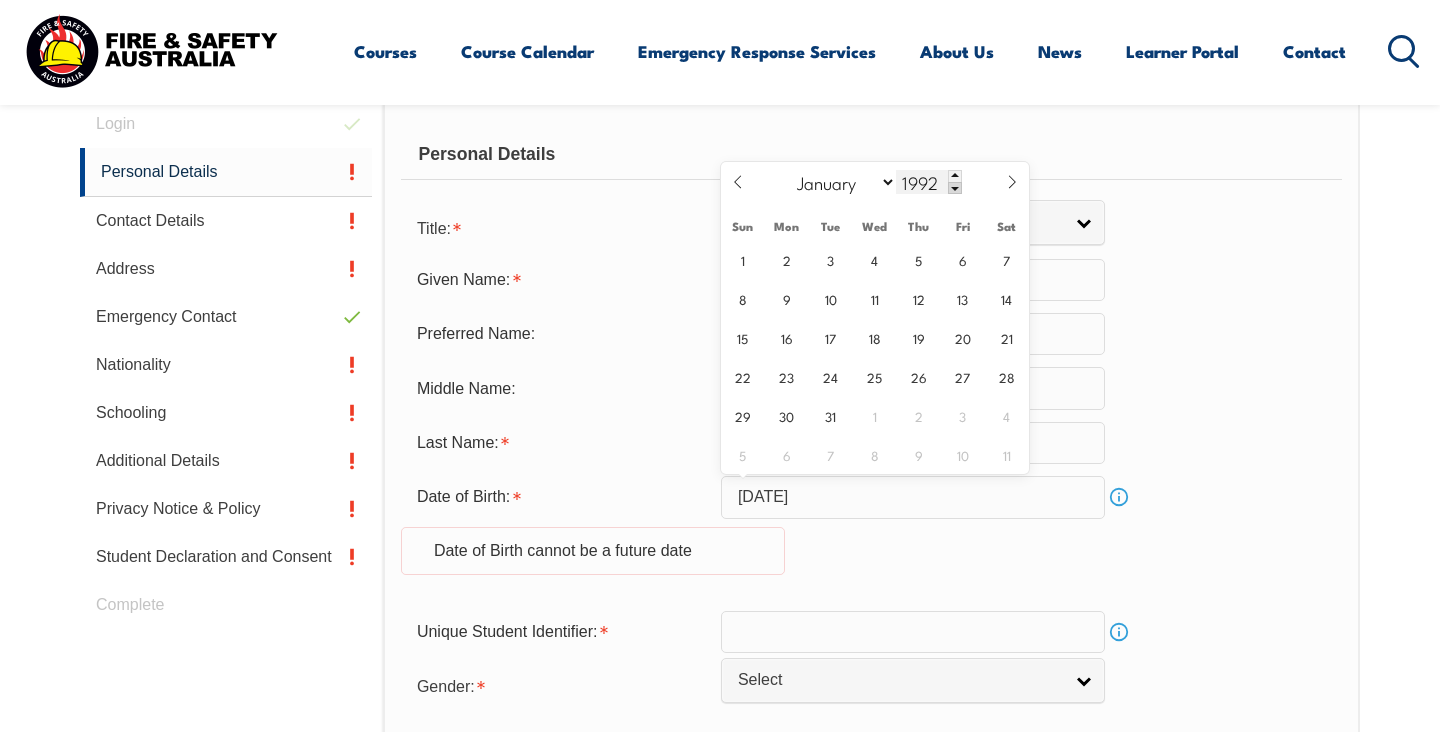 click at bounding box center [955, 188] 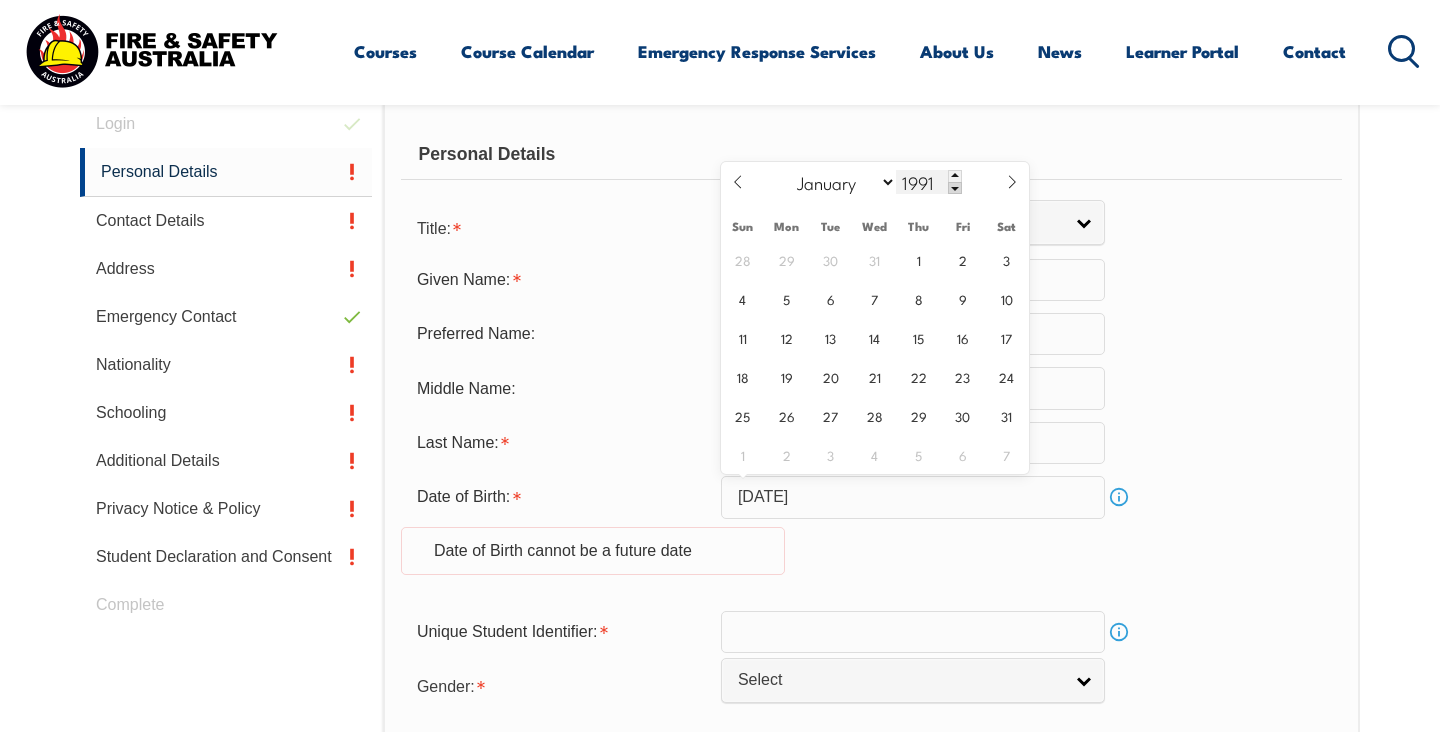 click at bounding box center [955, 188] 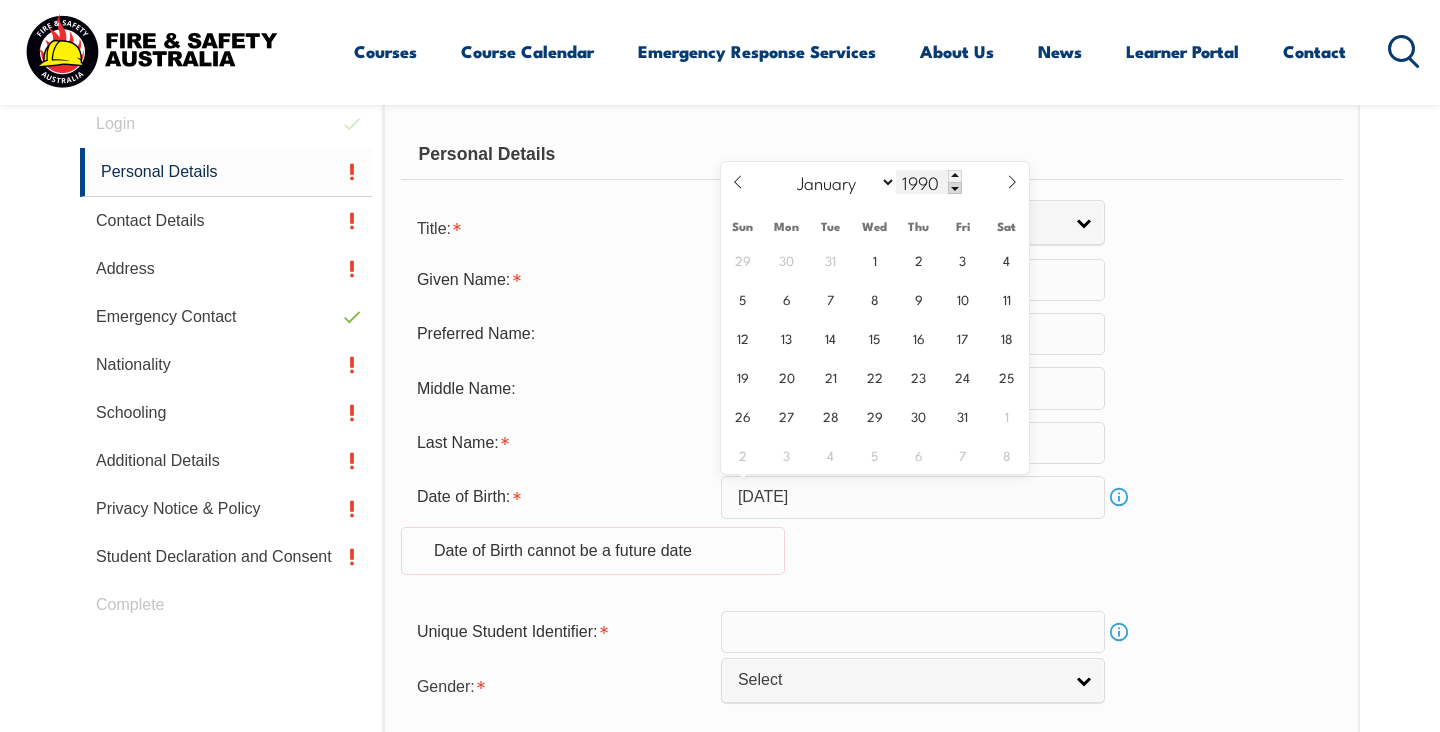 click at bounding box center (955, 188) 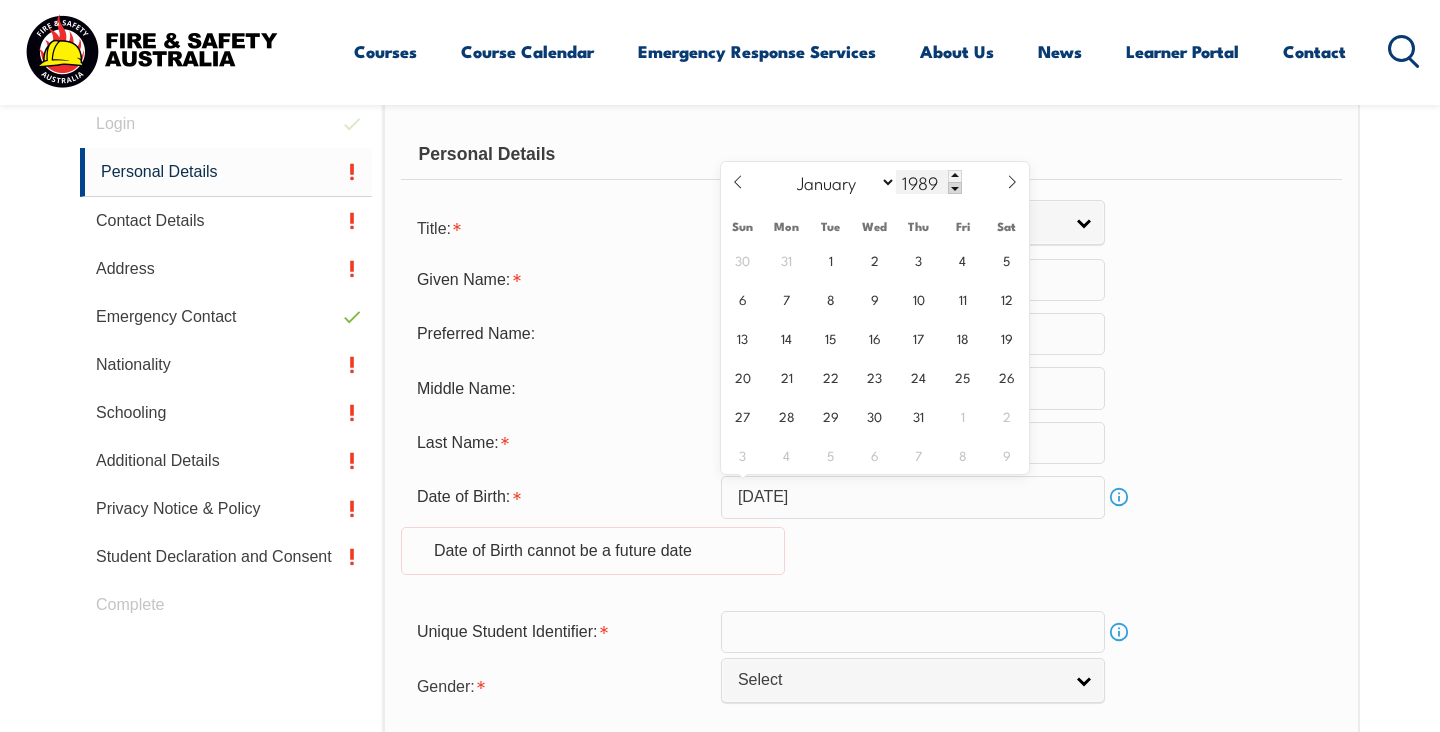 click at bounding box center (955, 188) 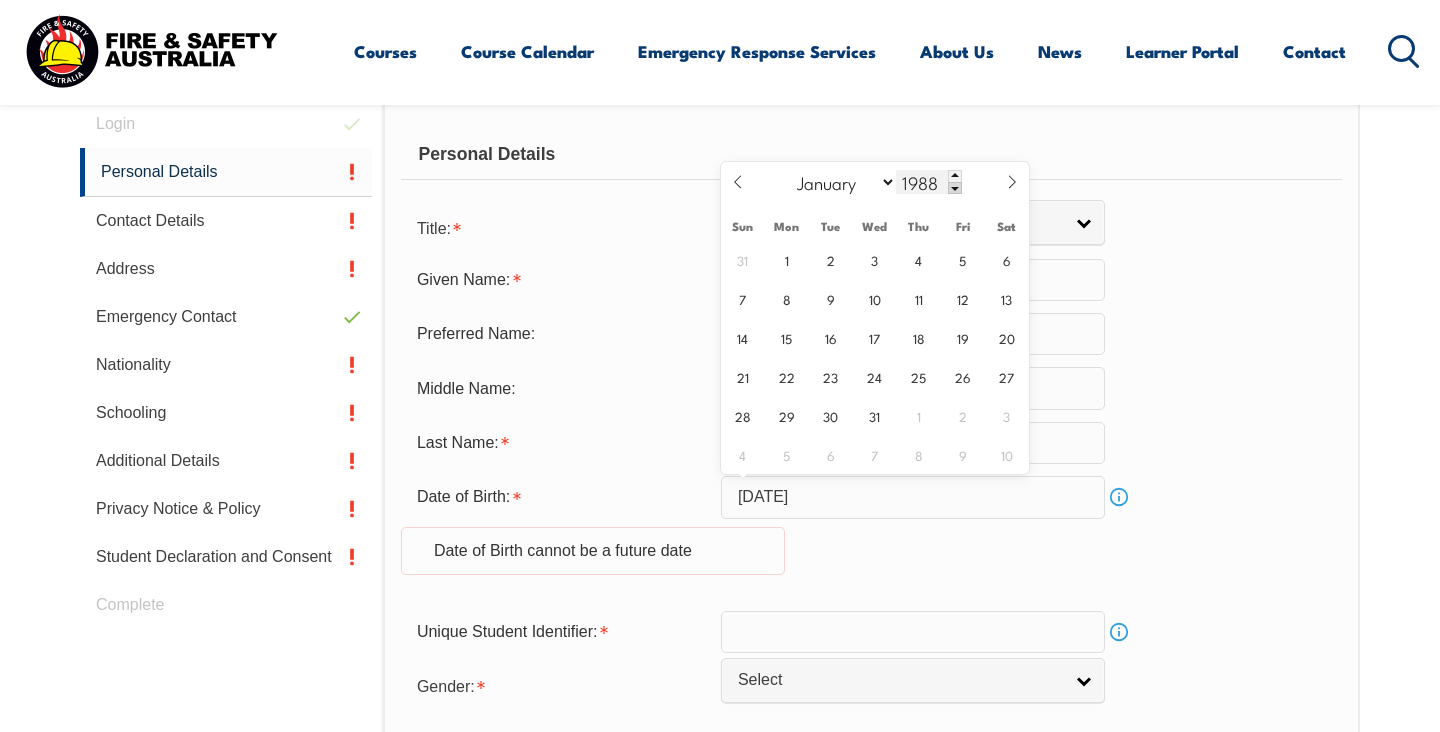 click at bounding box center [955, 188] 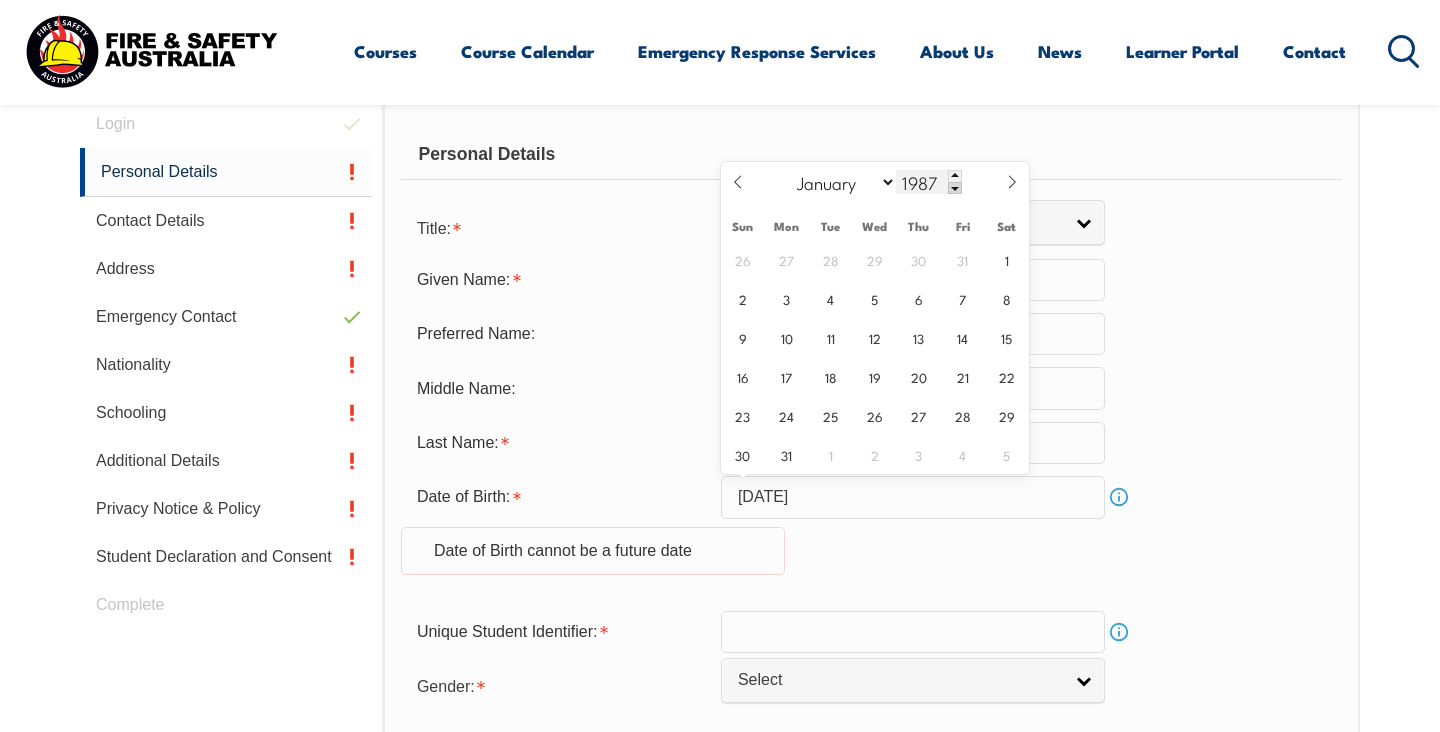 click at bounding box center [955, 188] 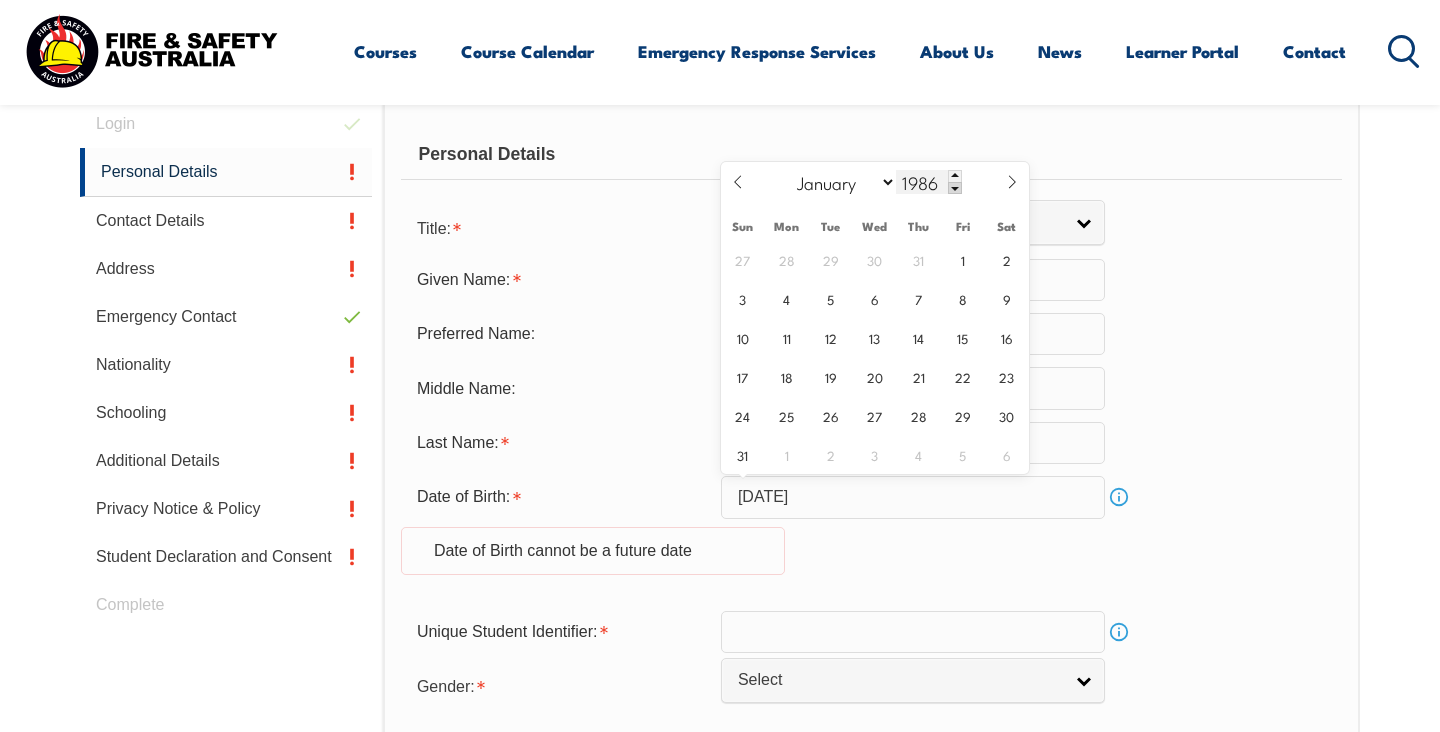 click at bounding box center (955, 188) 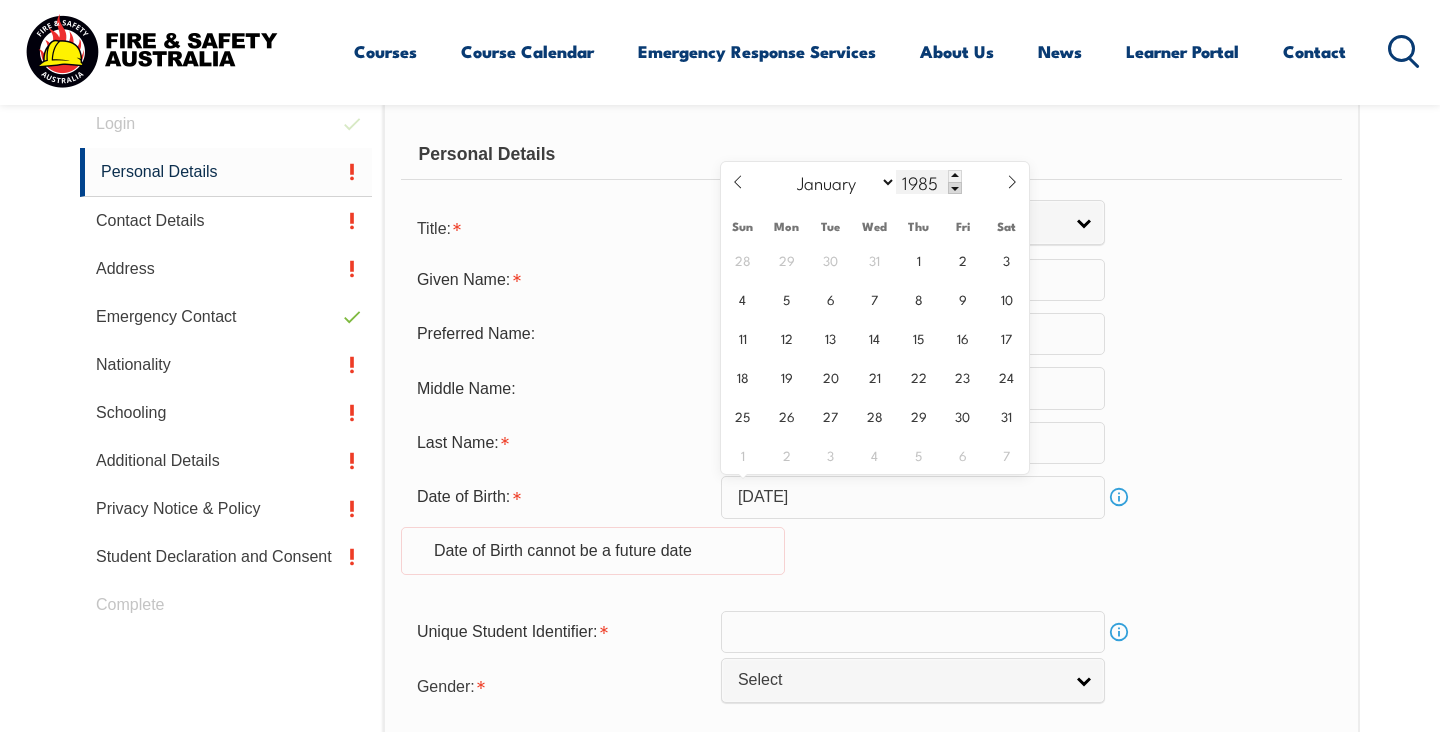 click at bounding box center (955, 188) 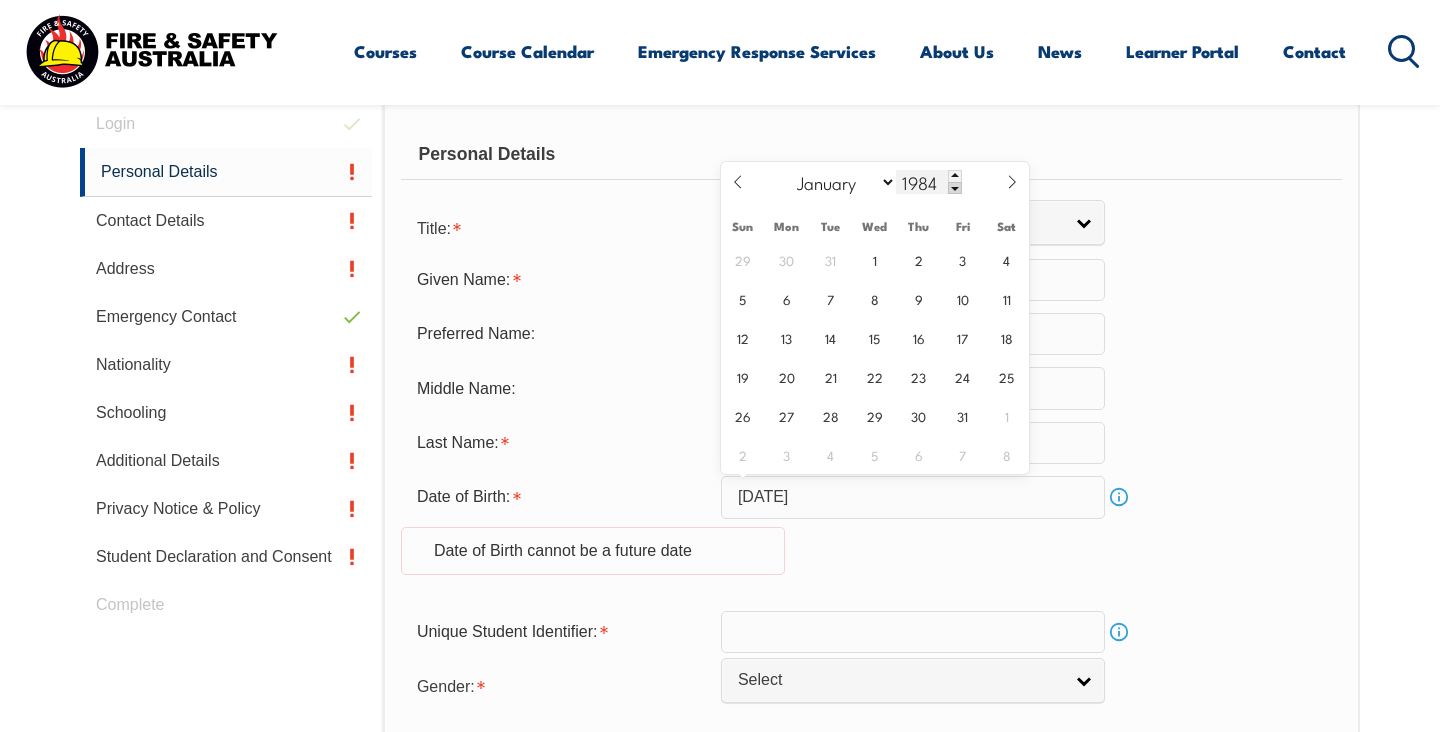 click at bounding box center (955, 188) 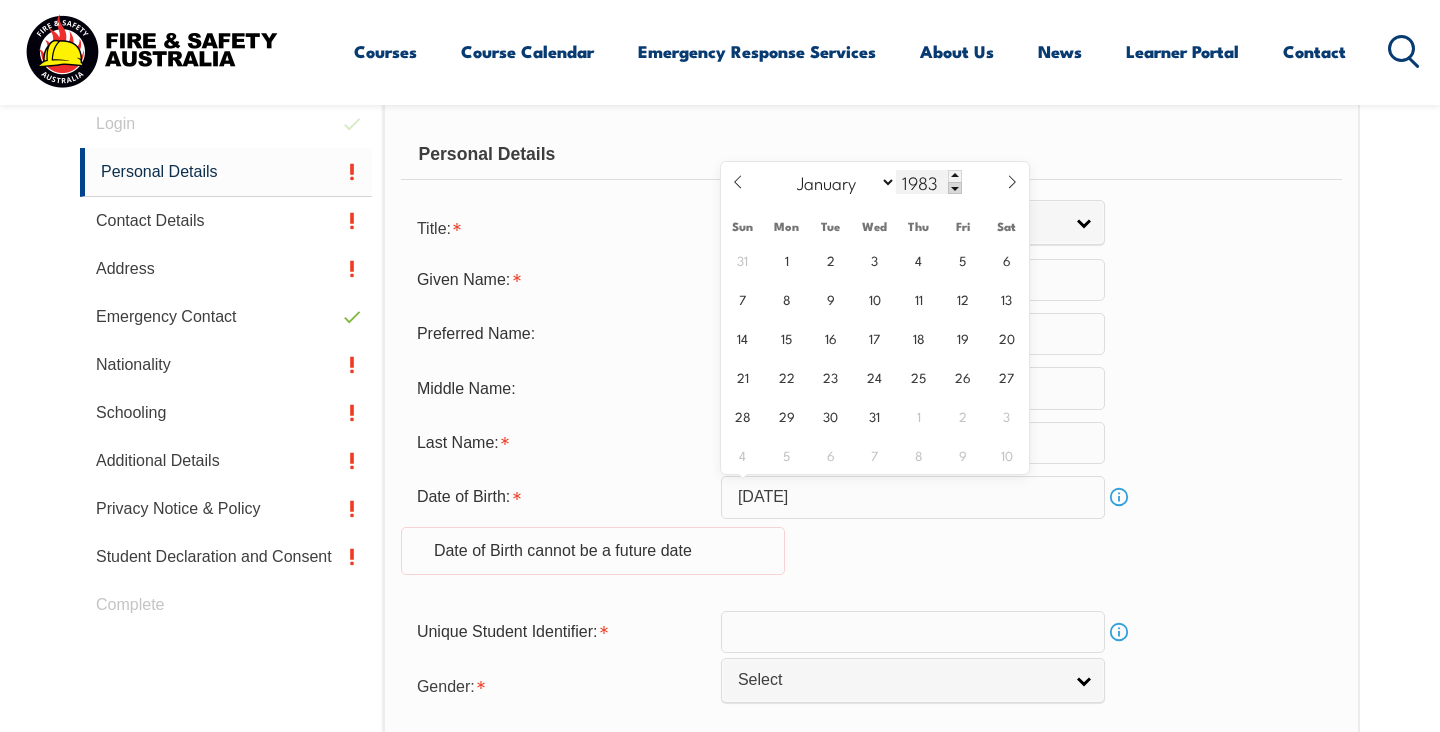 click at bounding box center [955, 188] 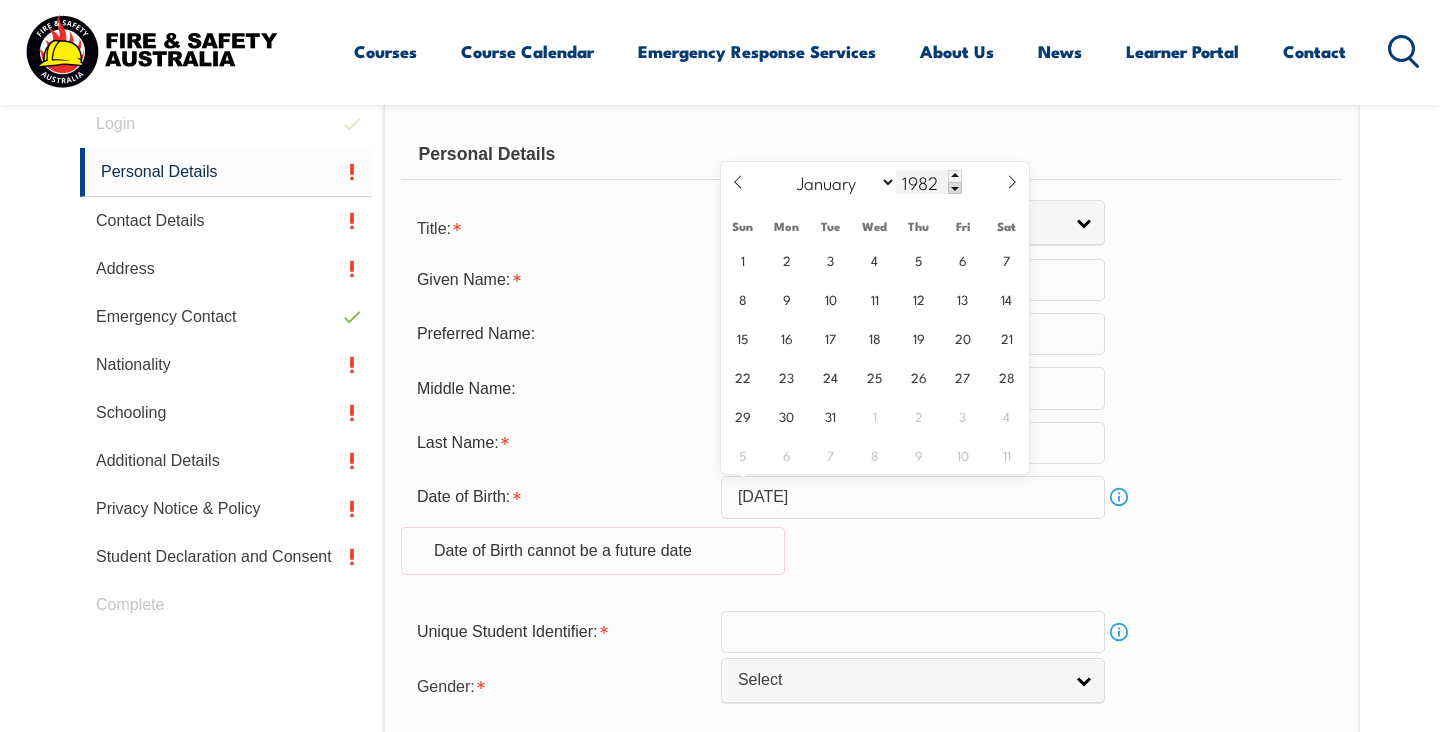 click at bounding box center [955, 188] 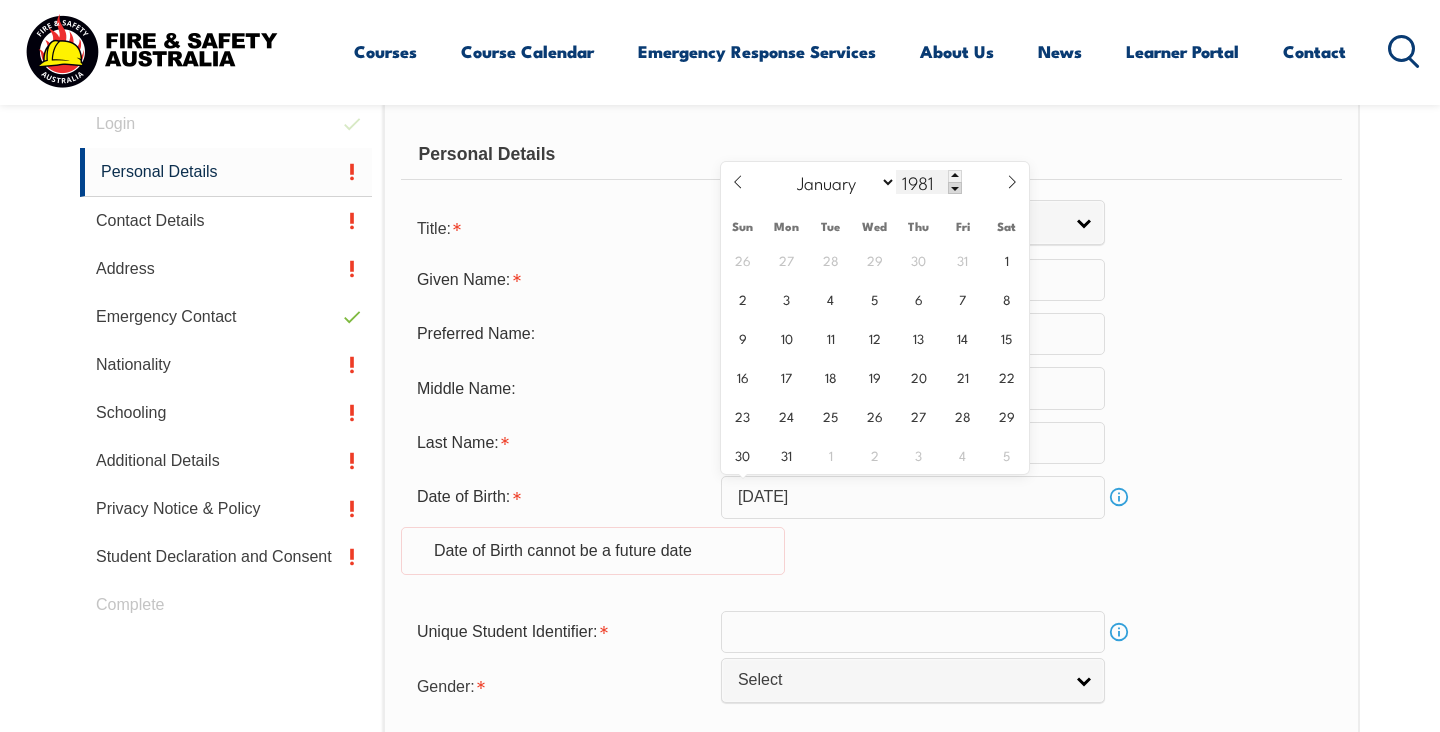 click at bounding box center (955, 188) 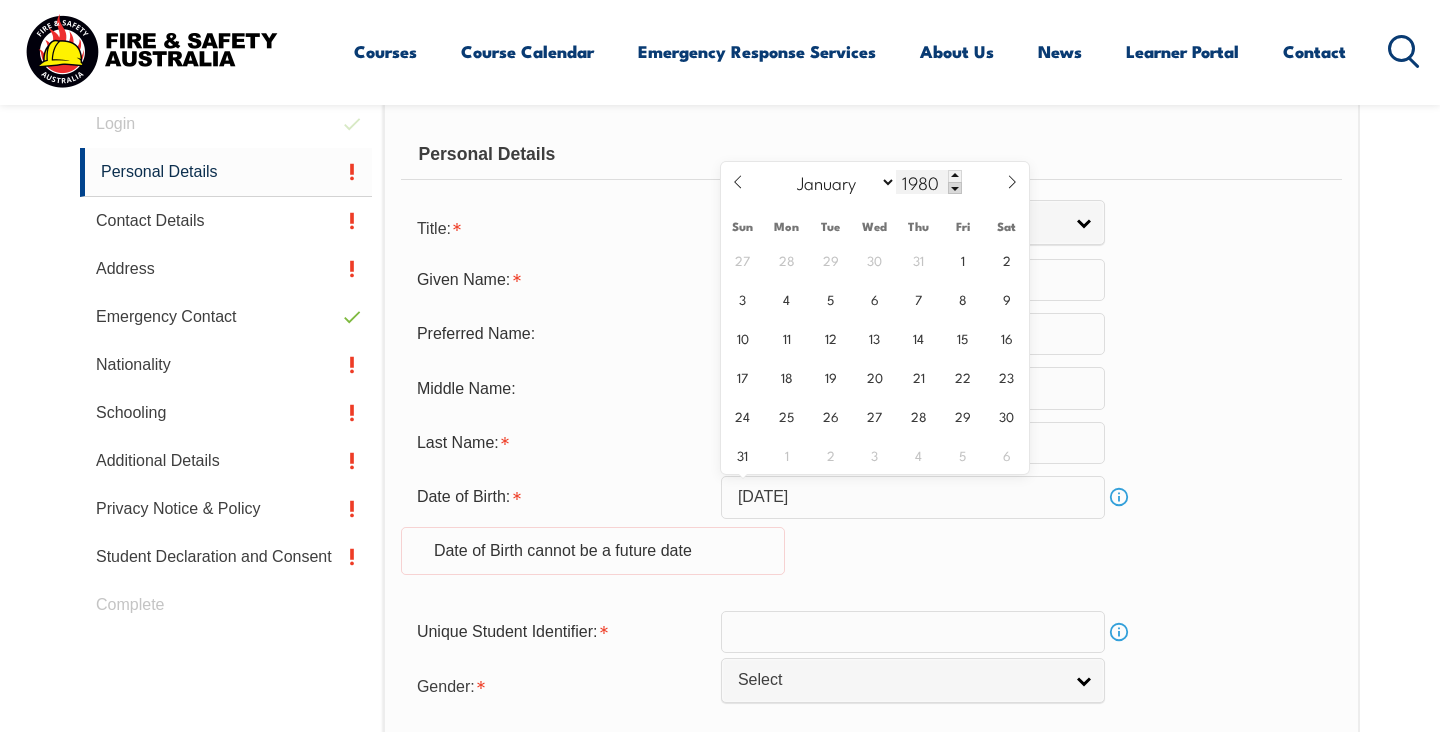 click at bounding box center [955, 188] 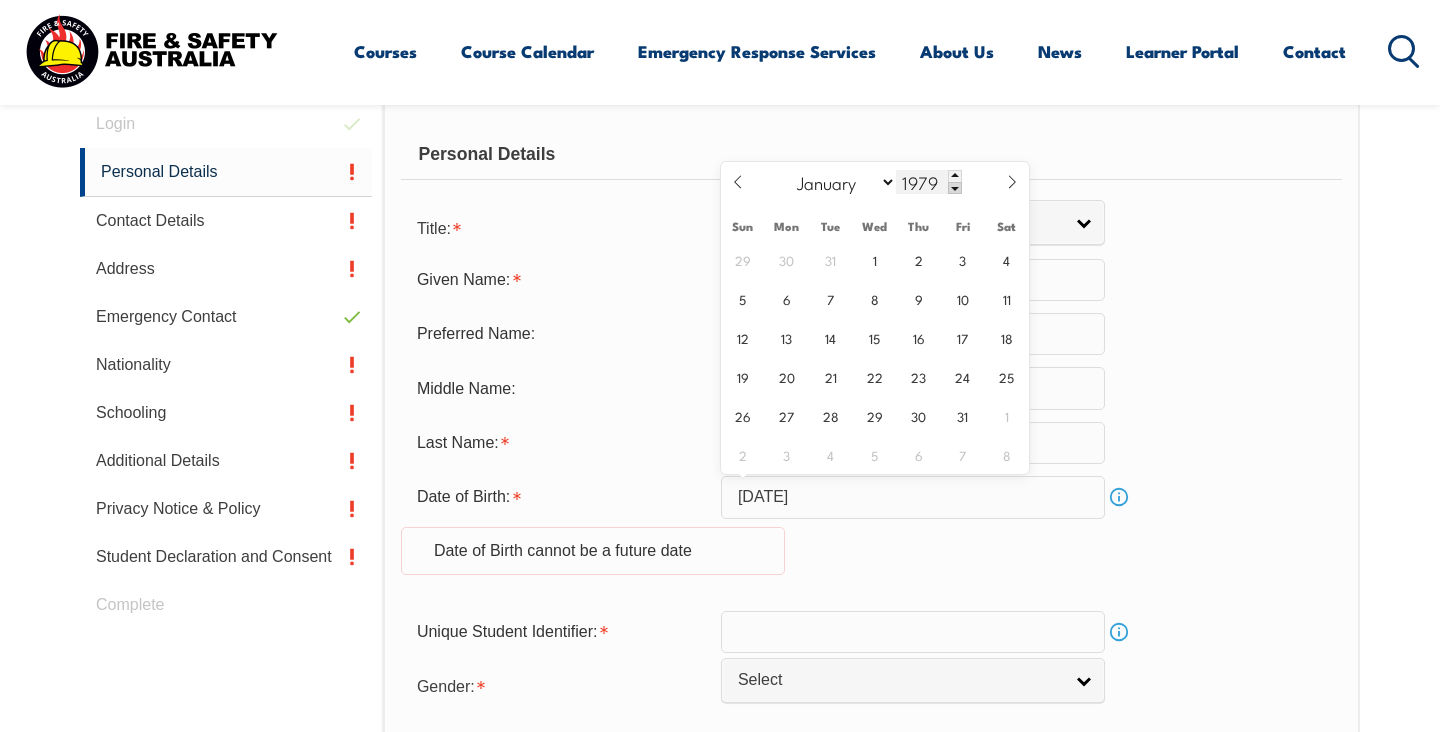 click at bounding box center [955, 188] 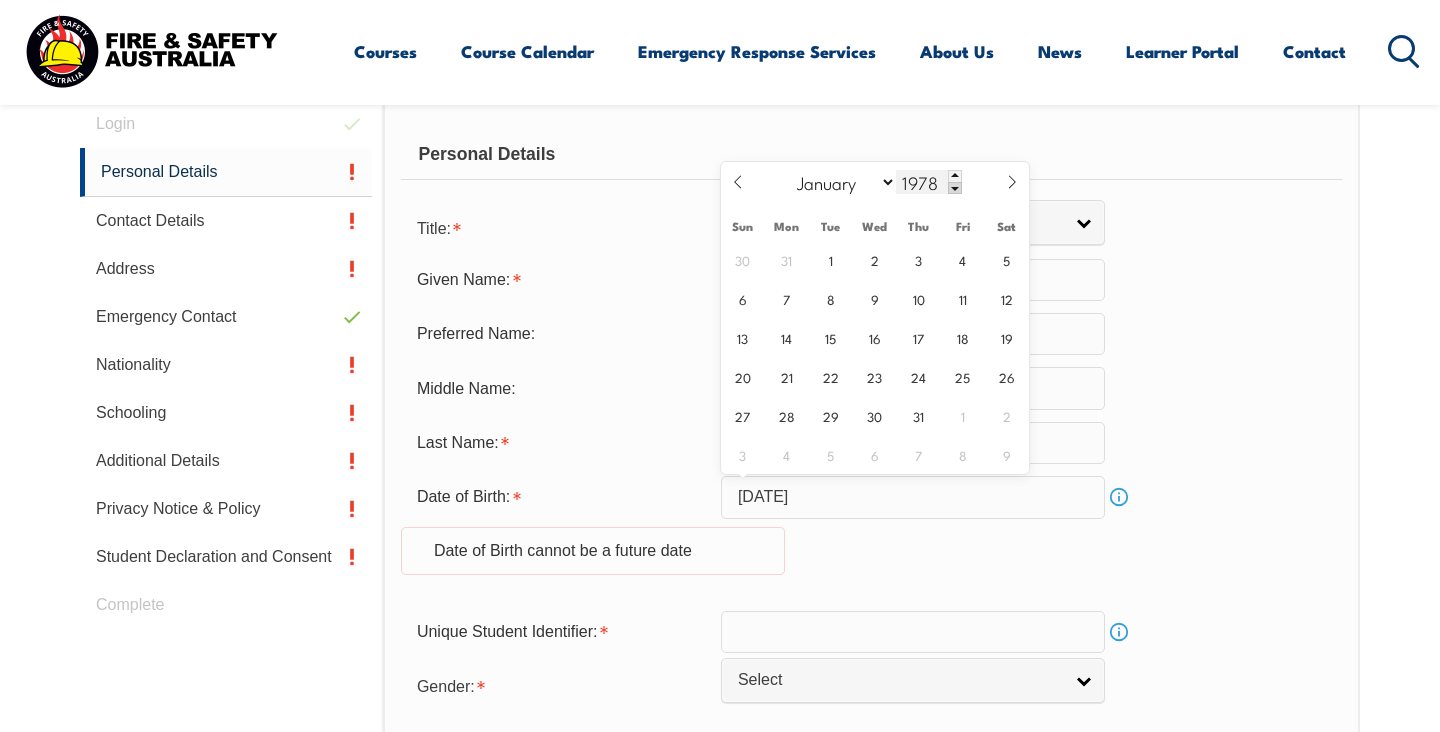 click at bounding box center [955, 188] 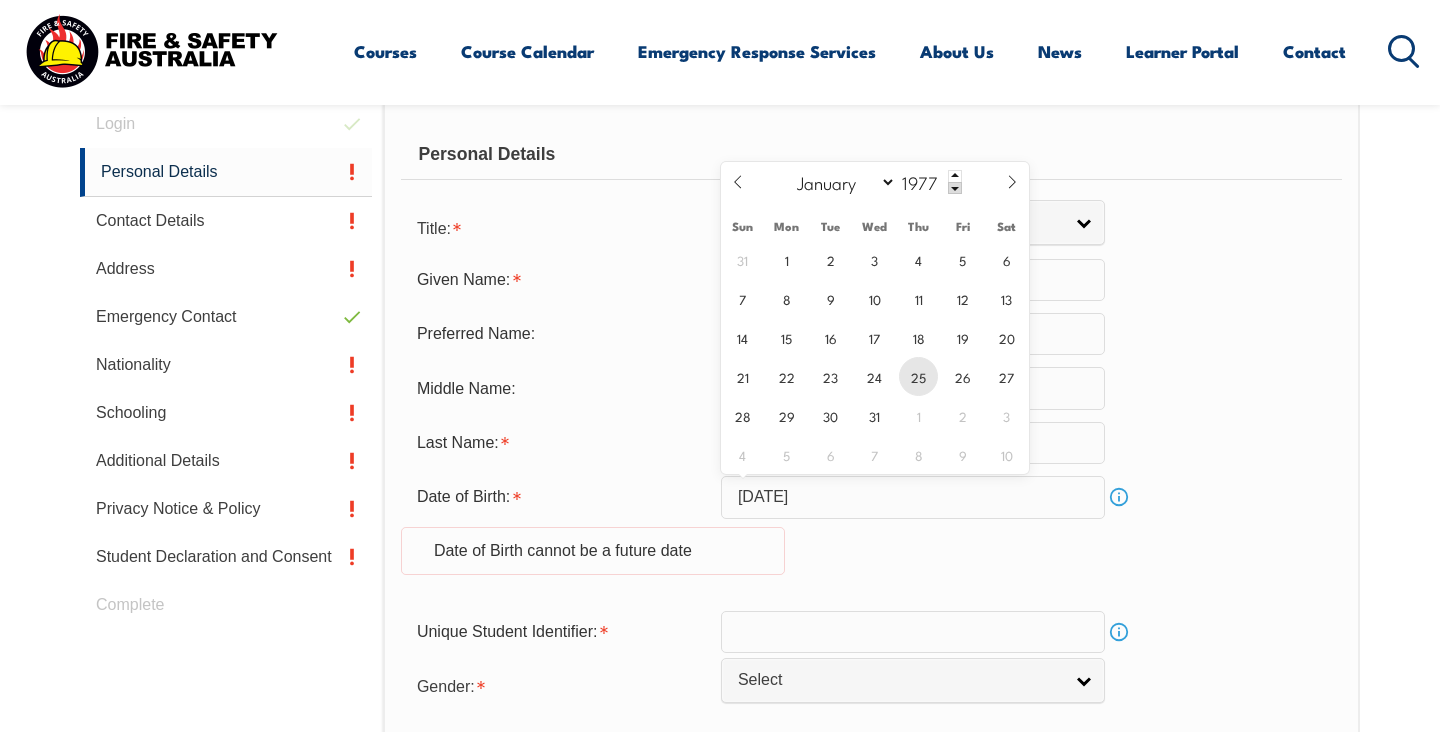 click on "25" at bounding box center [918, 376] 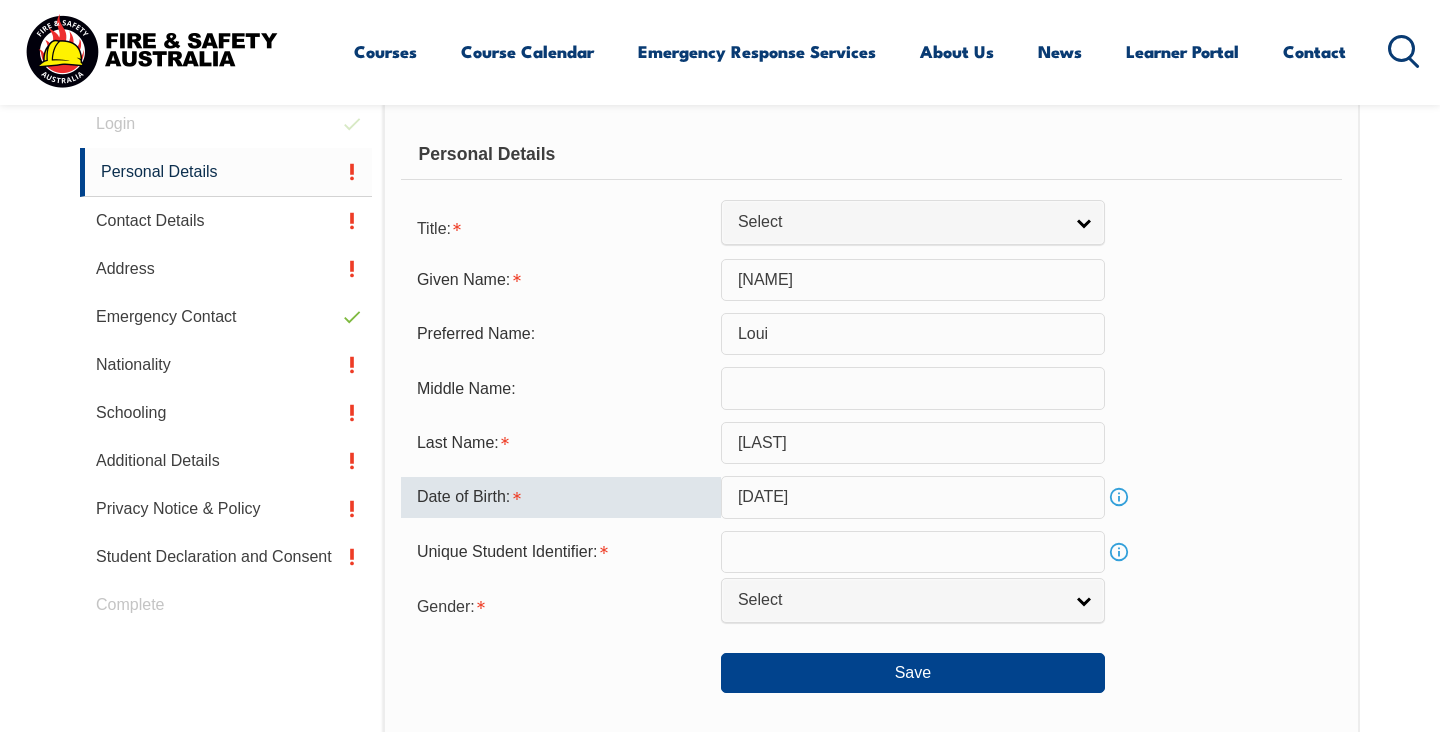 click at bounding box center [913, 552] 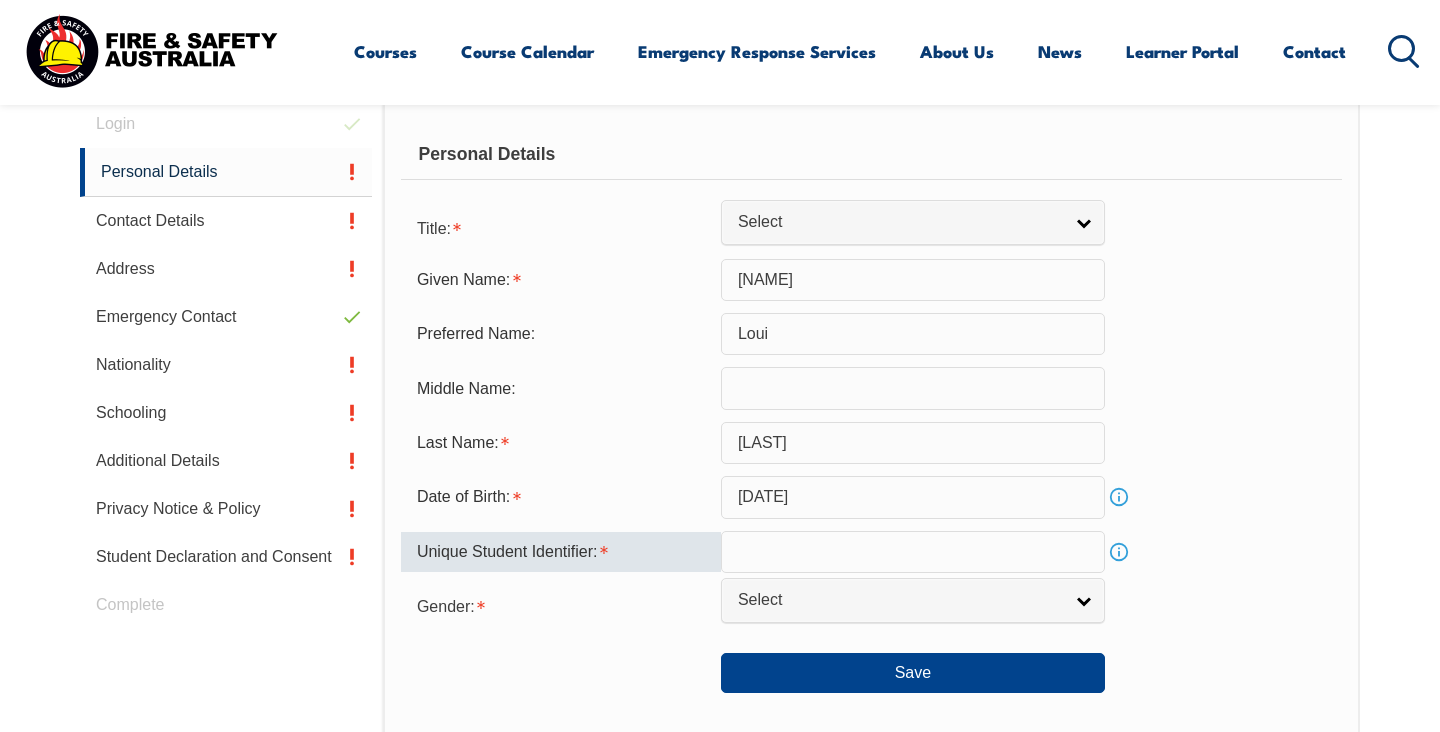 click at bounding box center (913, 552) 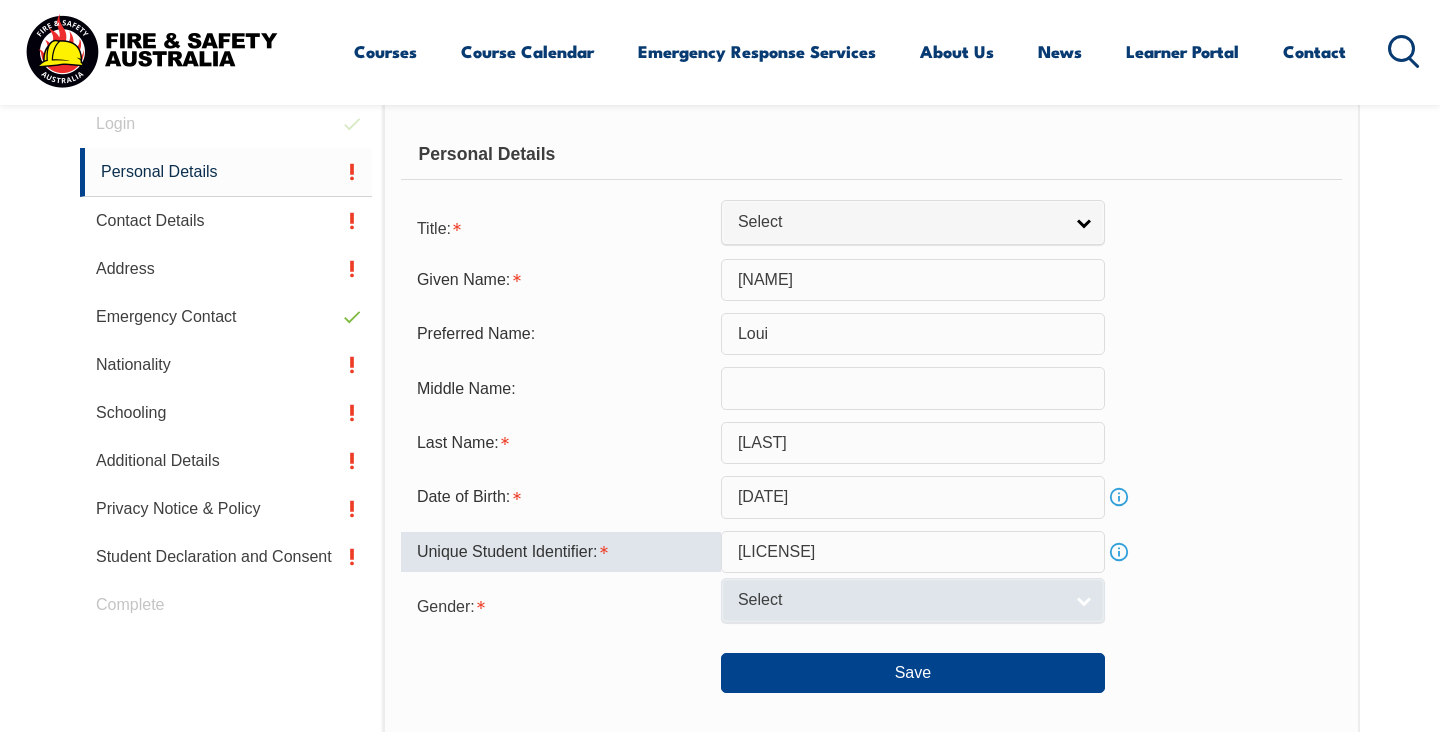 click on "Select" at bounding box center (913, 600) 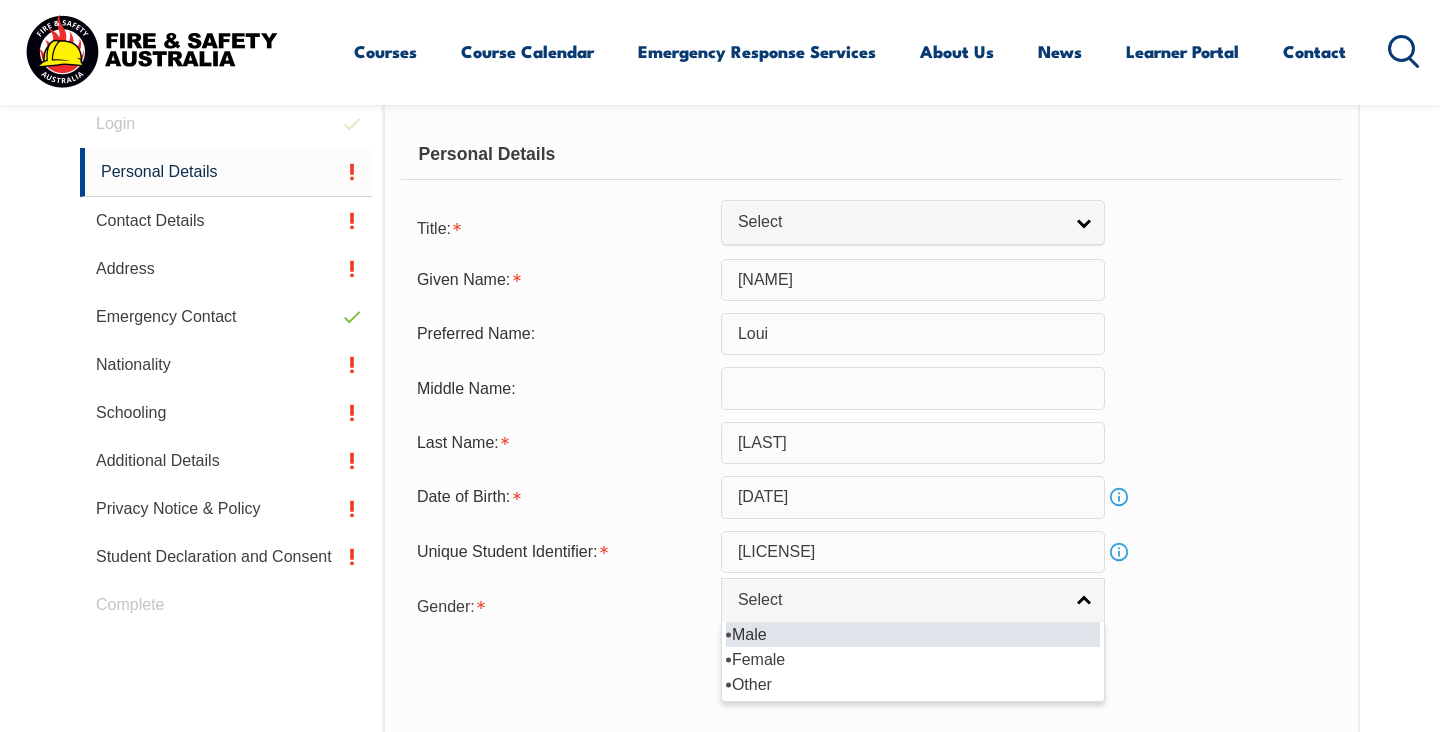 click on "Male" at bounding box center (913, 634) 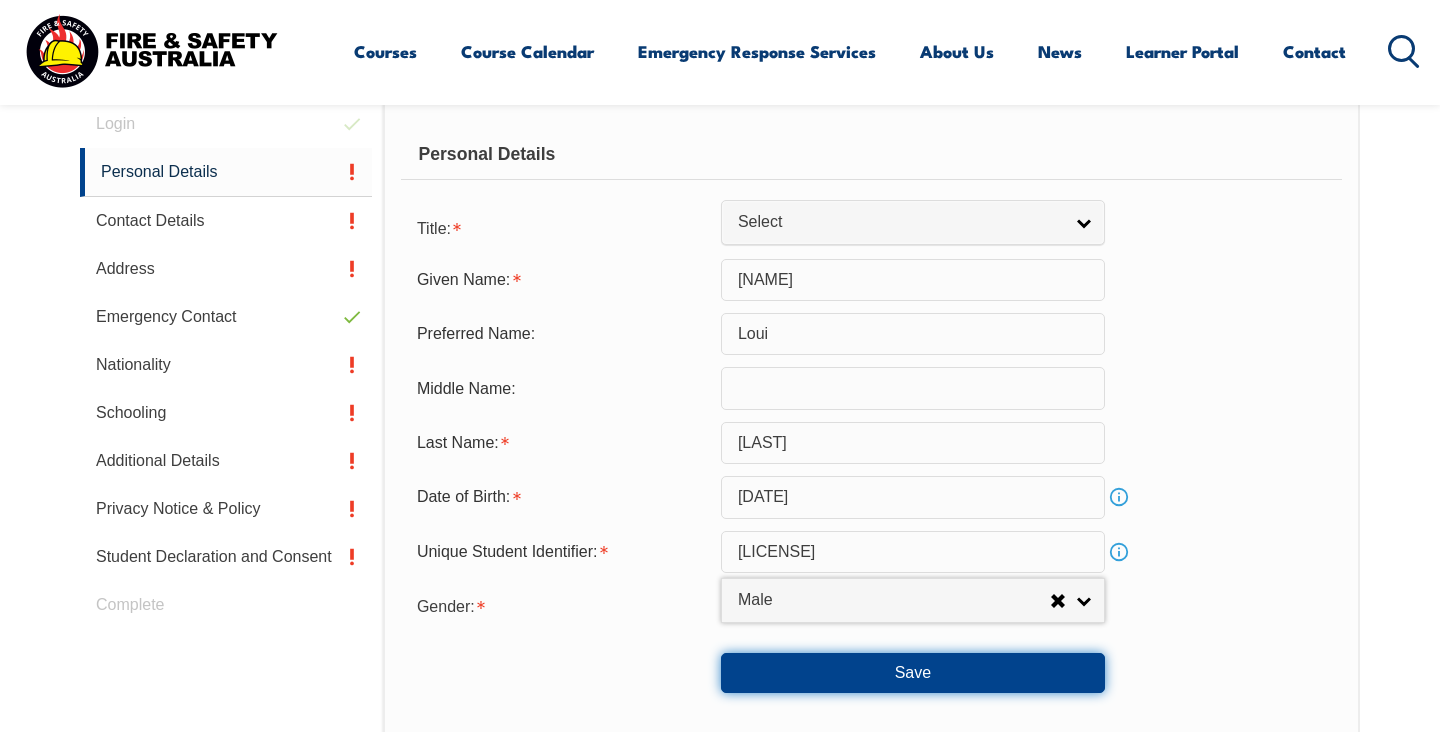 click on "Save" at bounding box center (913, 673) 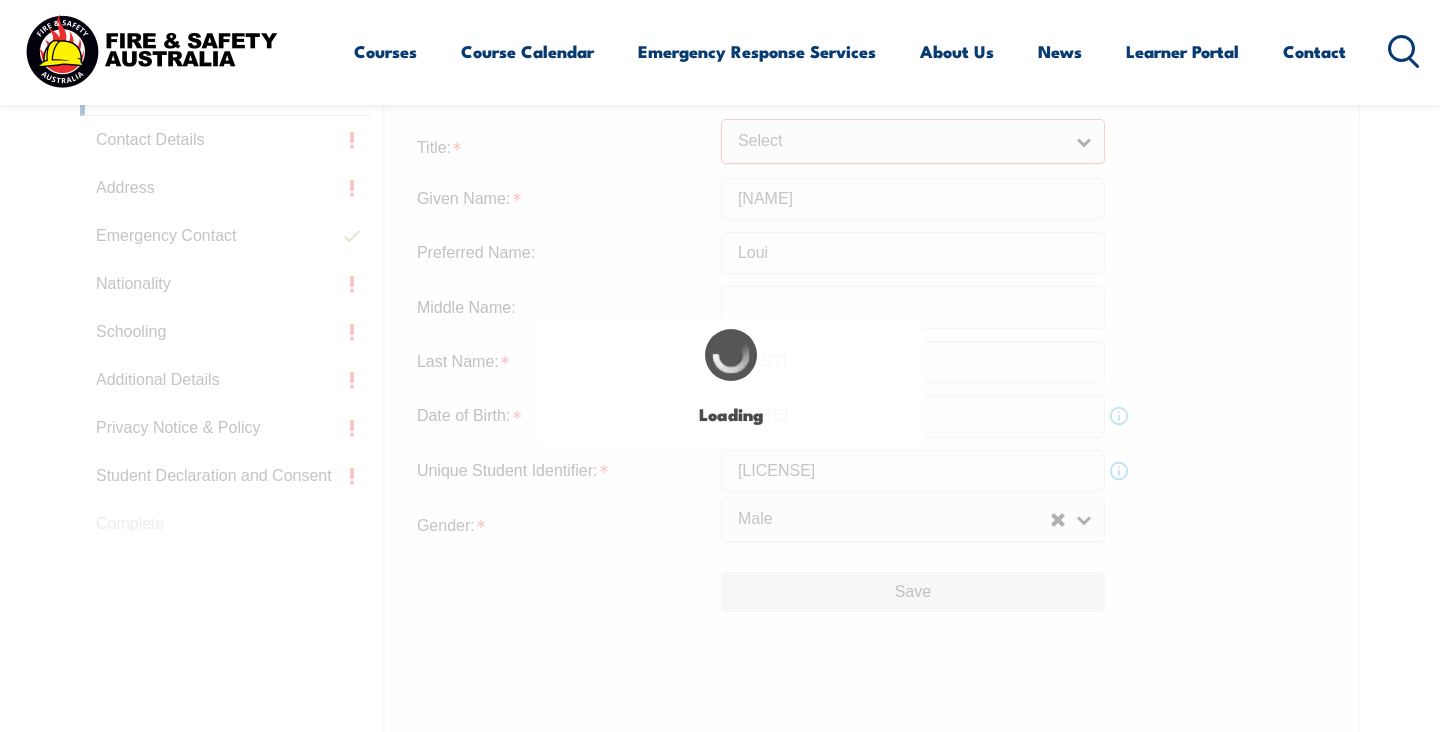 scroll, scrollTop: 663, scrollLeft: 0, axis: vertical 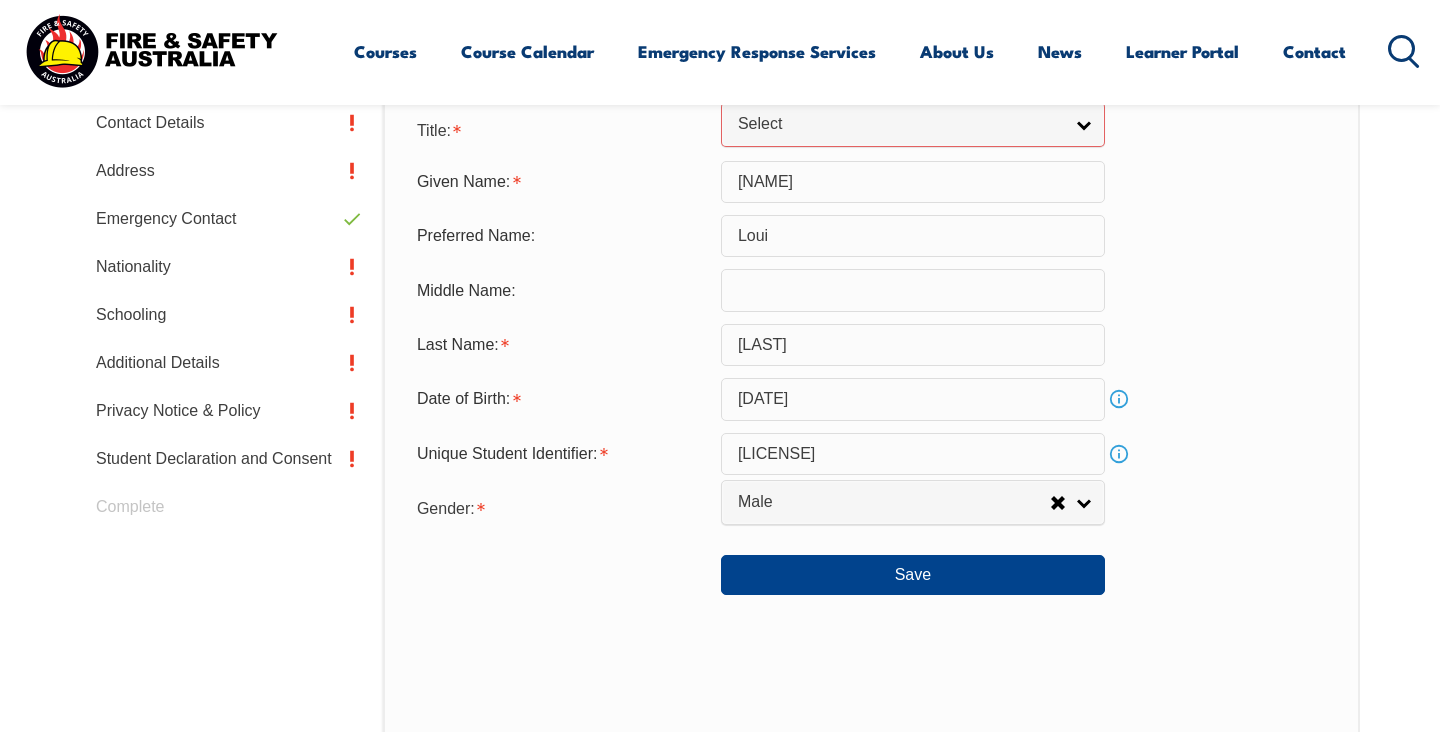 click on "Date of Birth: [DATE] Info" at bounding box center (871, 399) 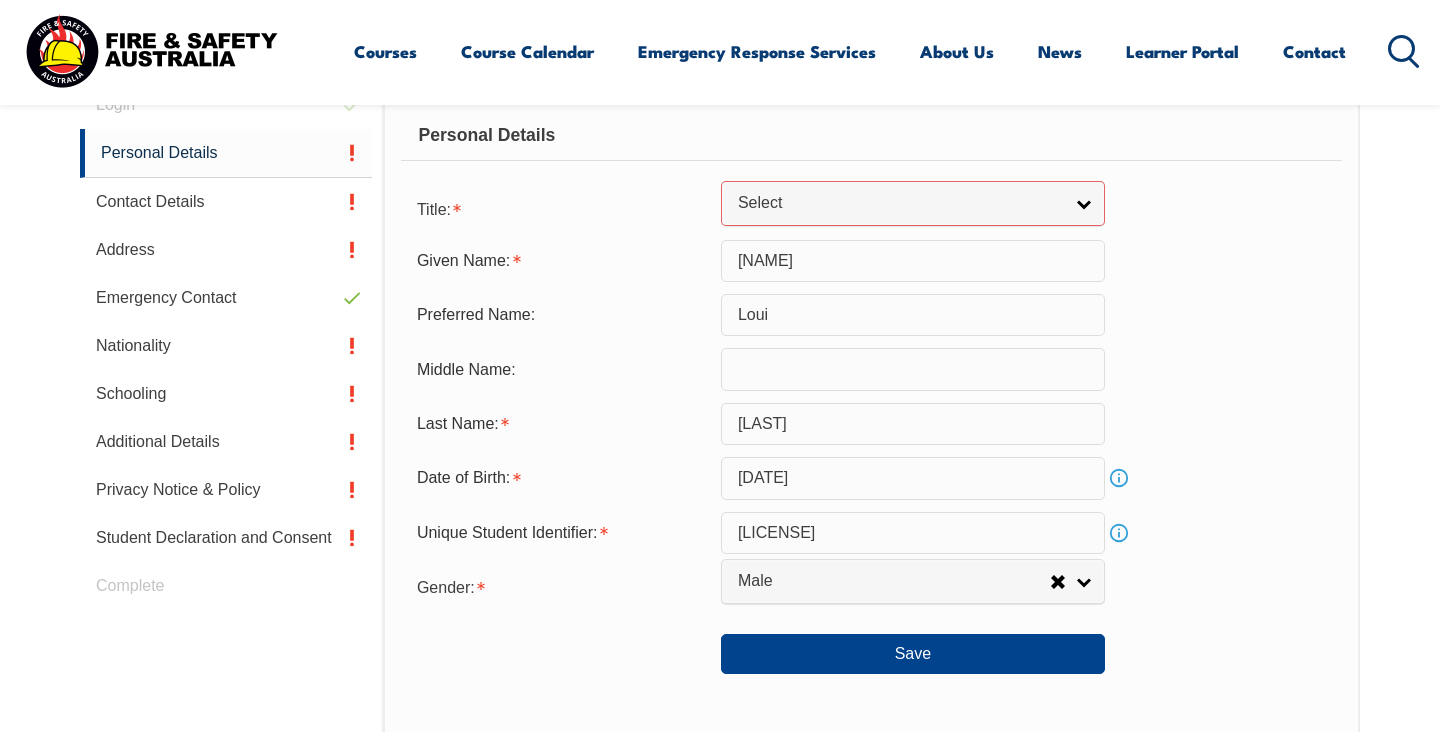 scroll, scrollTop: 543, scrollLeft: 0, axis: vertical 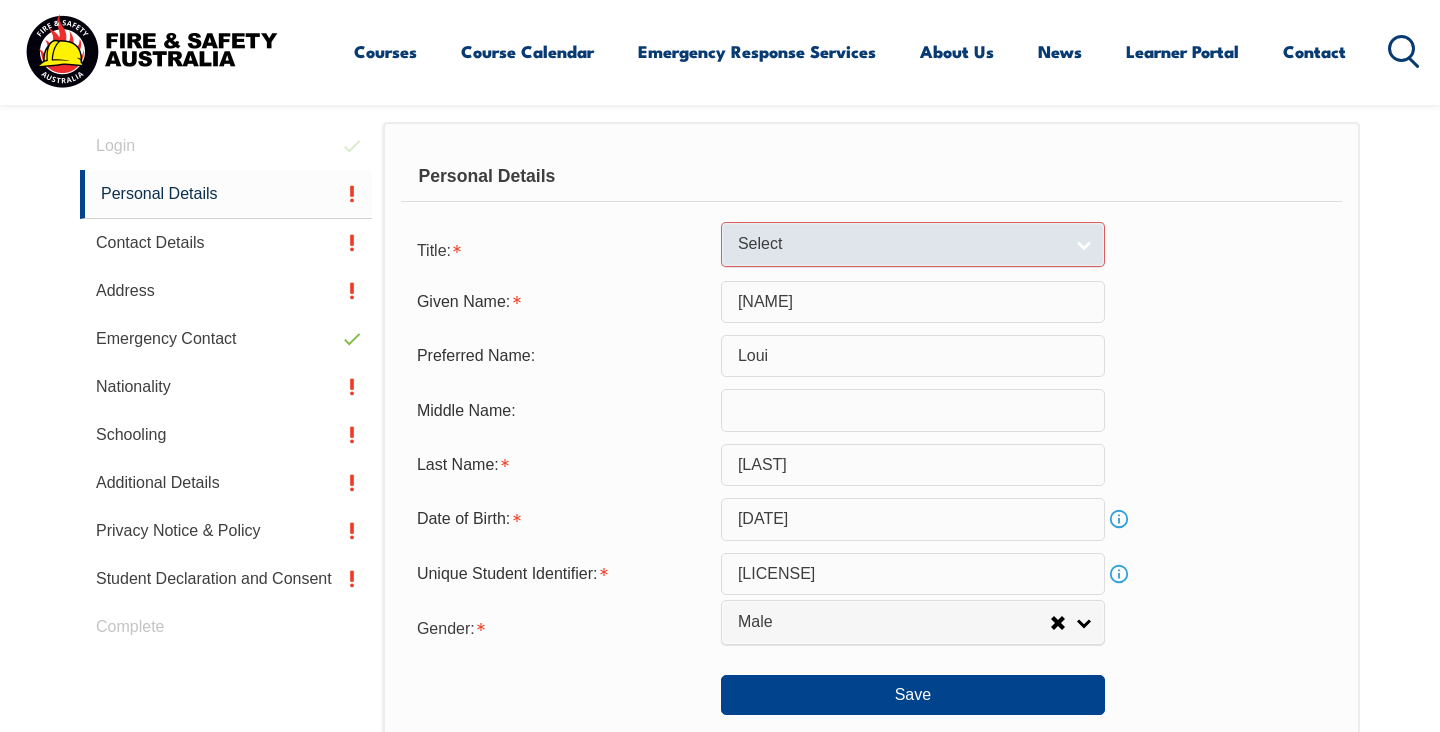 click on "Select" at bounding box center (913, 244) 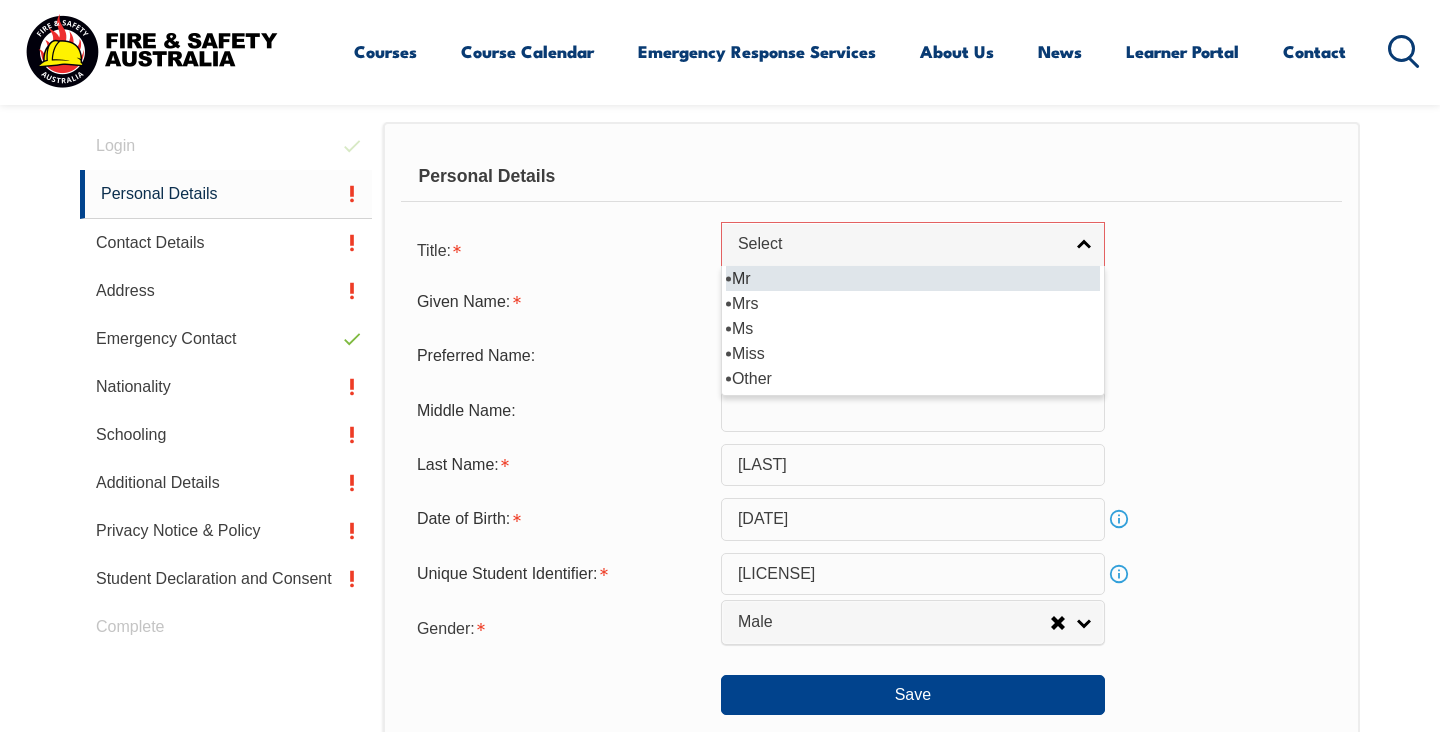 click on "Mr" at bounding box center [913, 278] 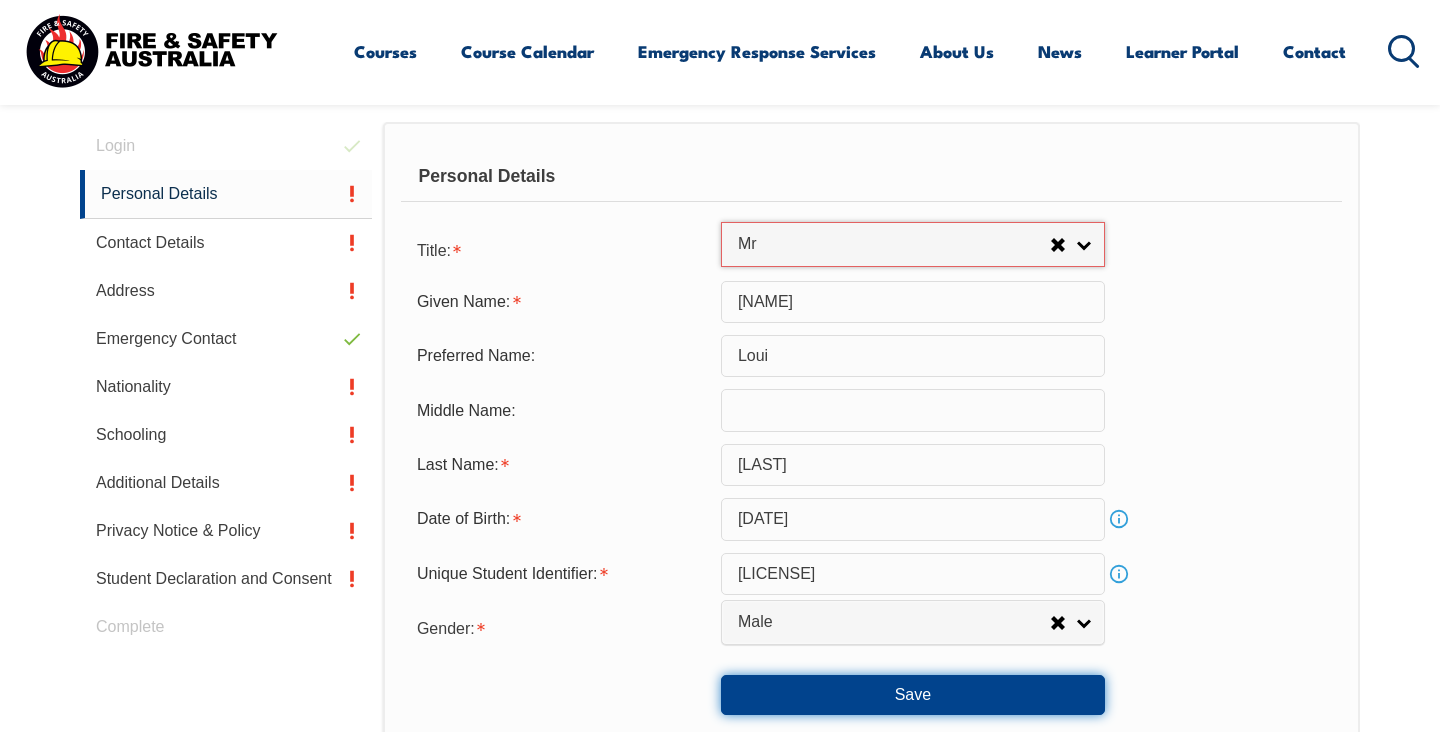 click on "Save" at bounding box center (913, 695) 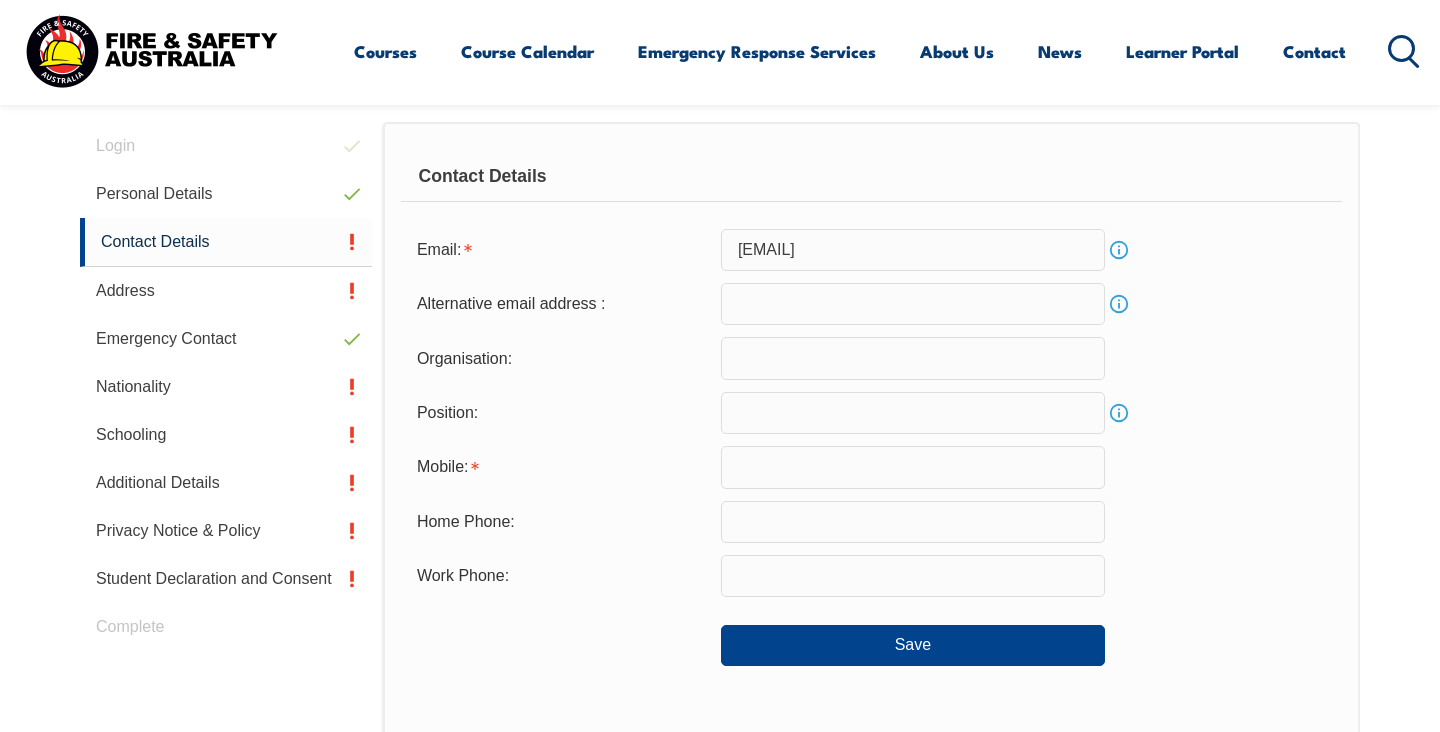 scroll, scrollTop: 565, scrollLeft: 0, axis: vertical 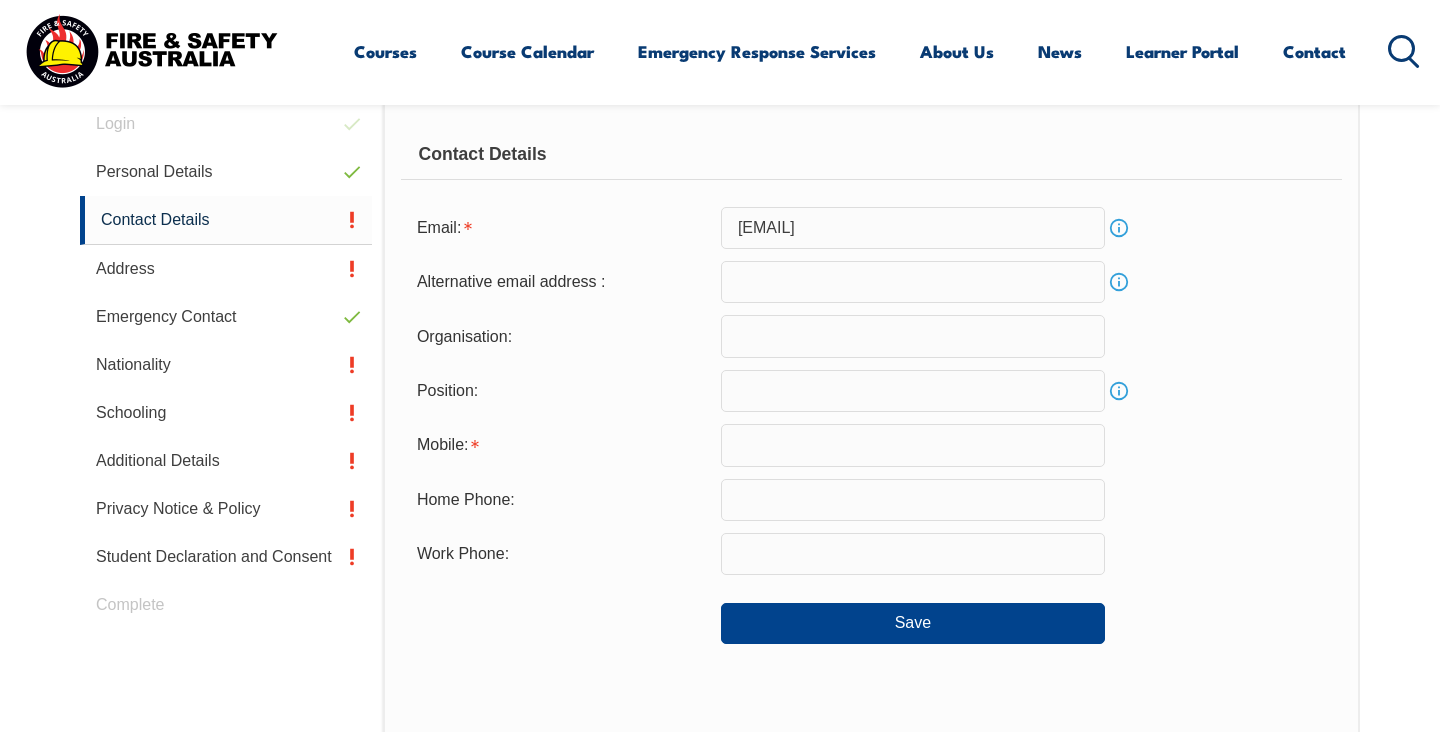 click at bounding box center [913, 282] 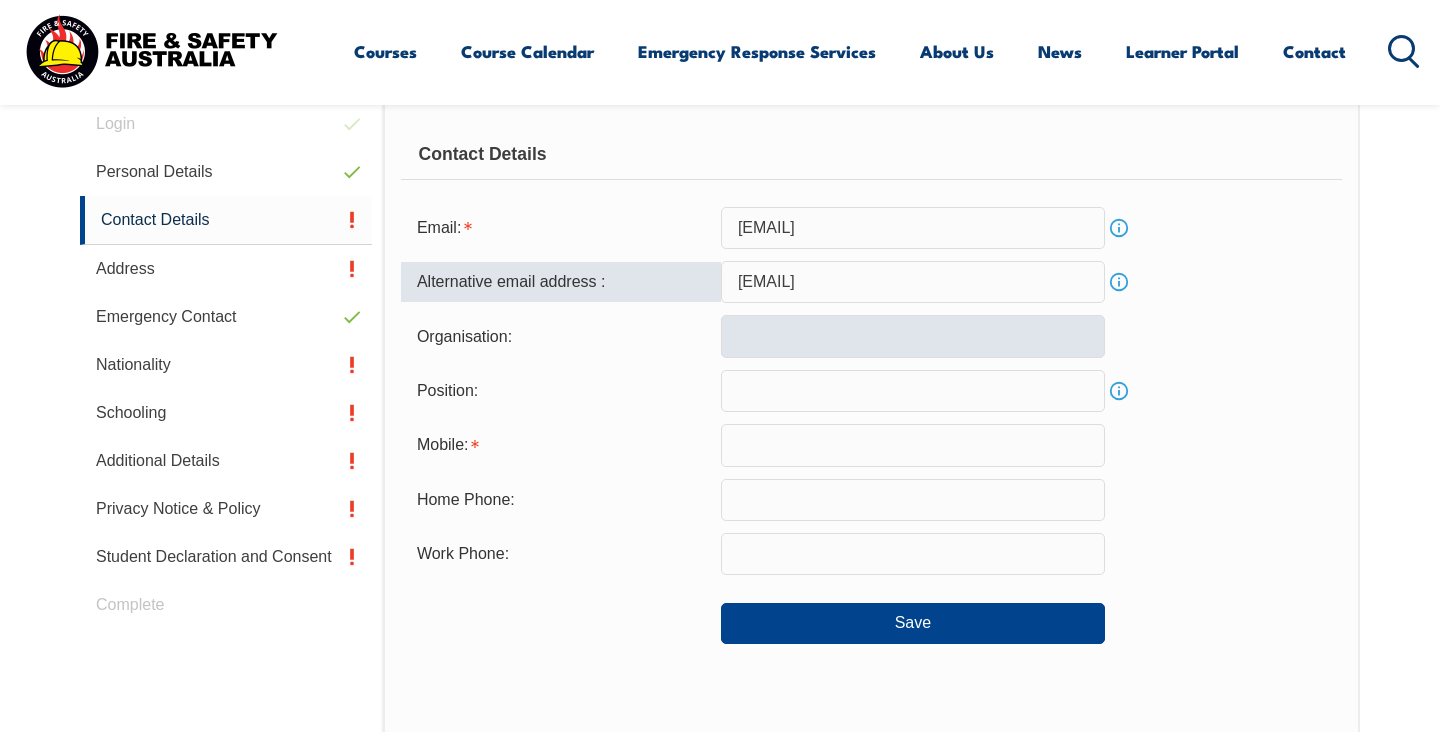 type on "[EMAIL]" 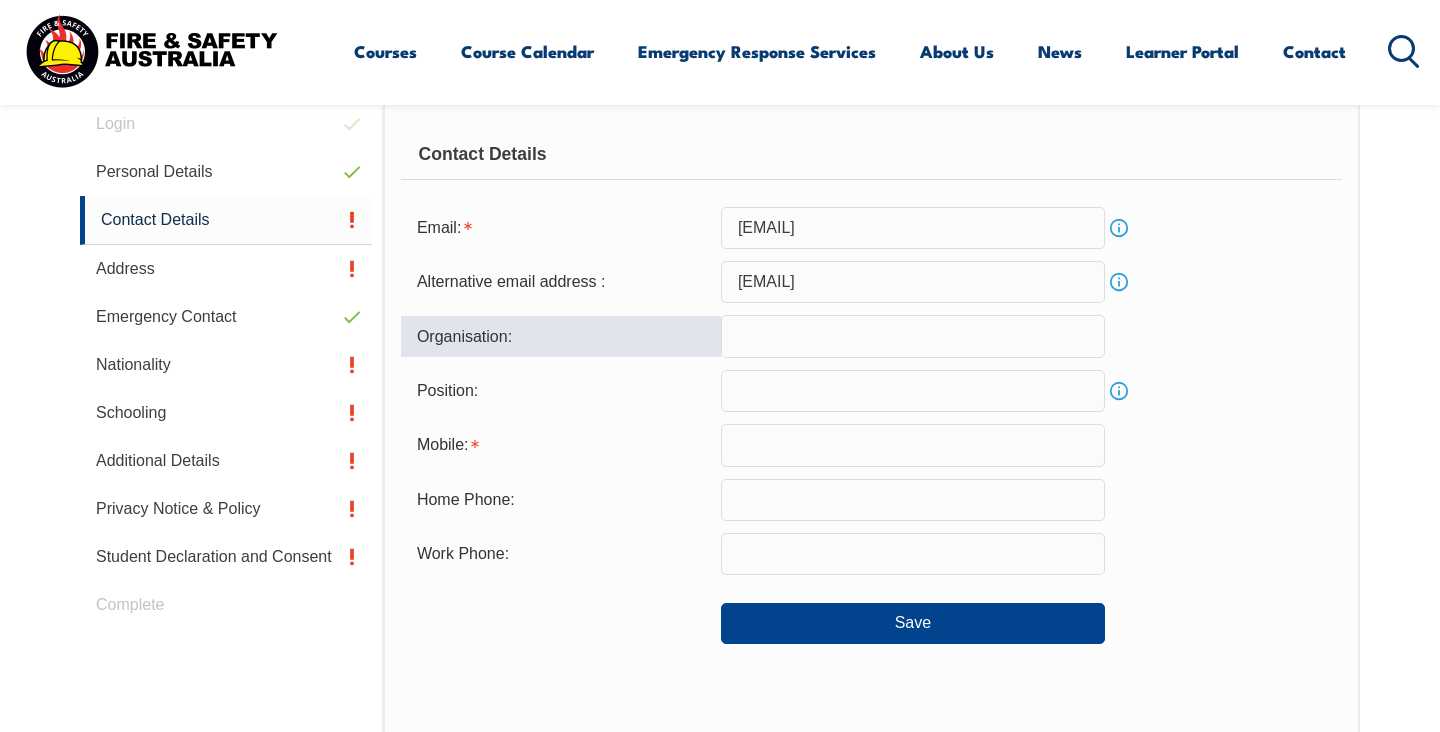 click at bounding box center (913, 336) 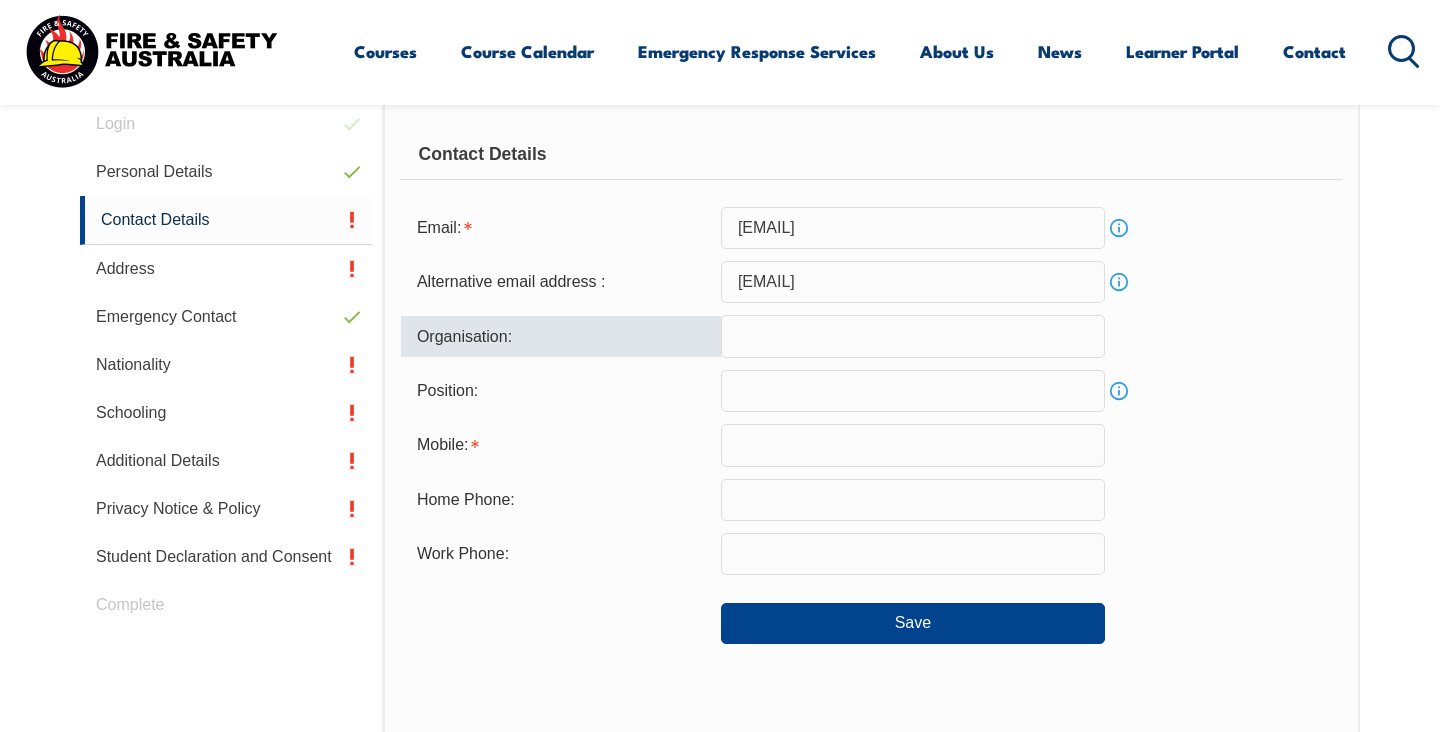 type on "Northeast Isuzu Ute" 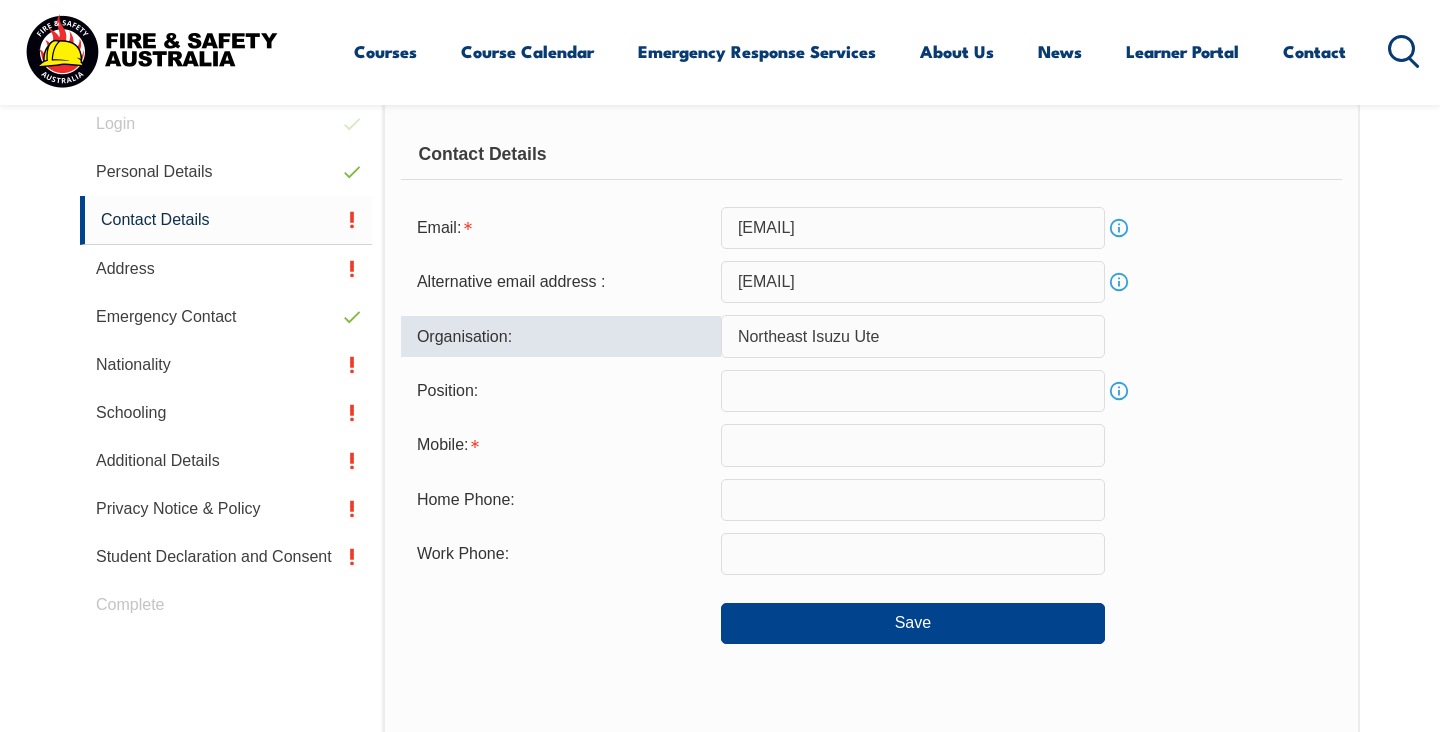 click at bounding box center [913, 391] 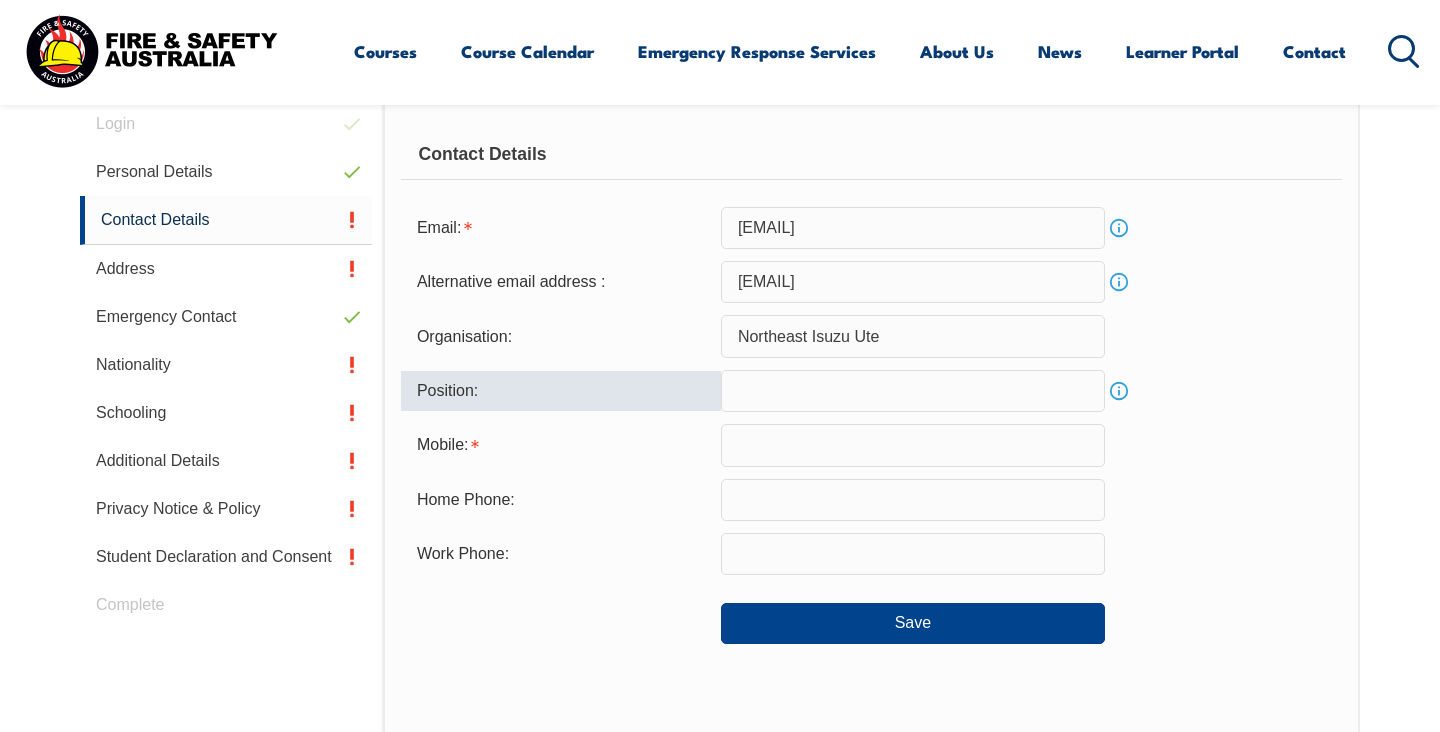 type on "Mechanic Special Projects" 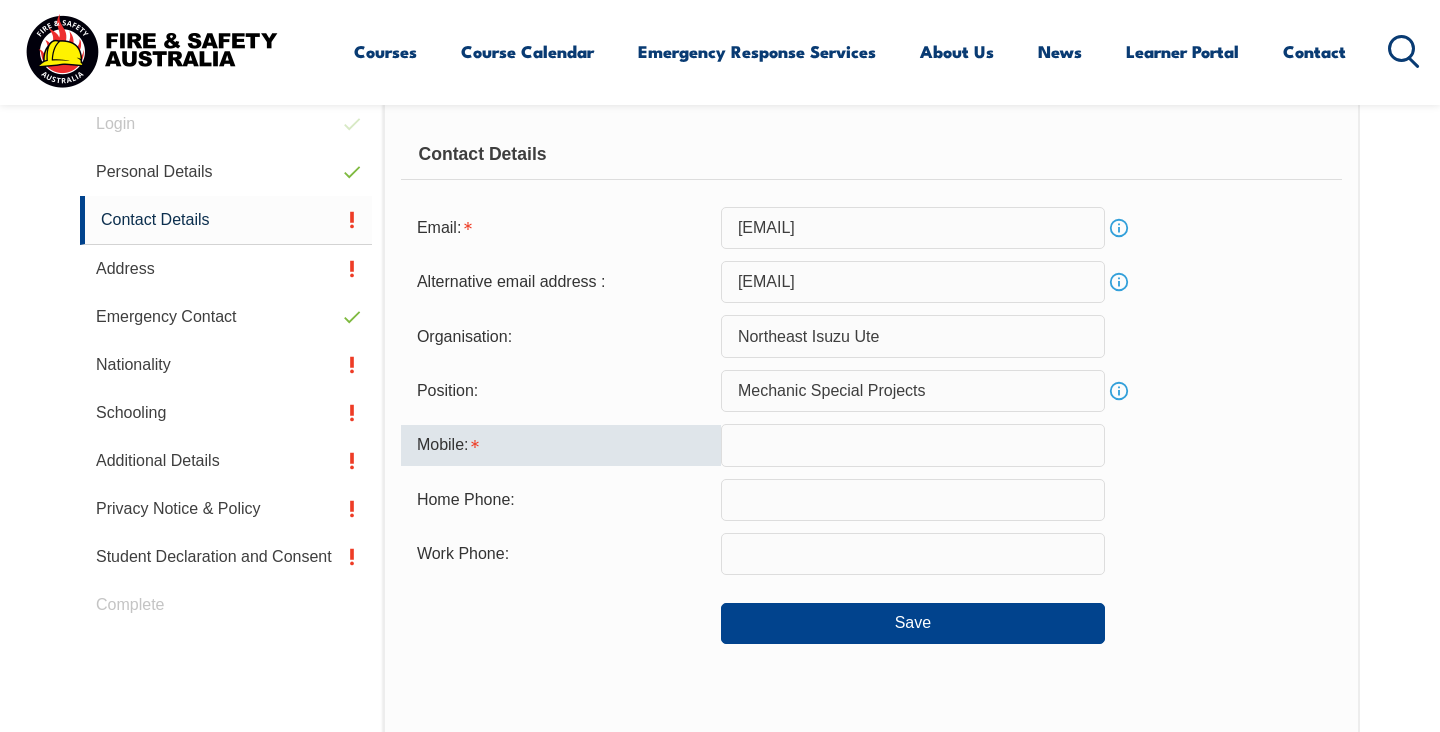 click at bounding box center [913, 445] 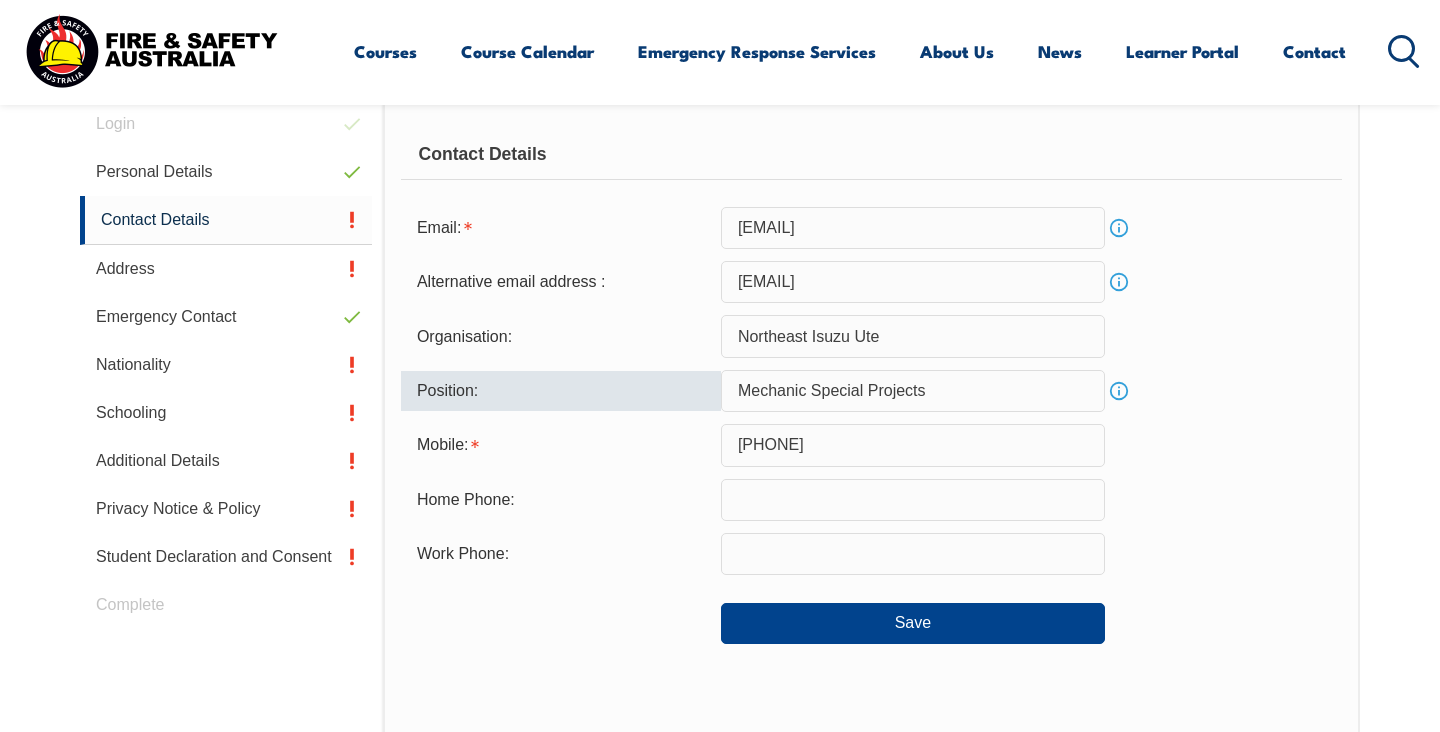 click on "Mechanic Special Projects" at bounding box center [913, 391] 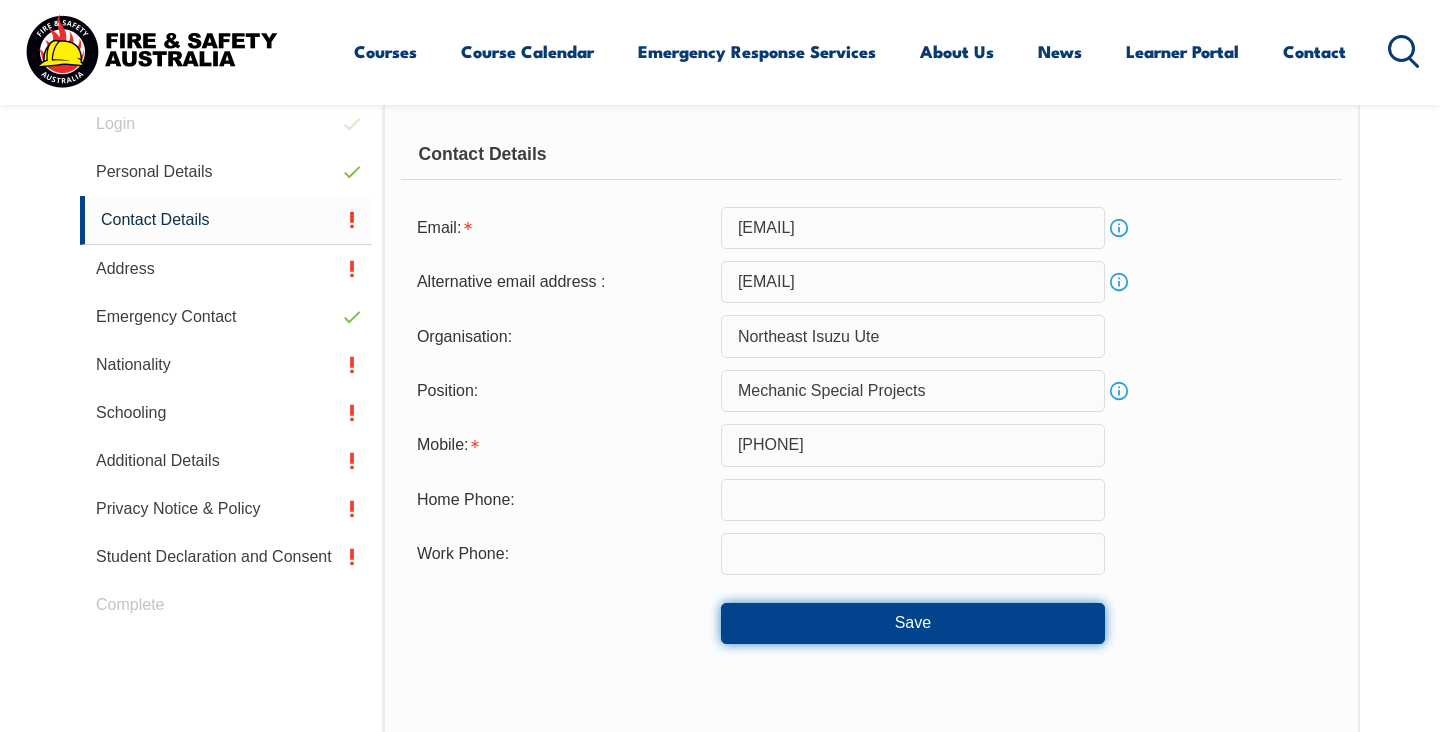 click on "Save" at bounding box center (913, 623) 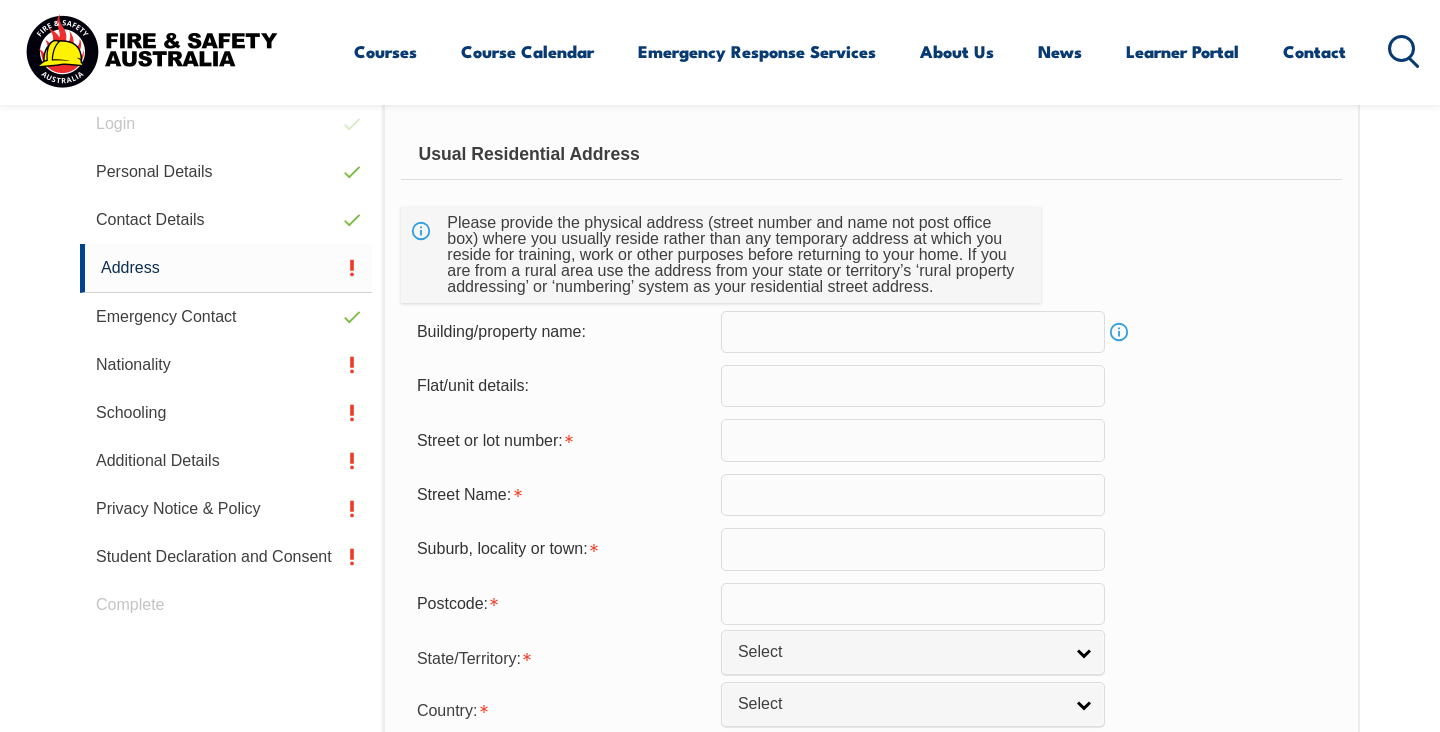 click on "Please provide the physical address (street number and name not post office box) where you usually reside rather than any temporary address at which you reside for training, work or other purposes before returning to your home.  If you are from a rural area use the address from your state or territory’s ‘rural property addressing’ or ‘numbering’ system as your residential street address." at bounding box center (871, 255) 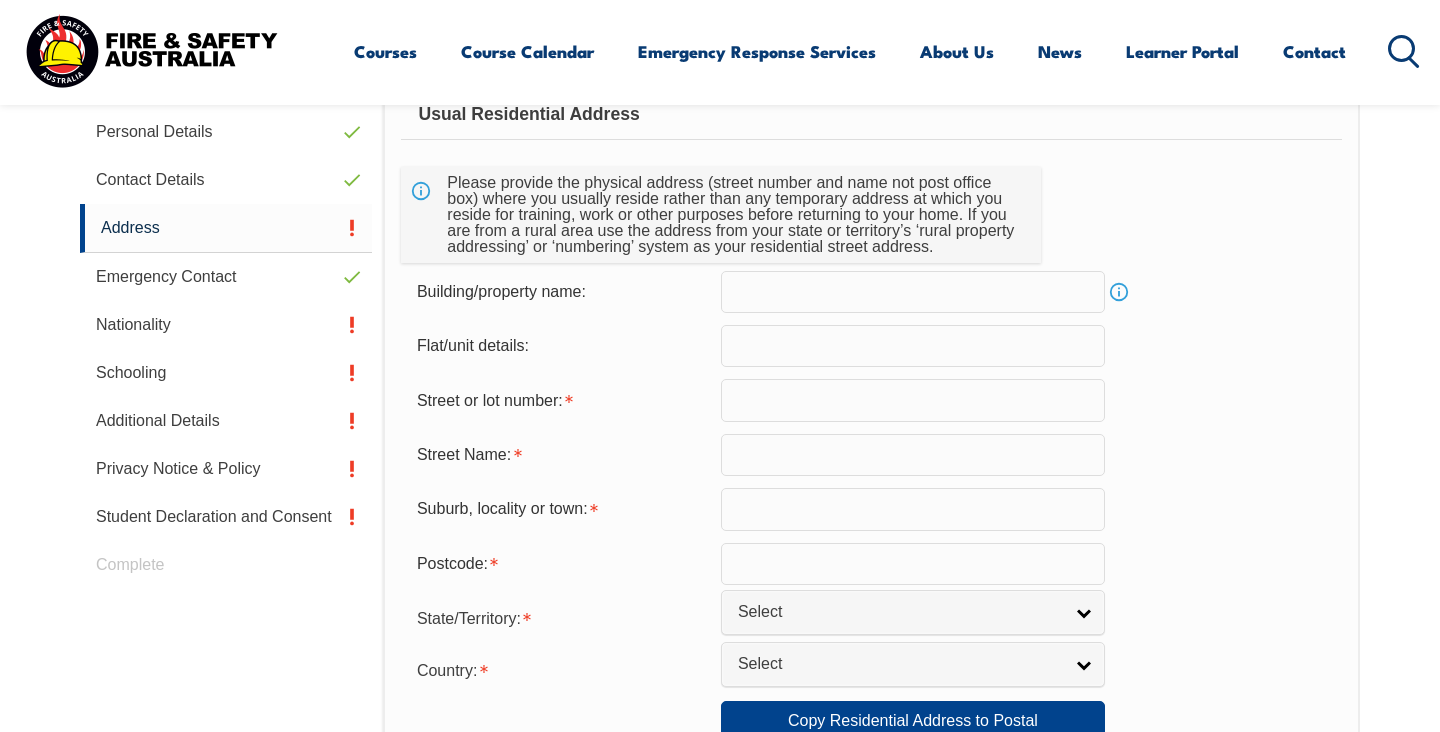 scroll, scrollTop: 645, scrollLeft: 0, axis: vertical 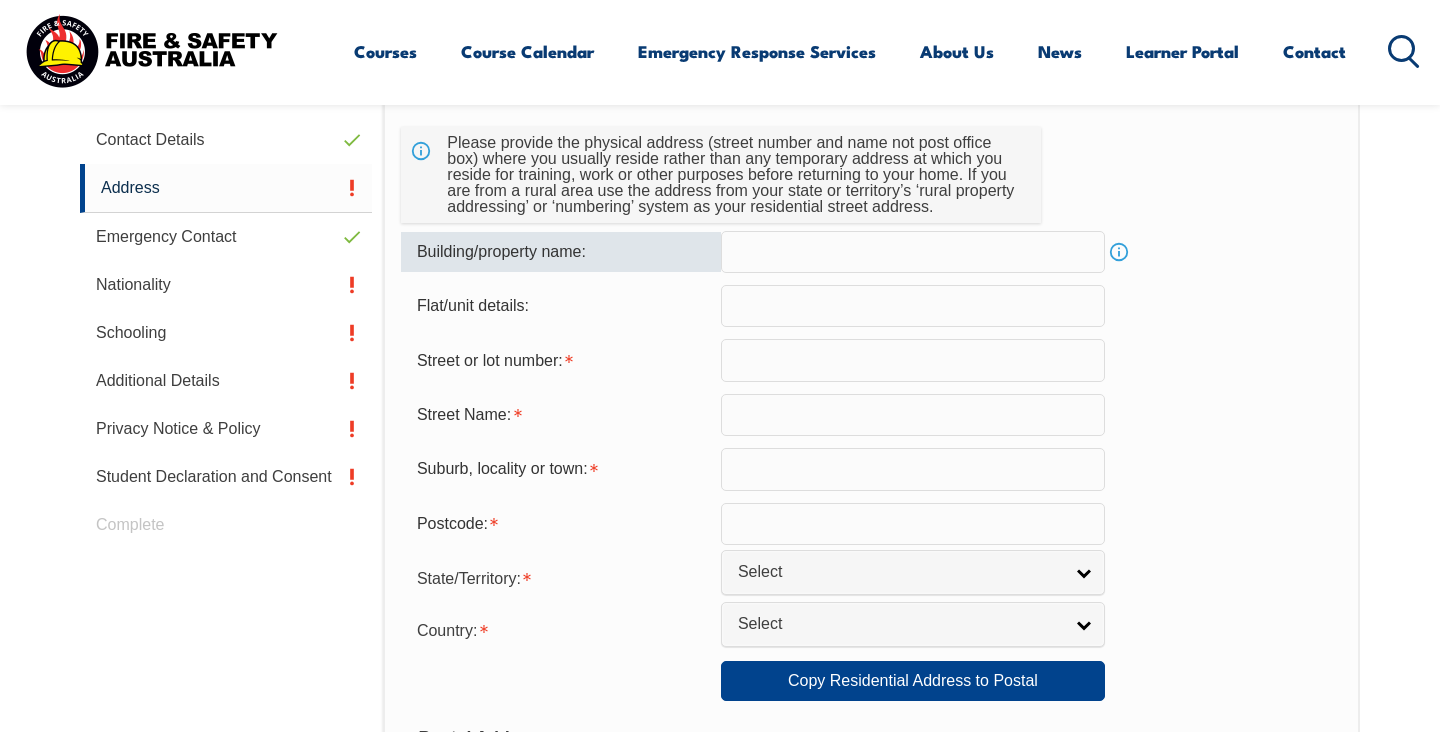 click at bounding box center [913, 252] 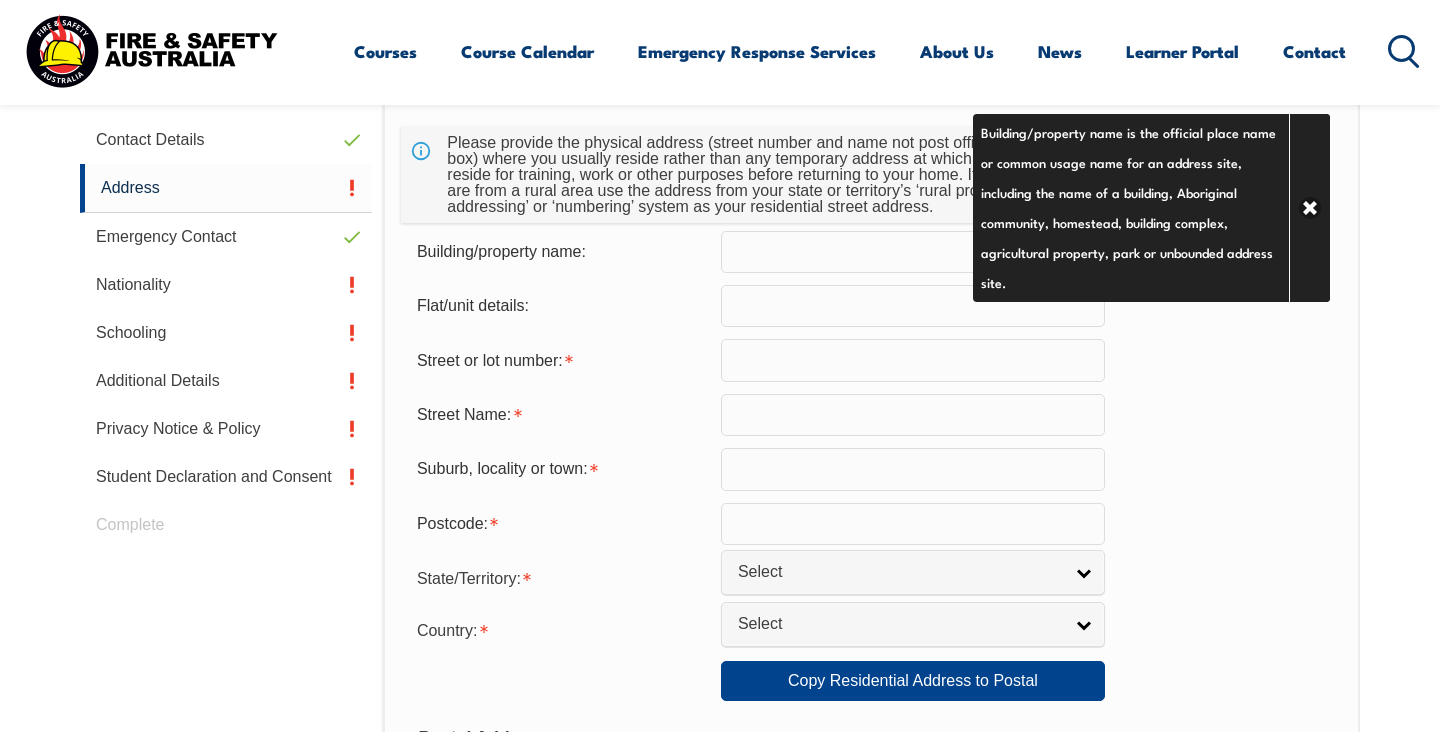 click on "Street or lot number:" at bounding box center [871, 360] 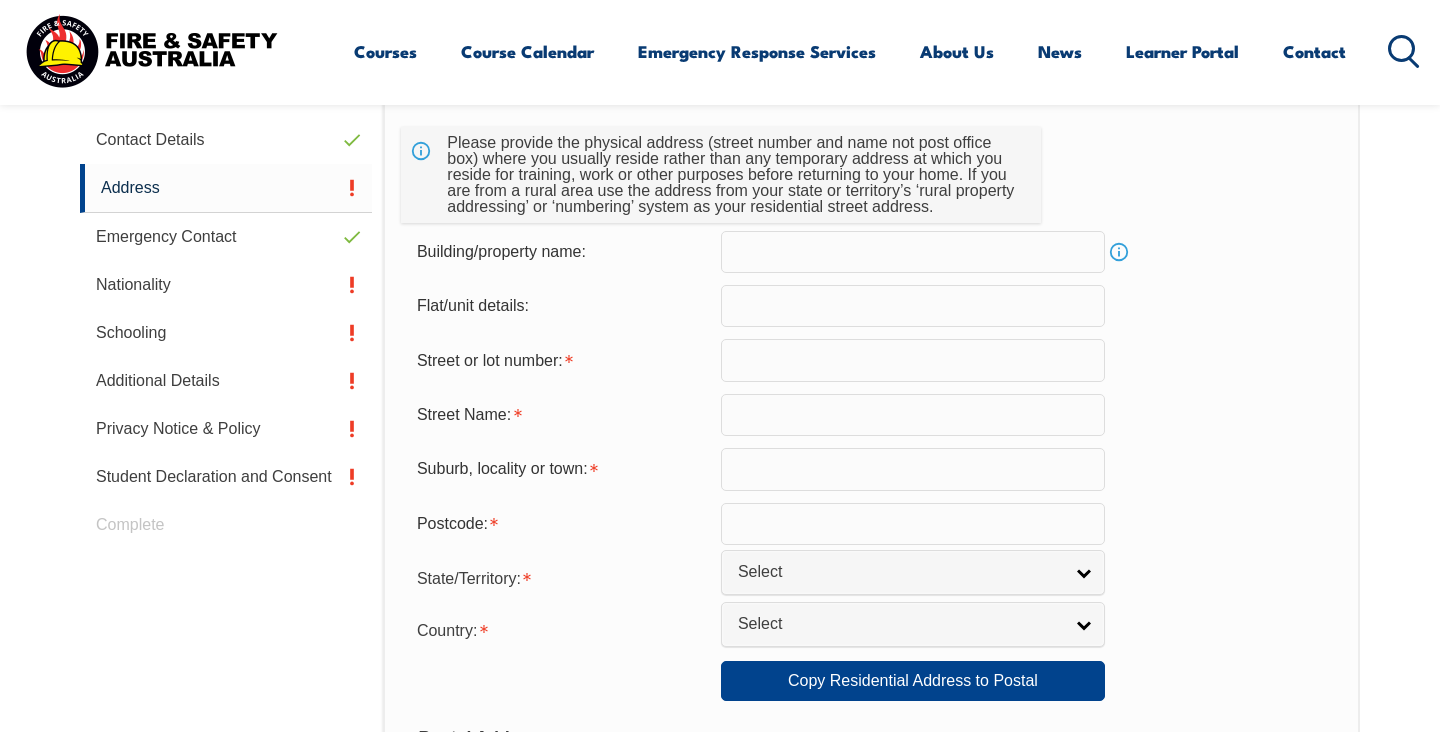 click at bounding box center (913, 252) 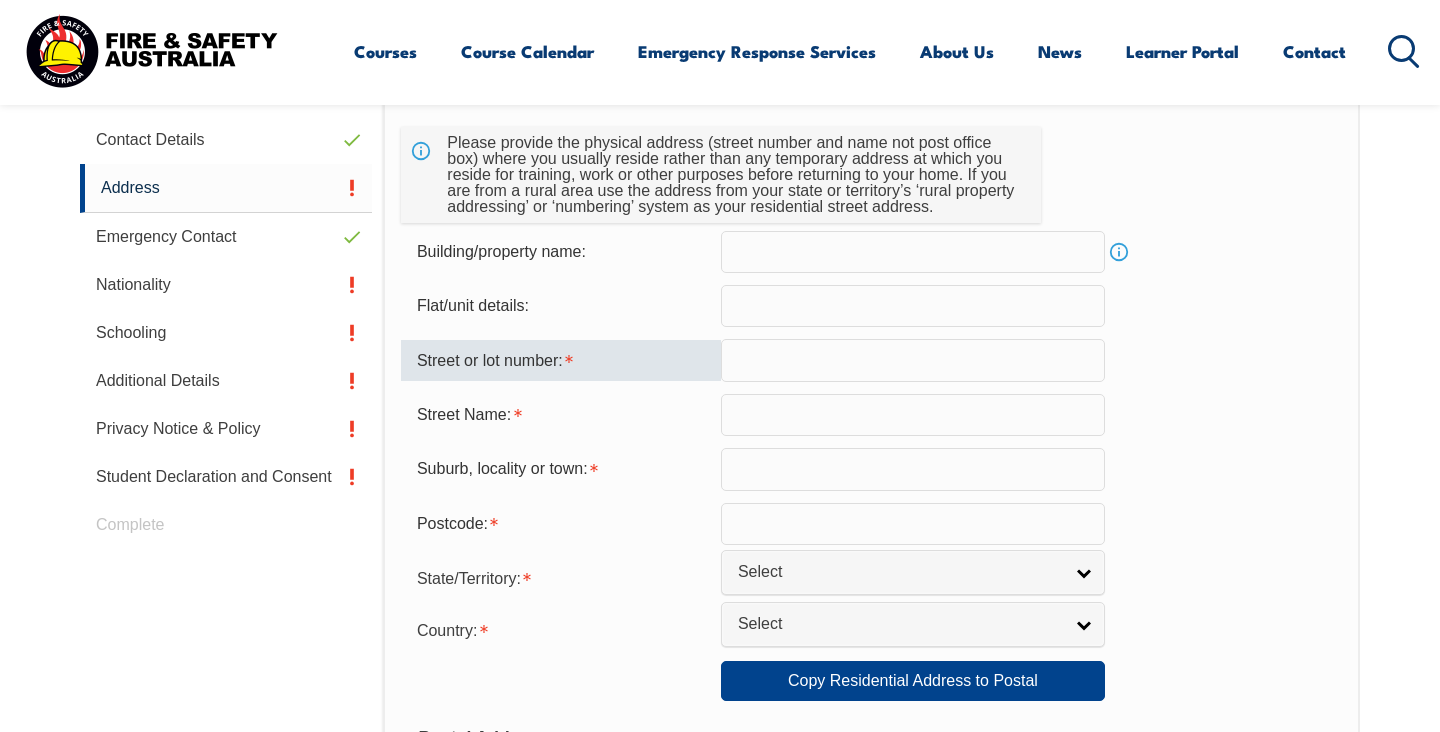 click at bounding box center [913, 360] 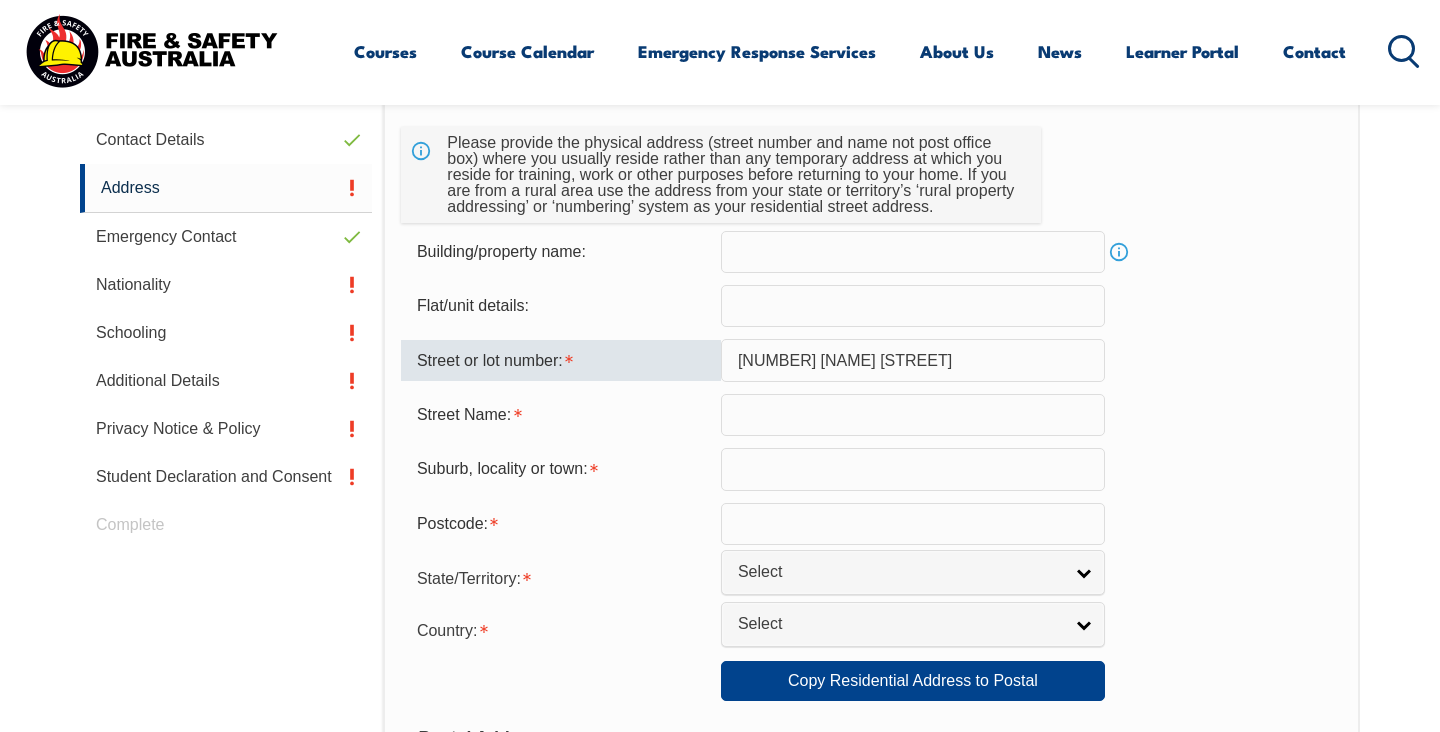 click on "[NUMBER] [NAME] [STREET]" at bounding box center (913, 360) 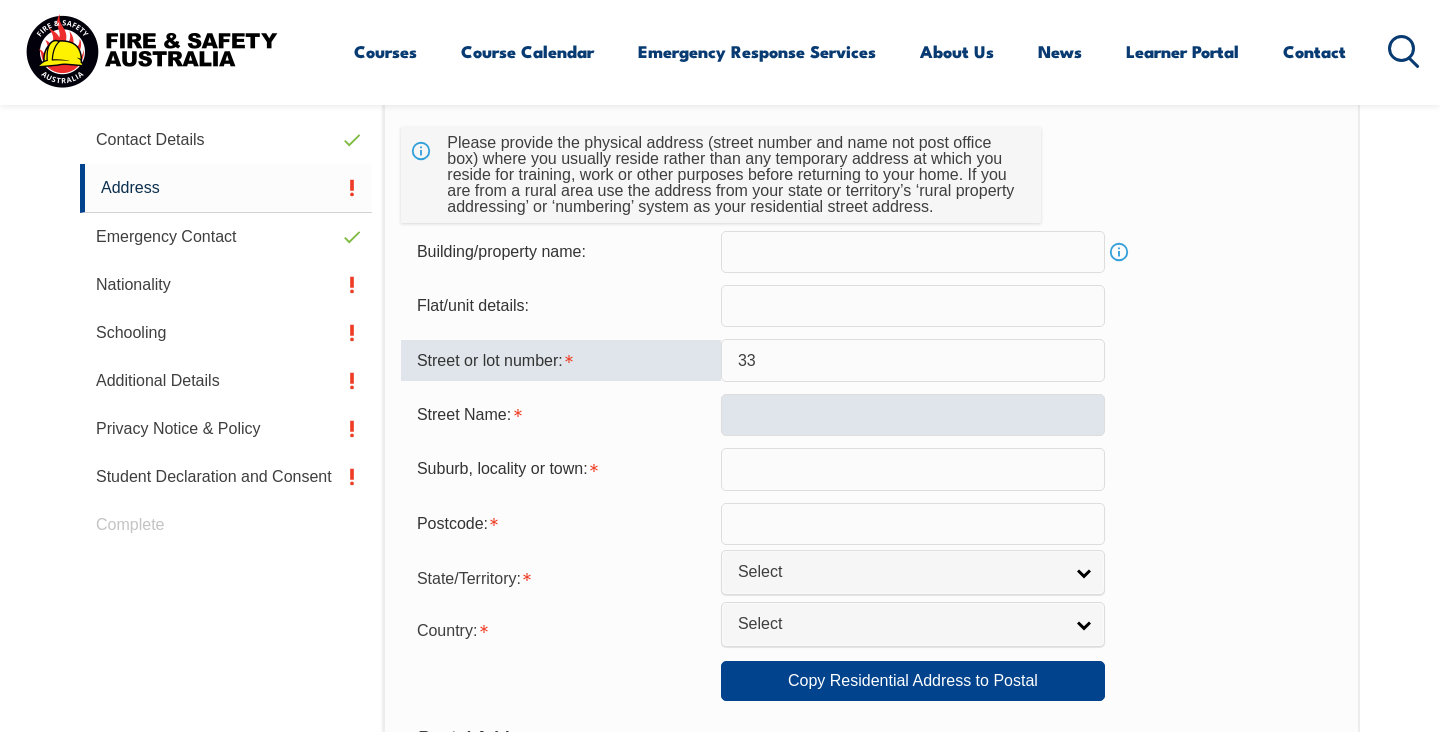 type on "33" 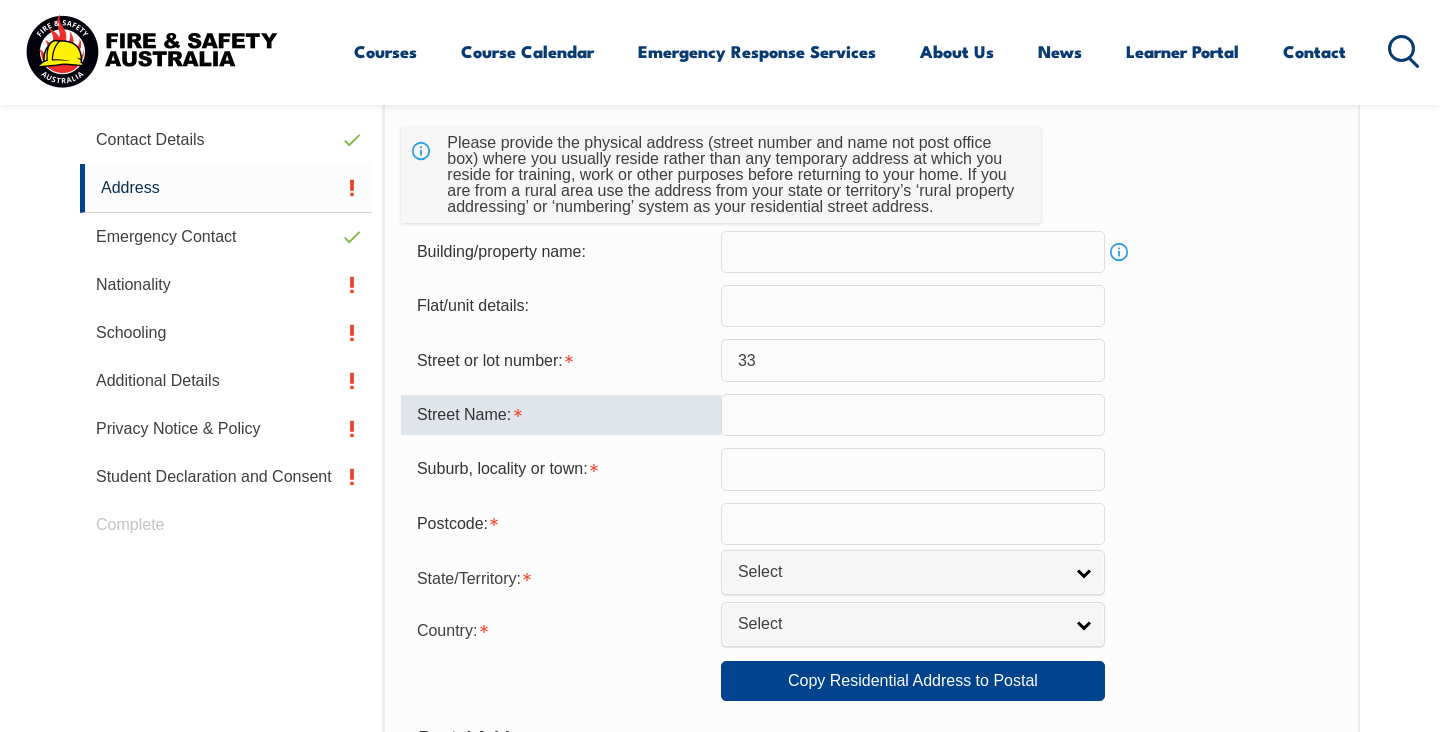 click at bounding box center (913, 415) 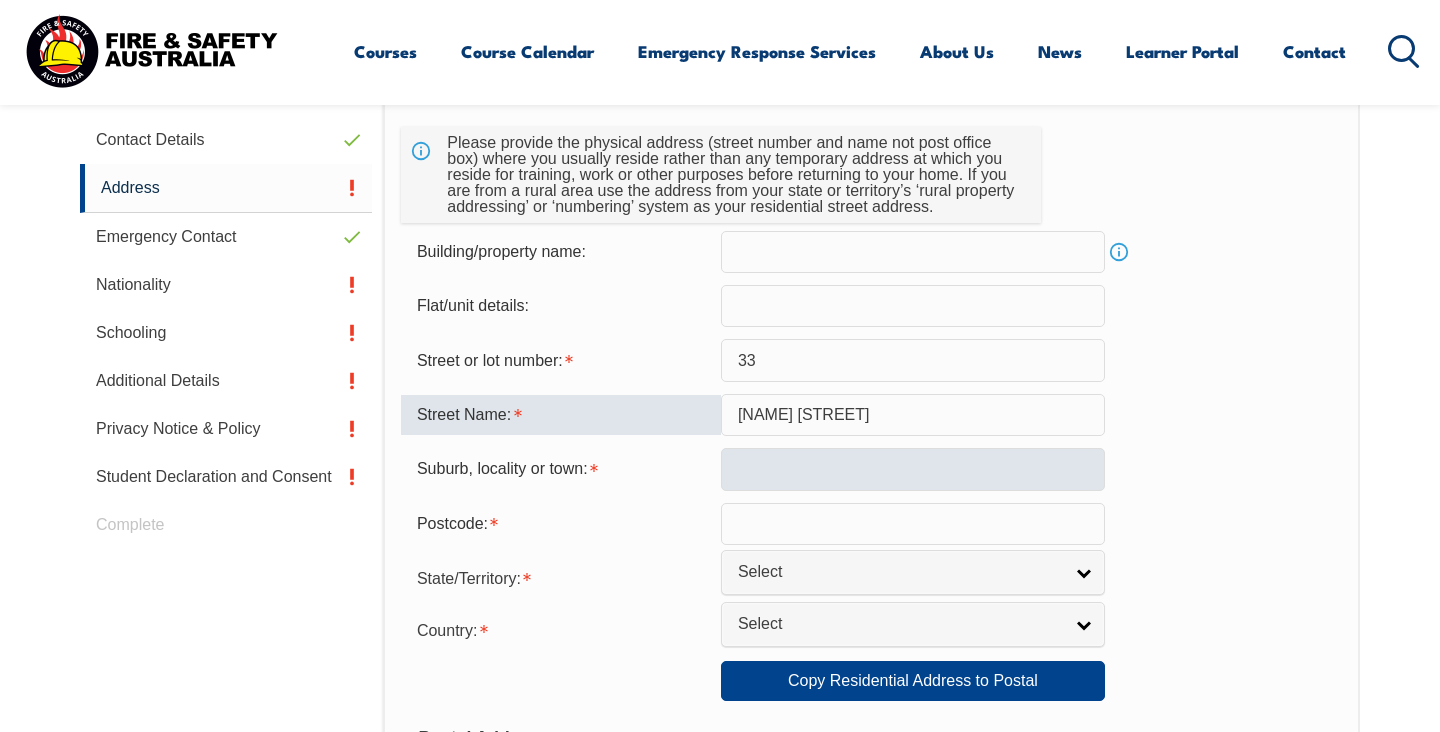 type on "[NAME] [STREET]" 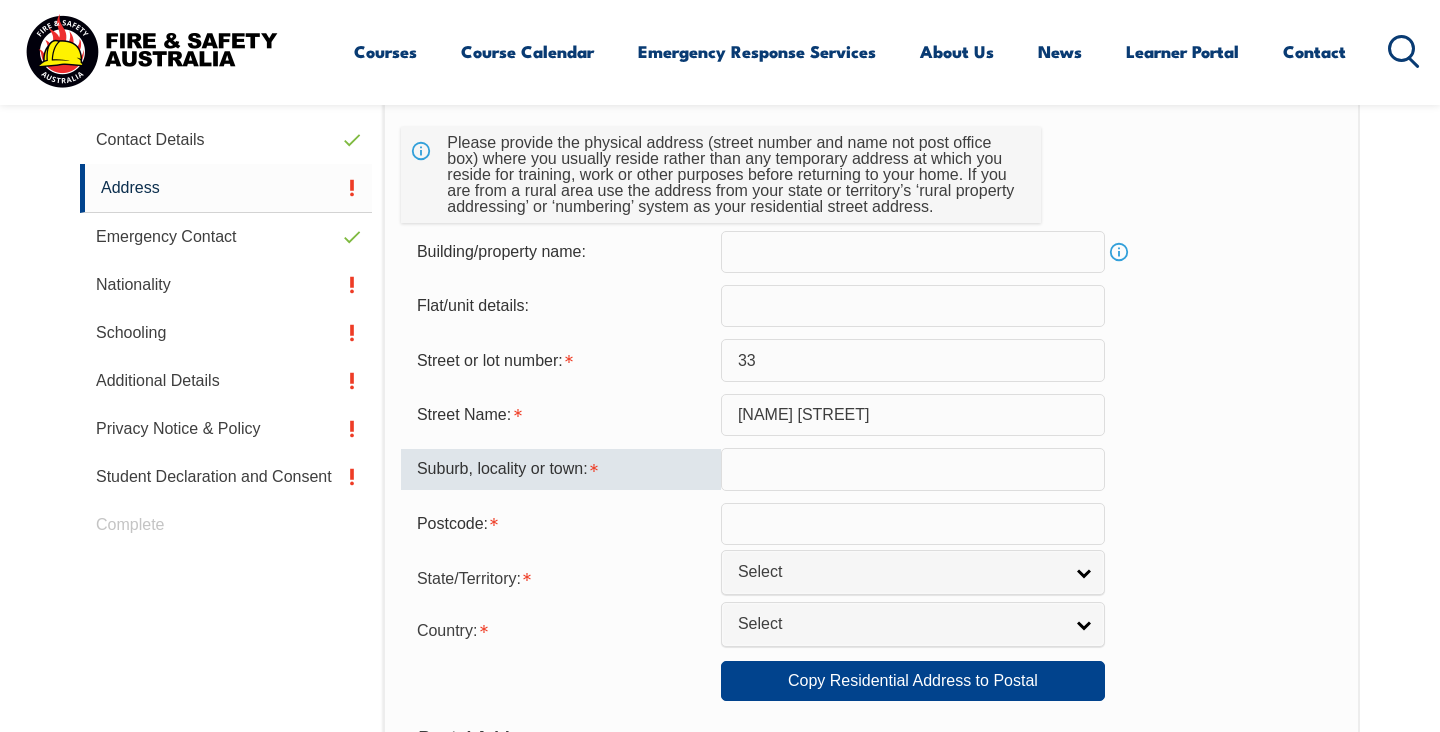 click at bounding box center [913, 469] 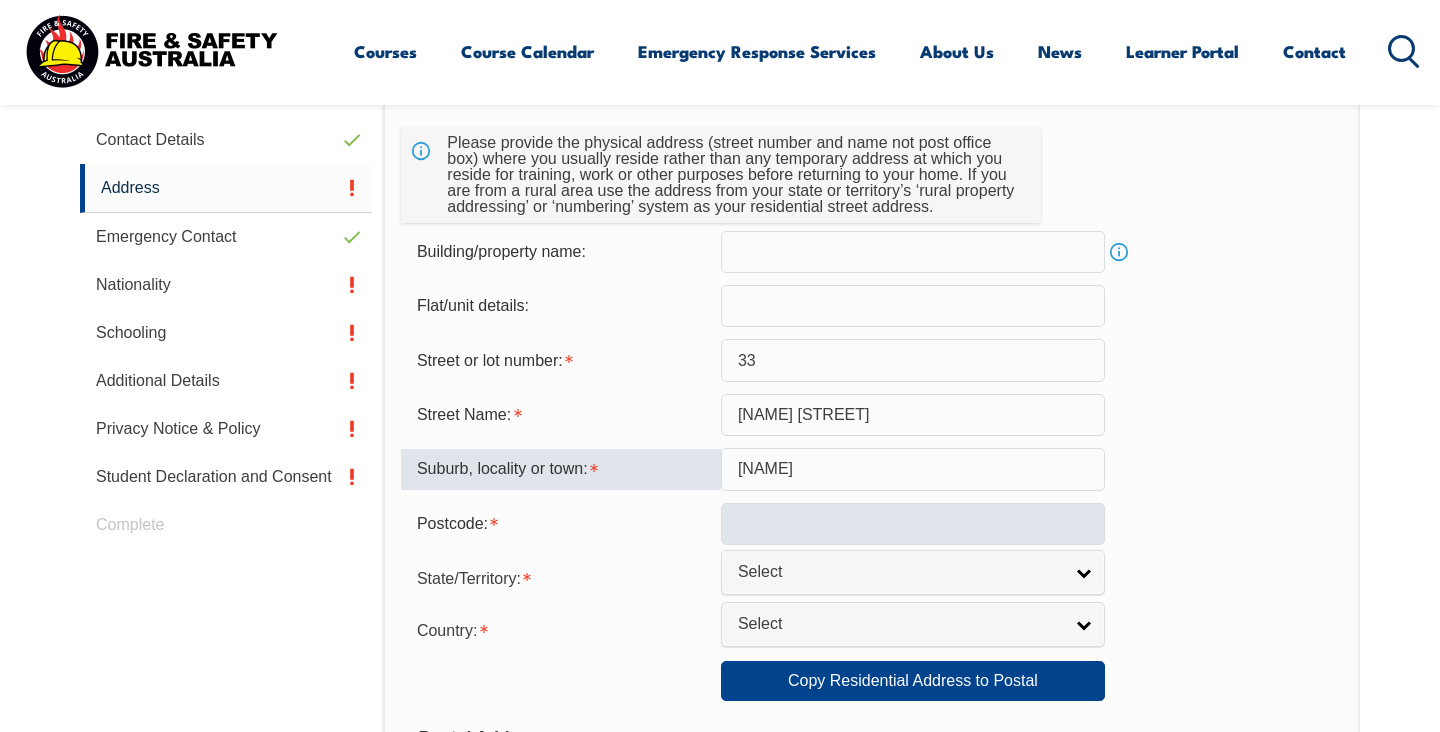 type on "[NAME]" 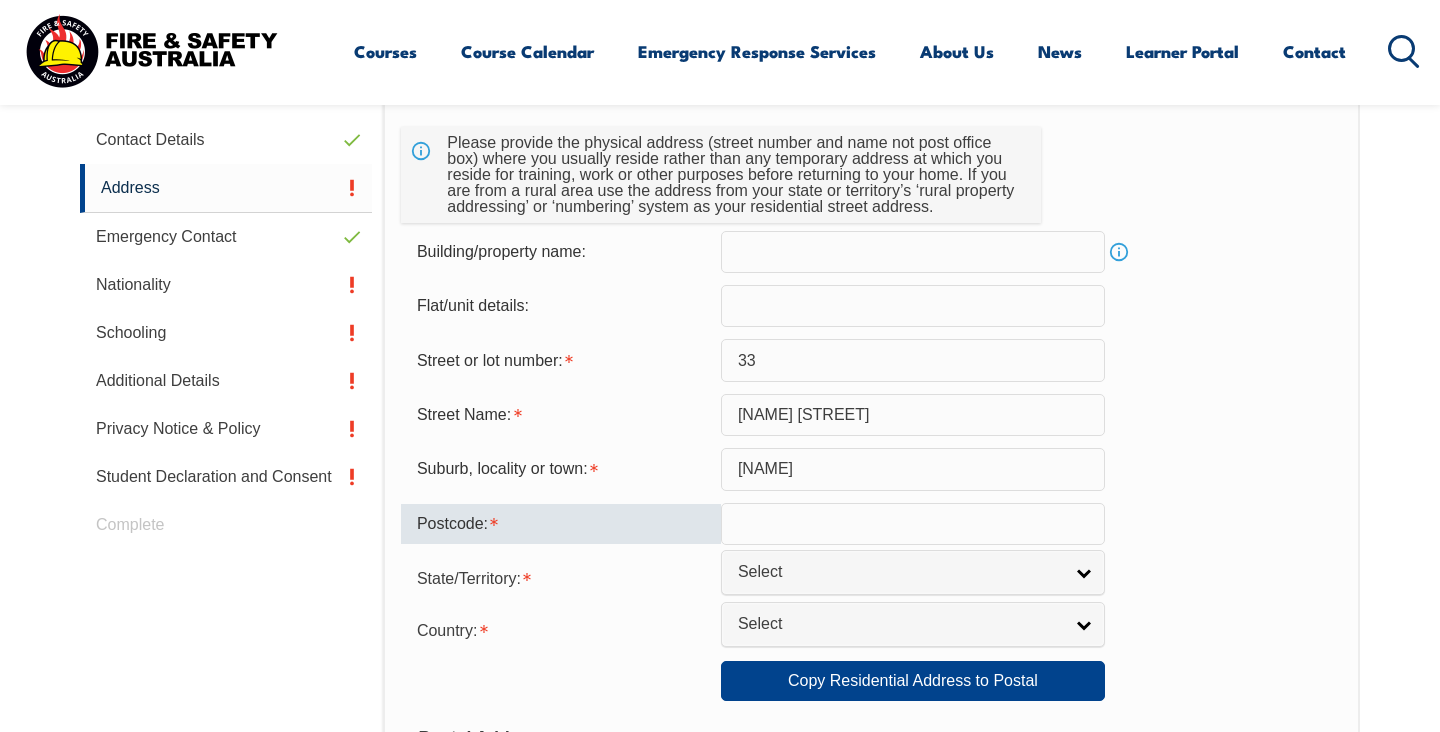 click at bounding box center [913, 524] 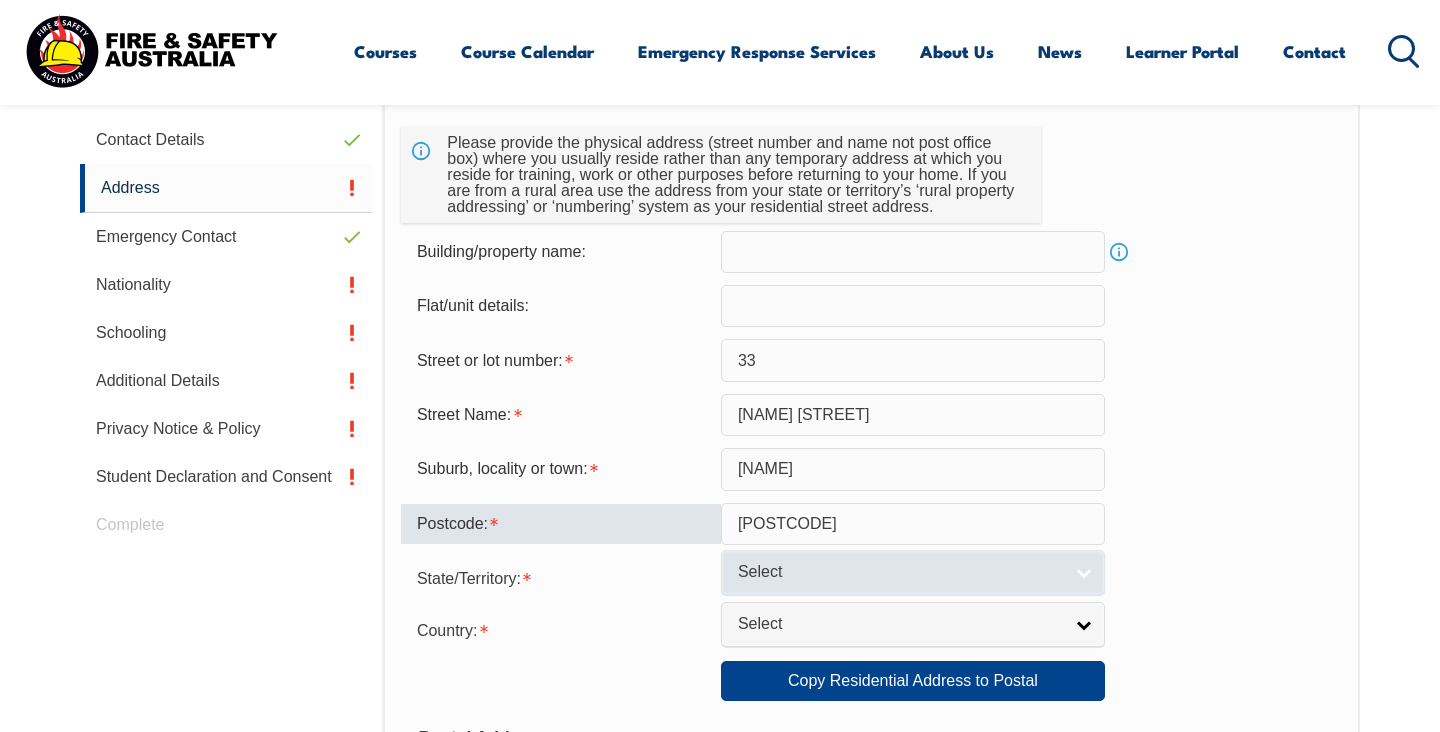 type on "[POSTCODE]" 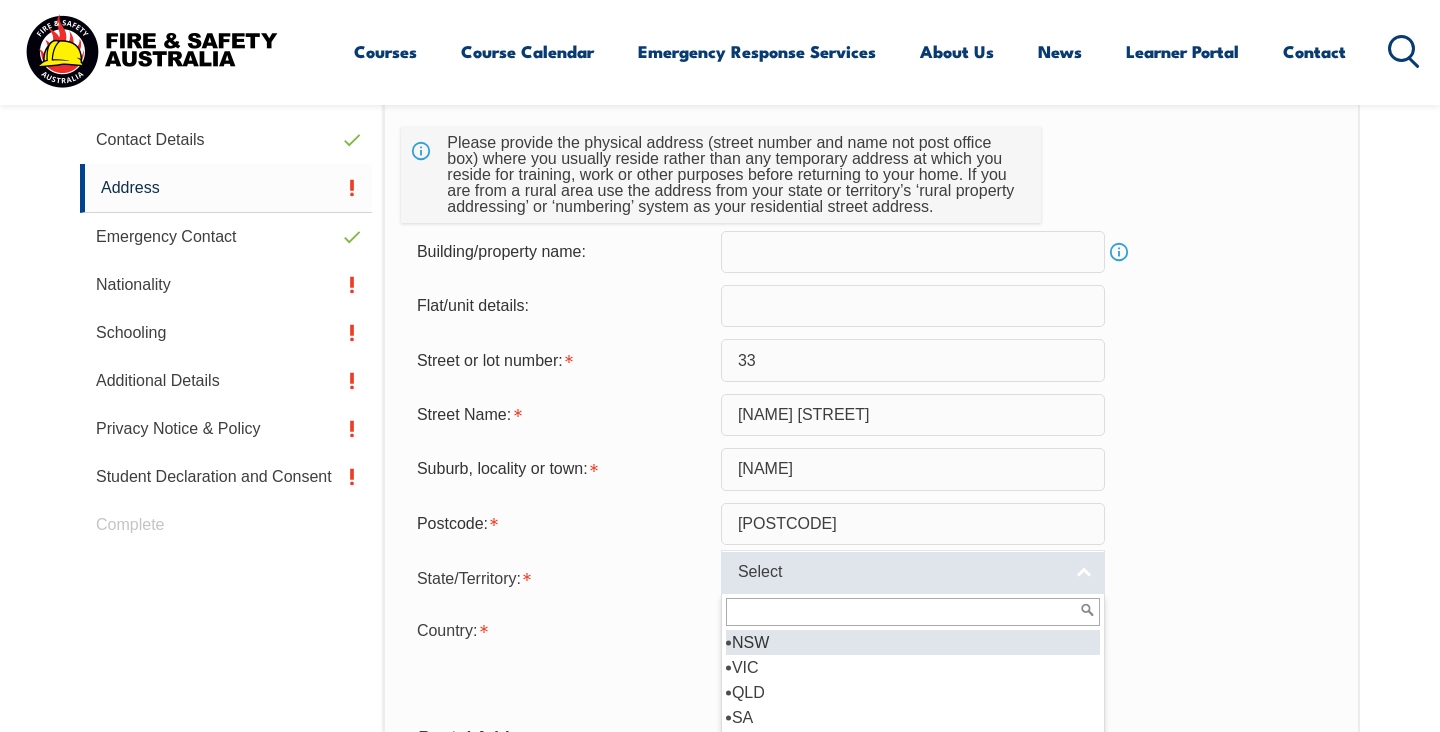 click on "Select" at bounding box center [913, 572] 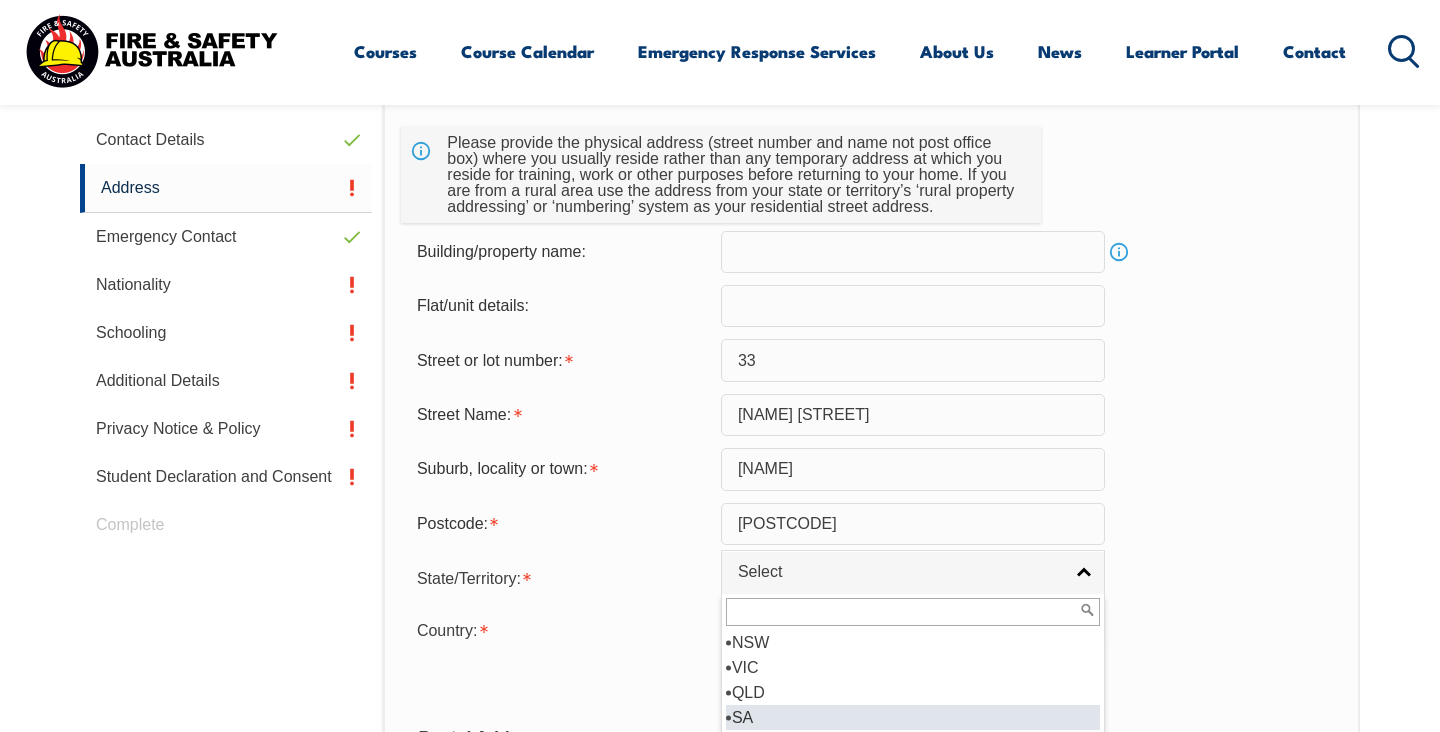 click on "SA" at bounding box center [913, 717] 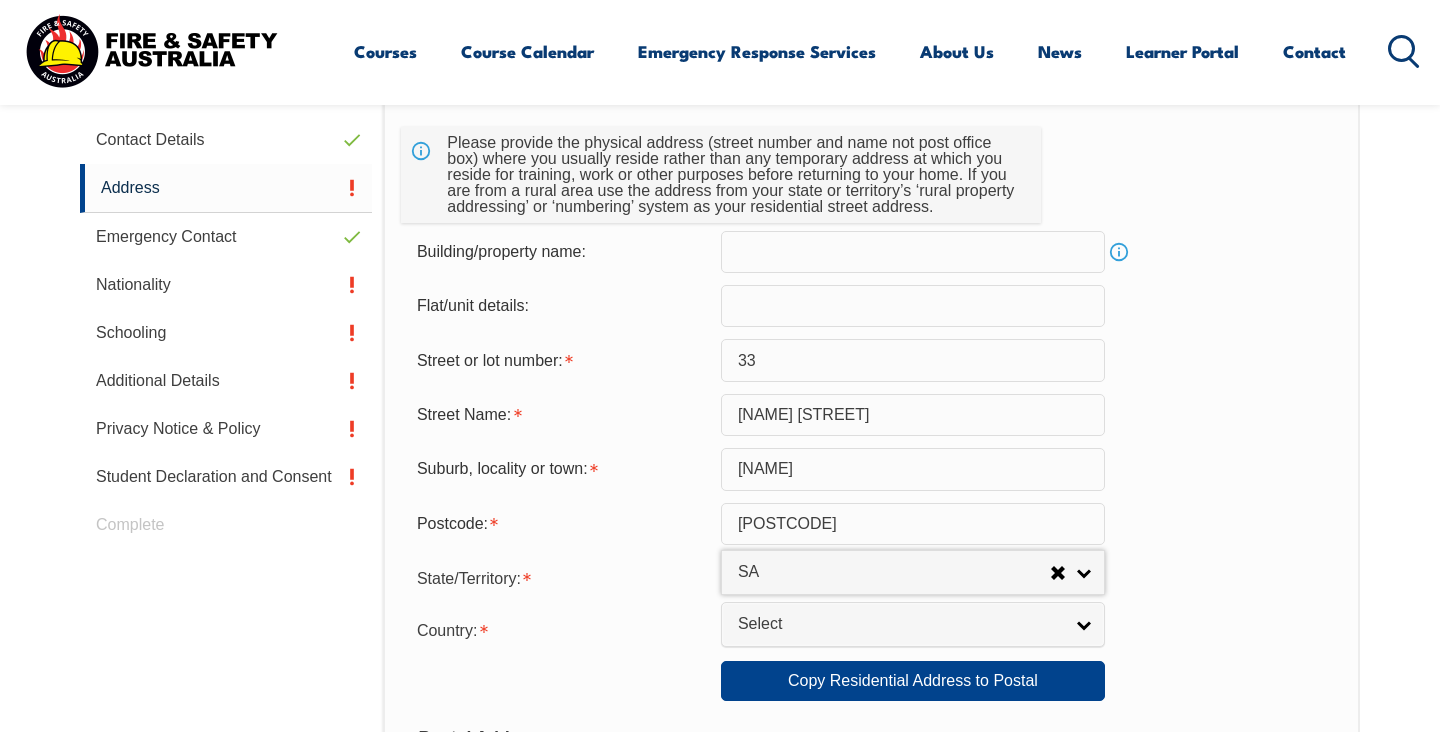 click on "Suburb, locality or town: [NAME]" at bounding box center (871, 469) 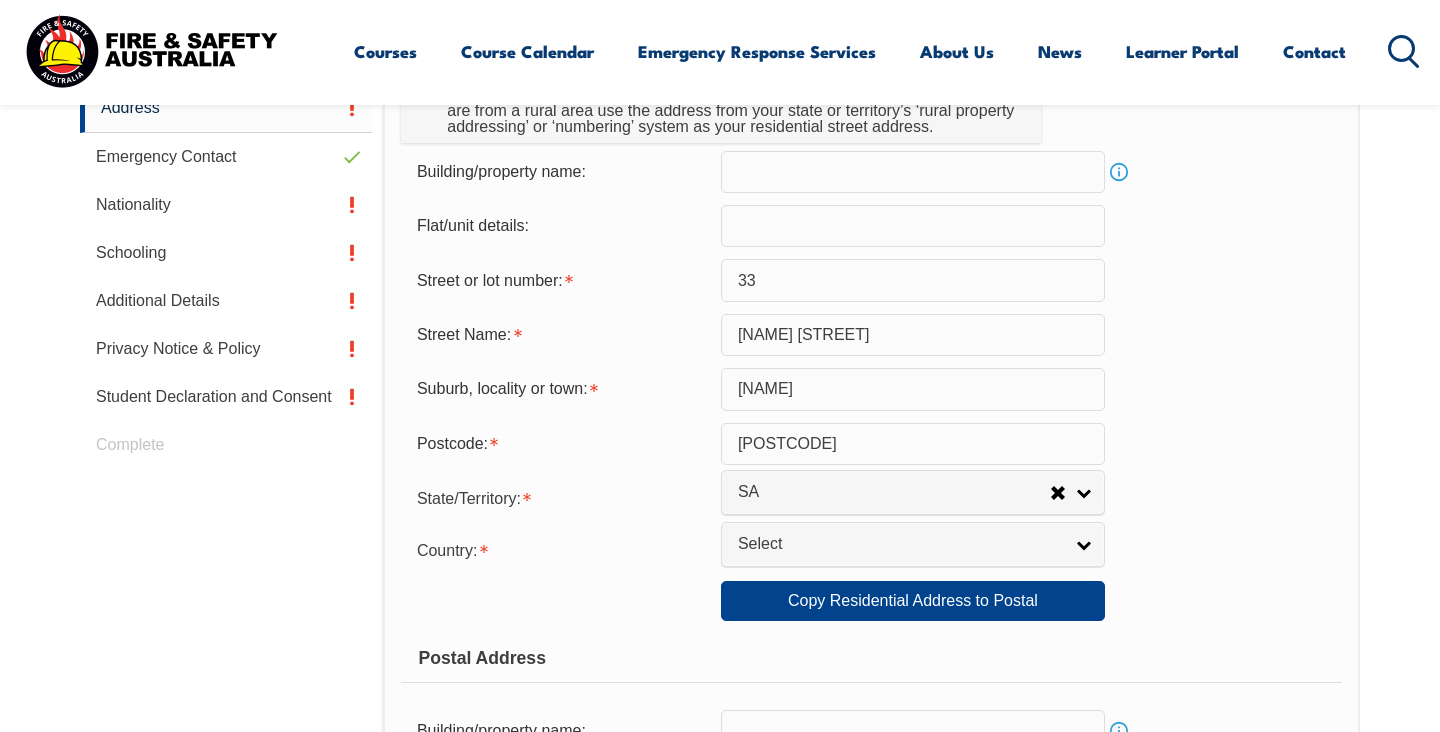 scroll, scrollTop: 765, scrollLeft: 0, axis: vertical 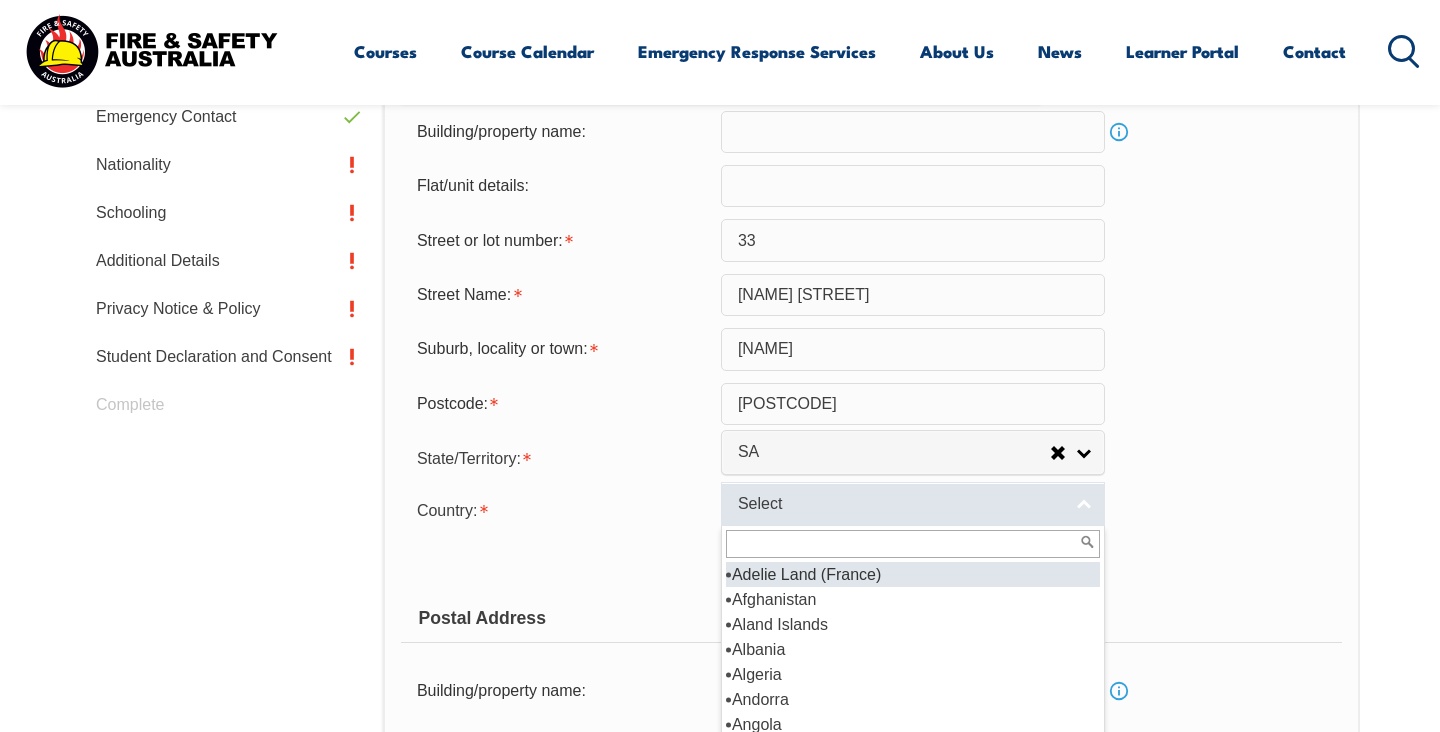click on "Select" at bounding box center [913, 504] 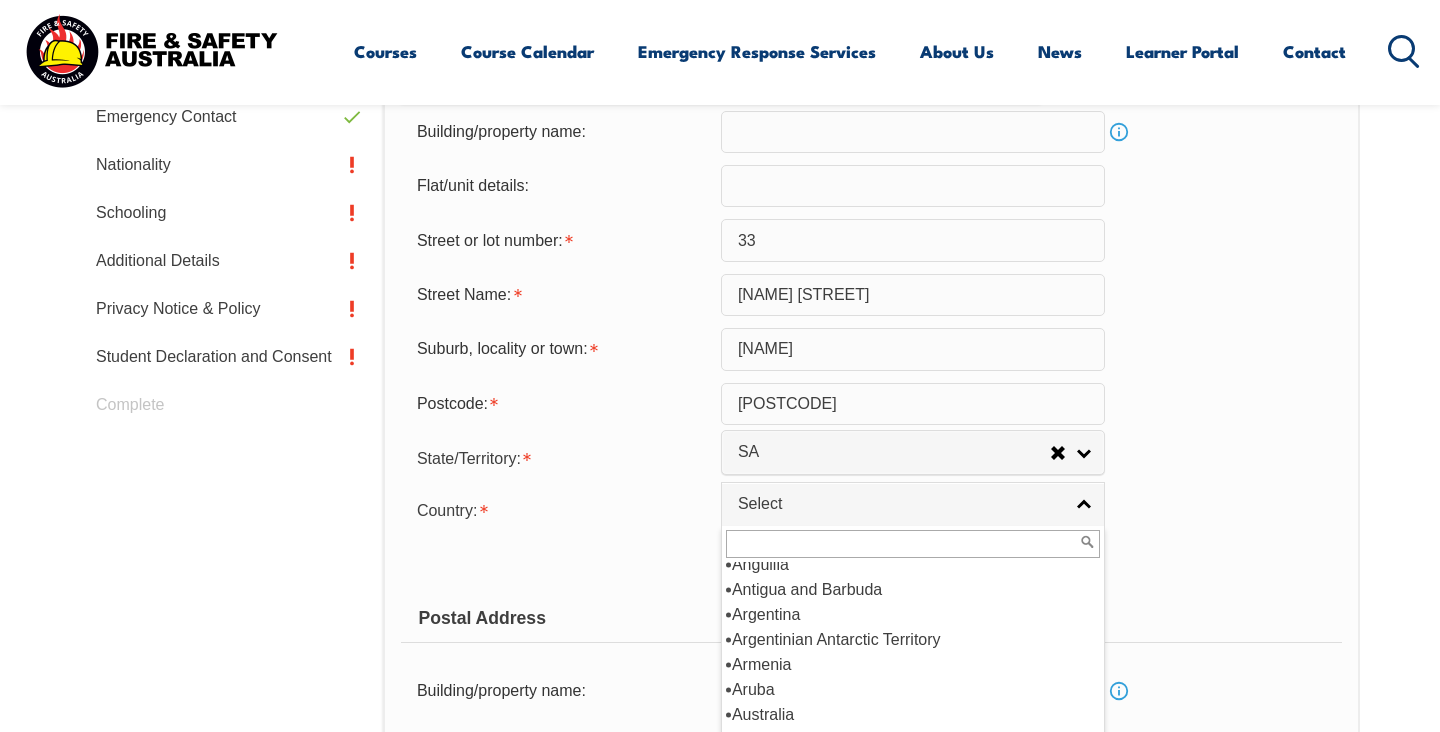 scroll, scrollTop: 210, scrollLeft: 0, axis: vertical 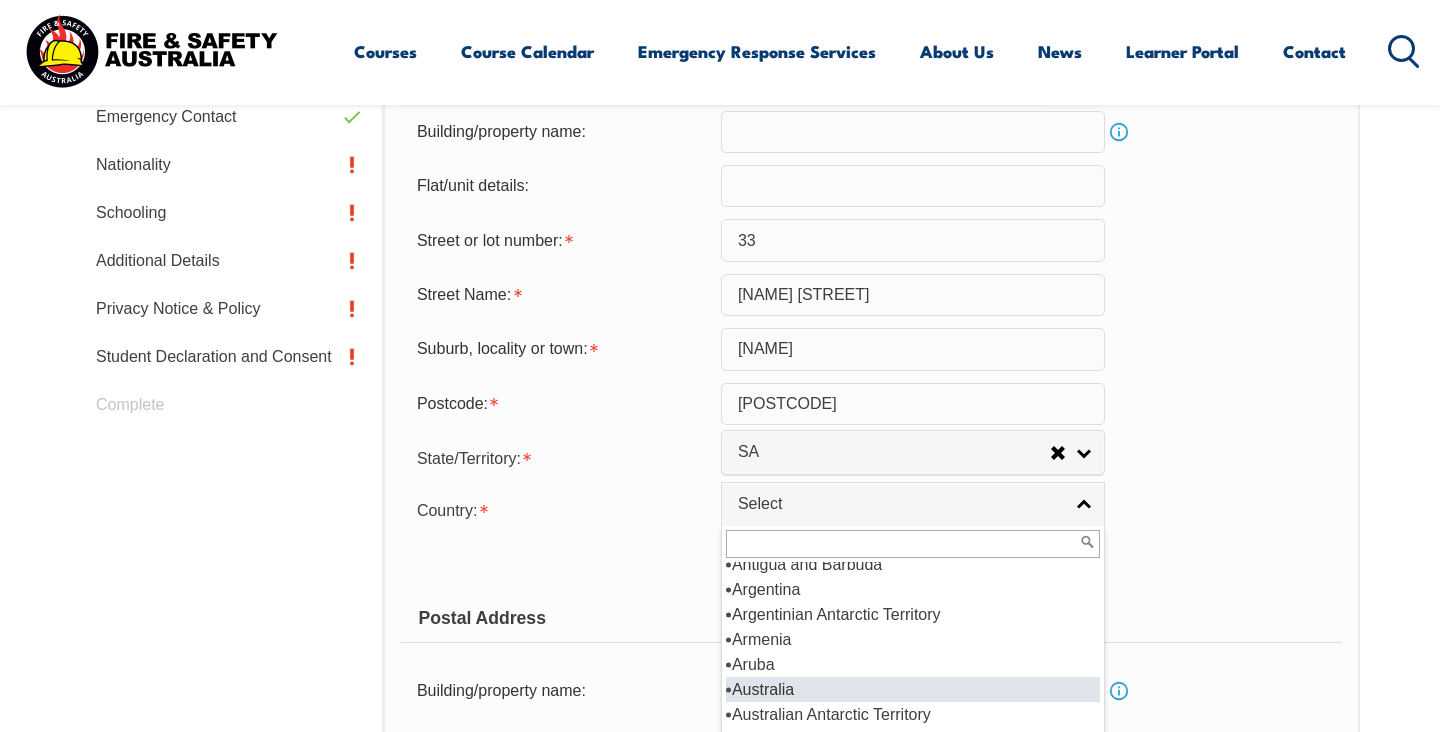 click on "Australia" at bounding box center [913, 689] 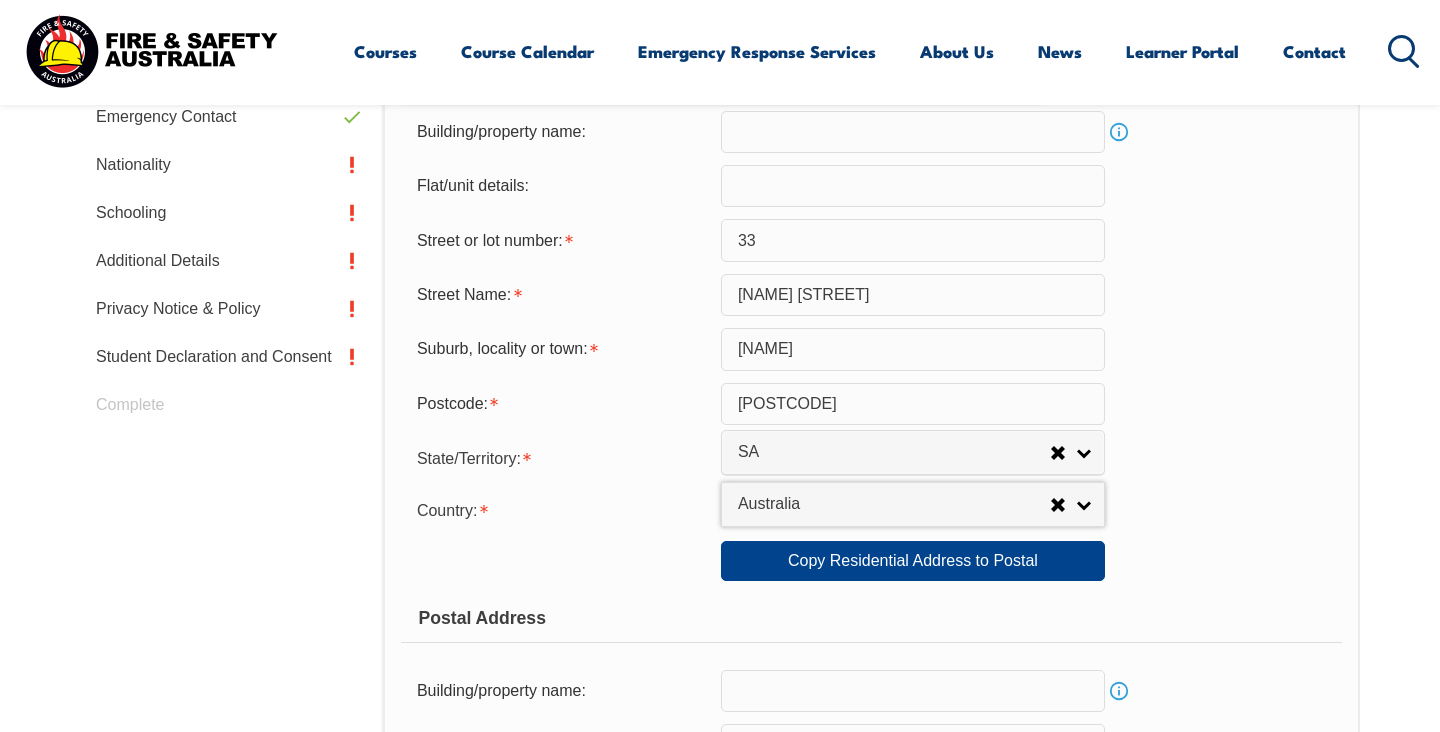 click on "Postal Address" at bounding box center (871, 618) 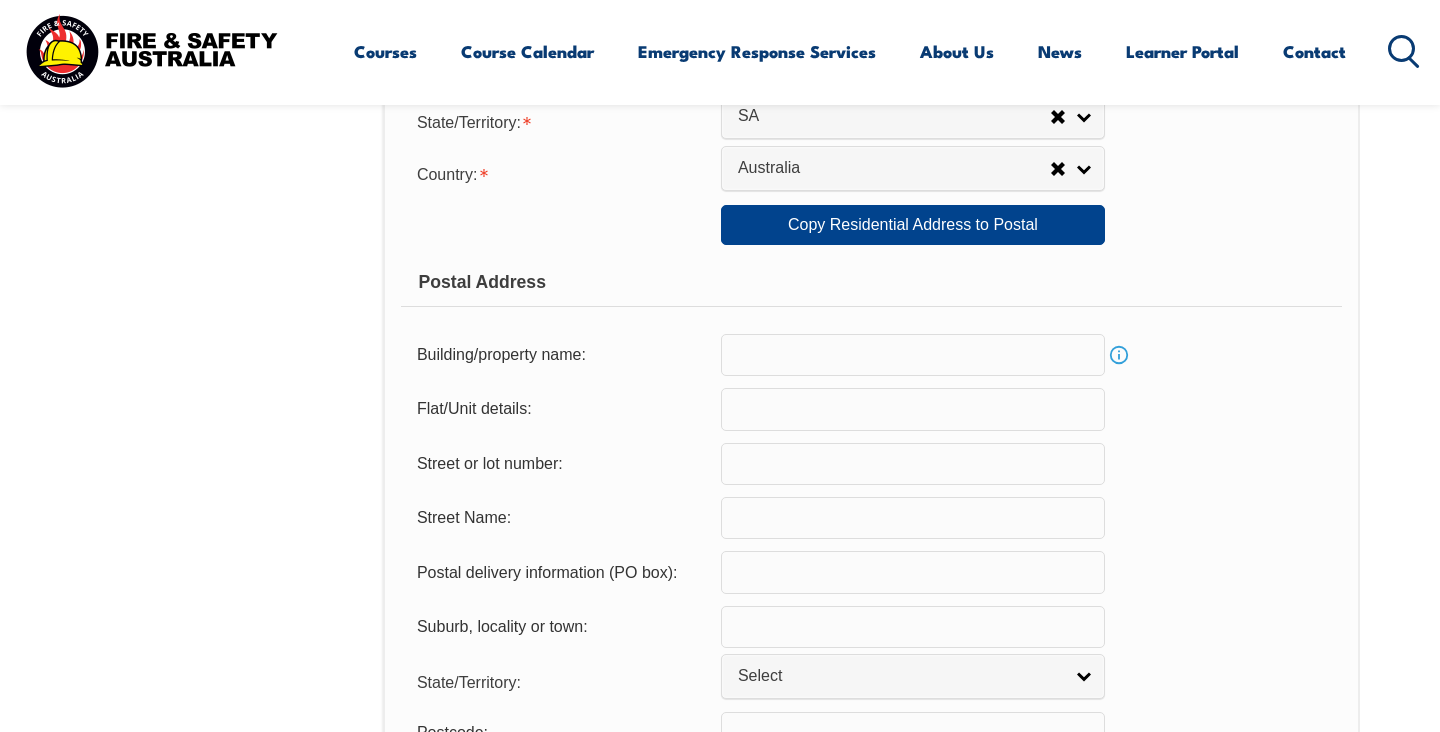scroll, scrollTop: 1125, scrollLeft: 0, axis: vertical 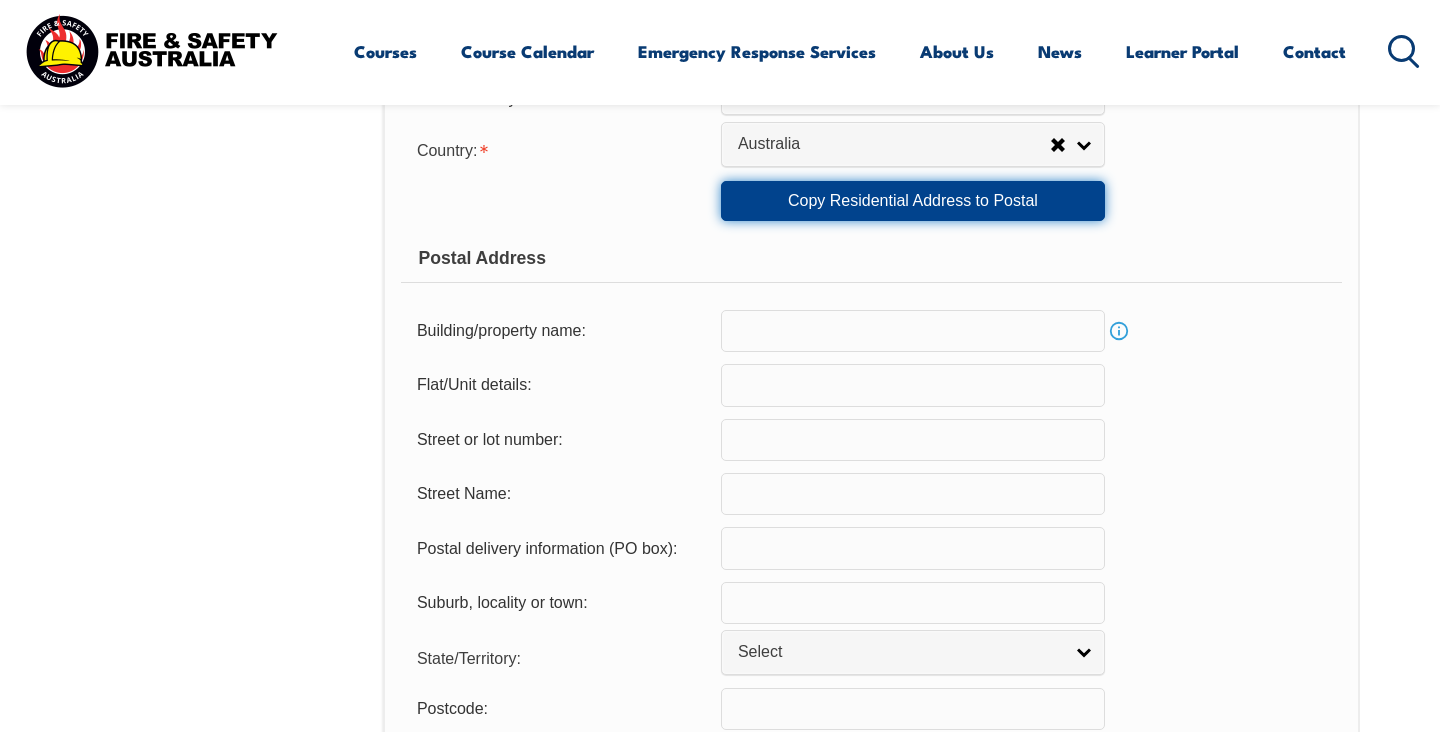 click on "Copy Residential Address to Postal" at bounding box center [913, 201] 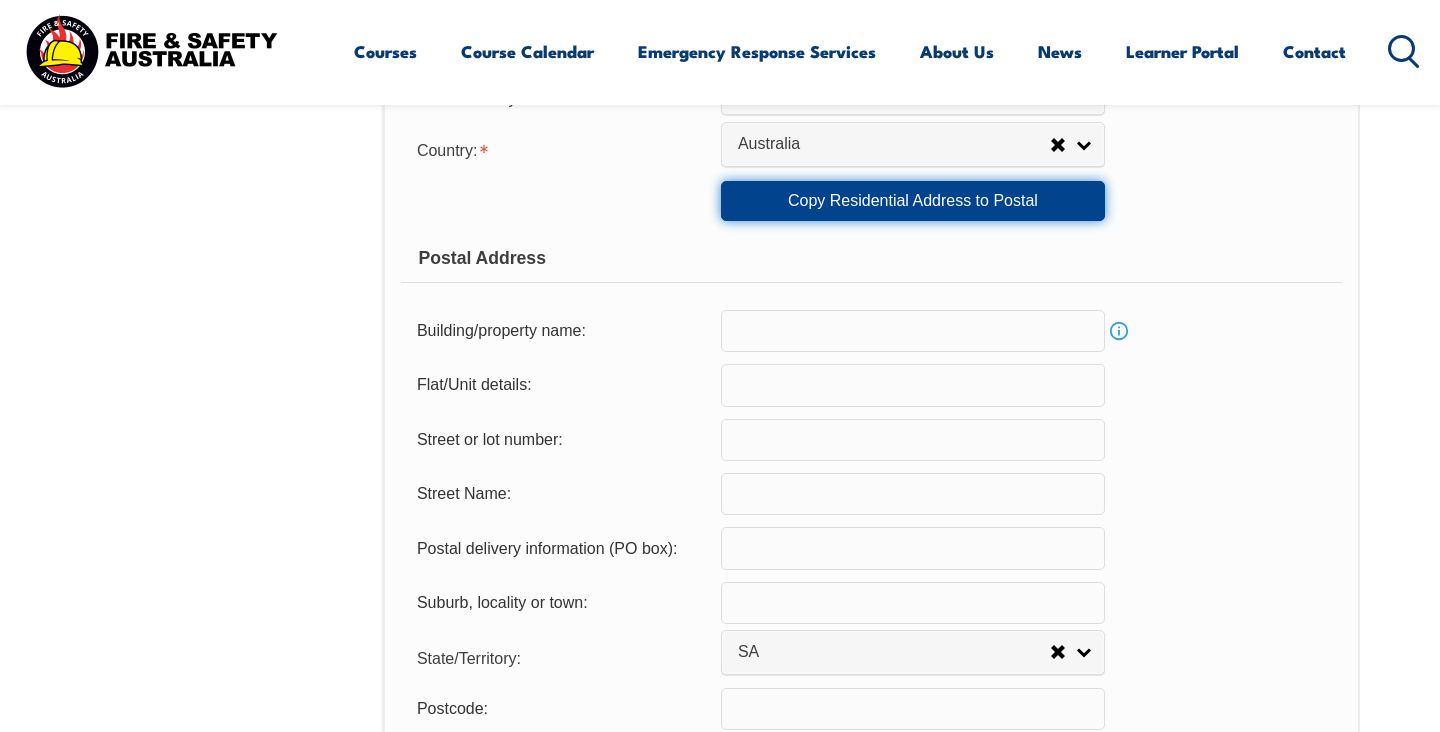 type on "33" 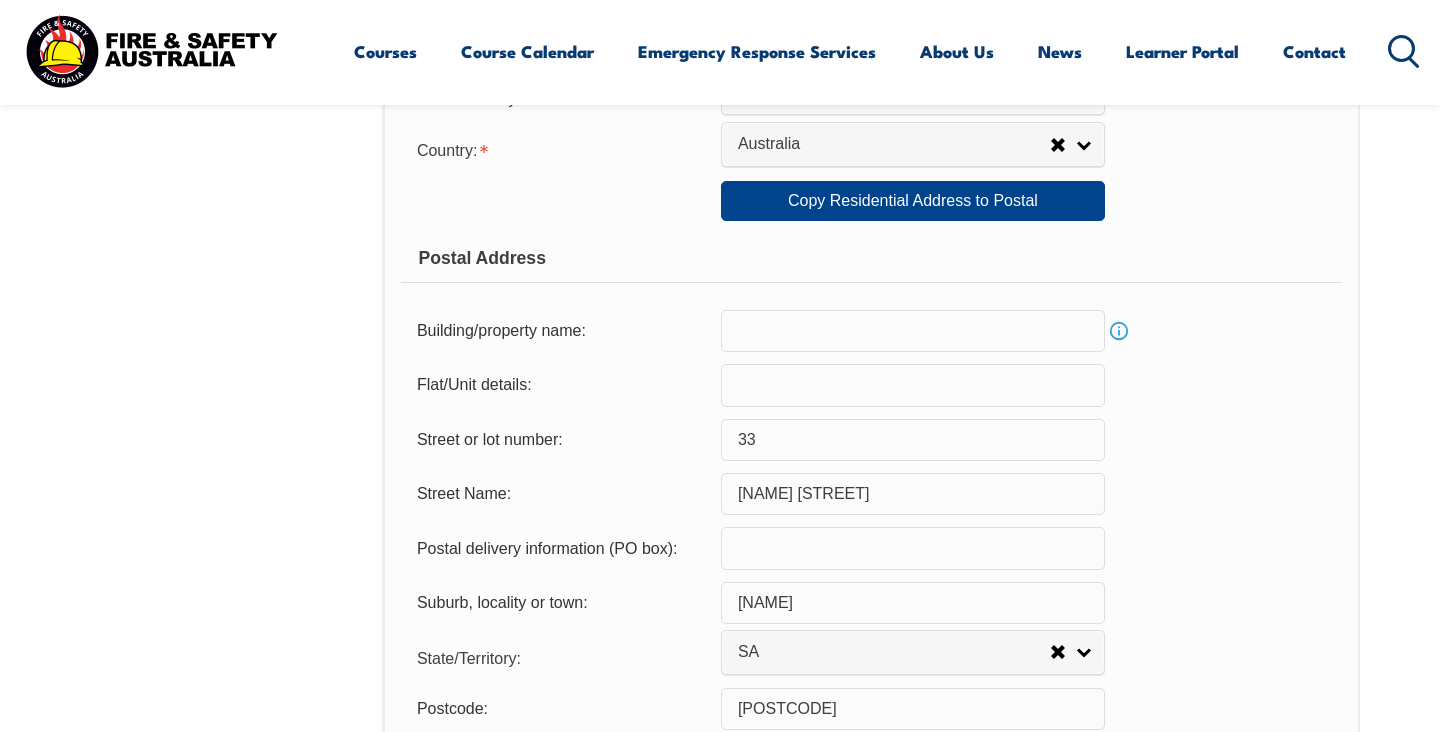 click on "Flat/Unit details:" at bounding box center [871, 385] 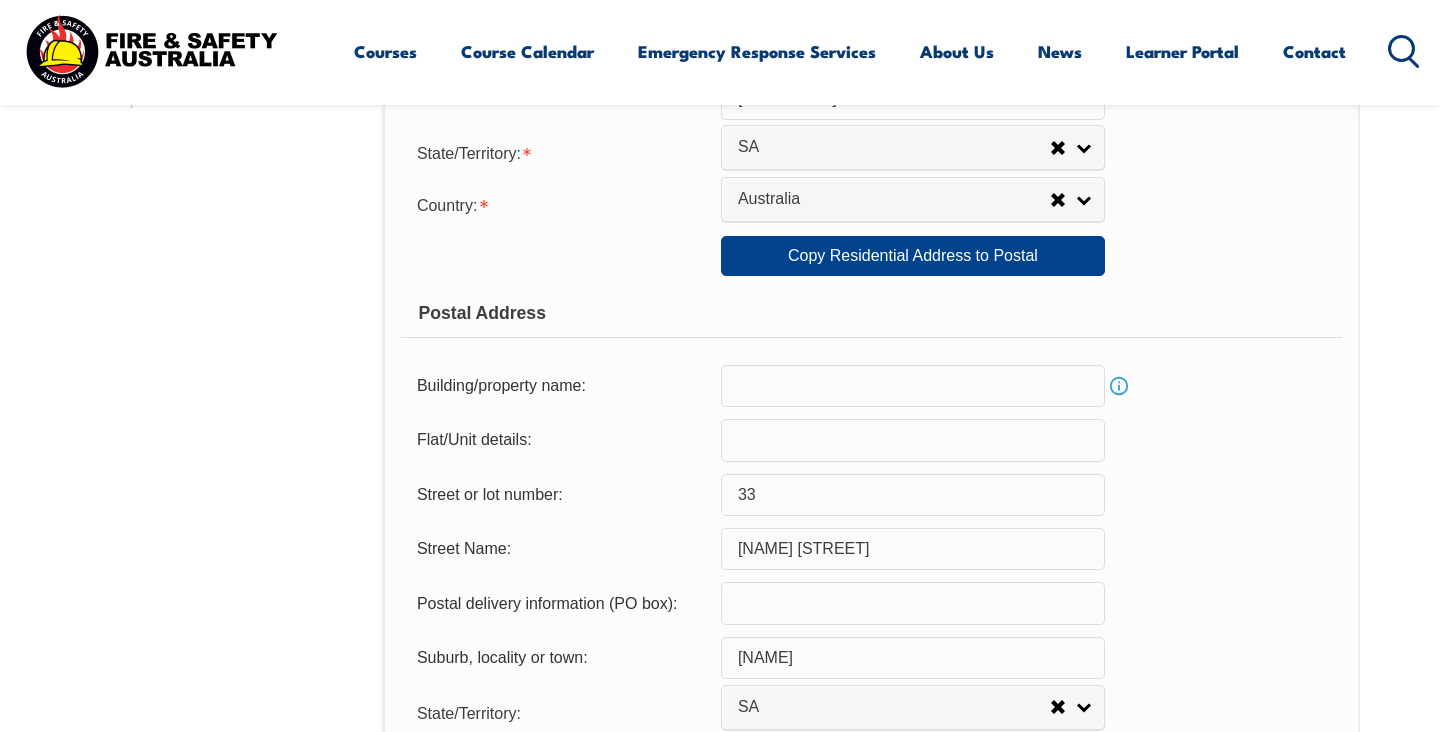 scroll, scrollTop: 1085, scrollLeft: 0, axis: vertical 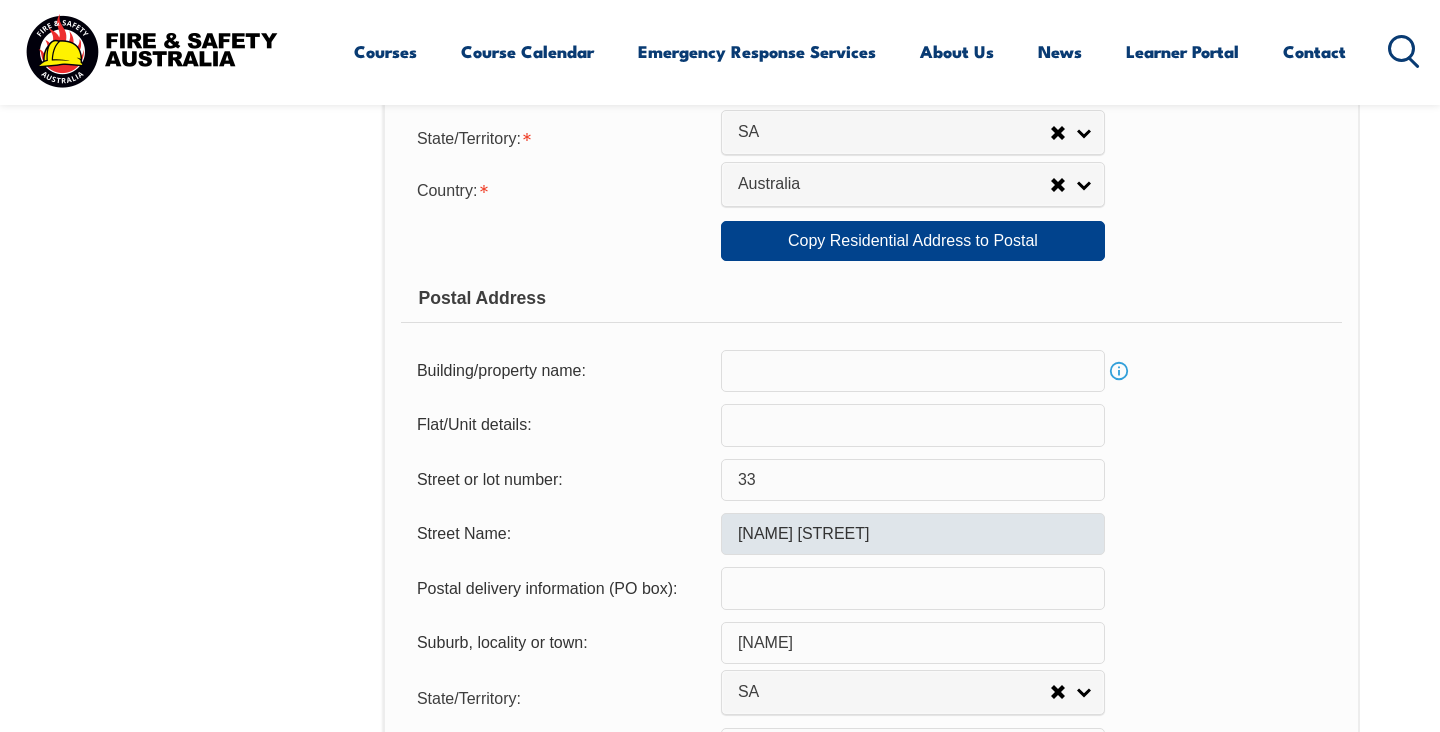 drag, startPoint x: 1184, startPoint y: 548, endPoint x: 1076, endPoint y: 548, distance: 108 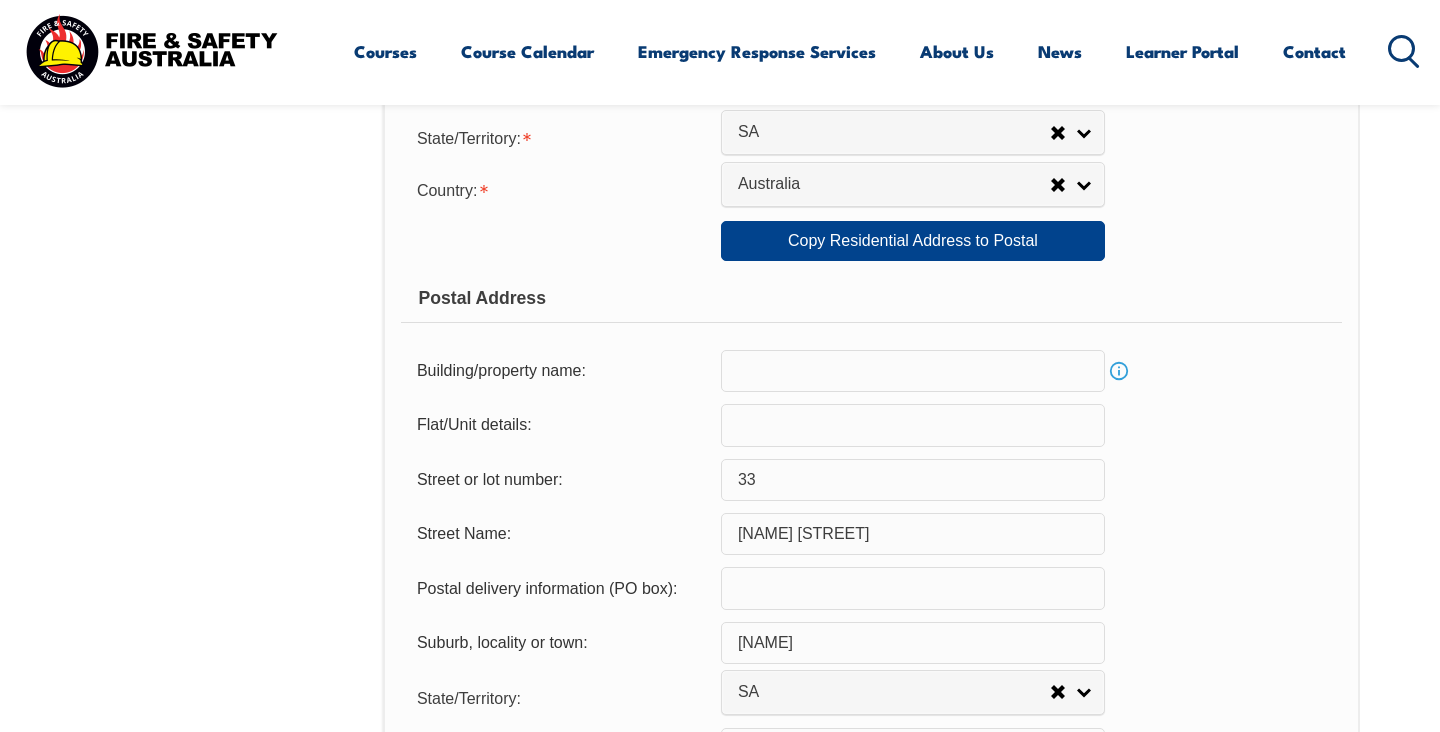 click on "Street Name: [NAME] [STREET]" at bounding box center [871, 534] 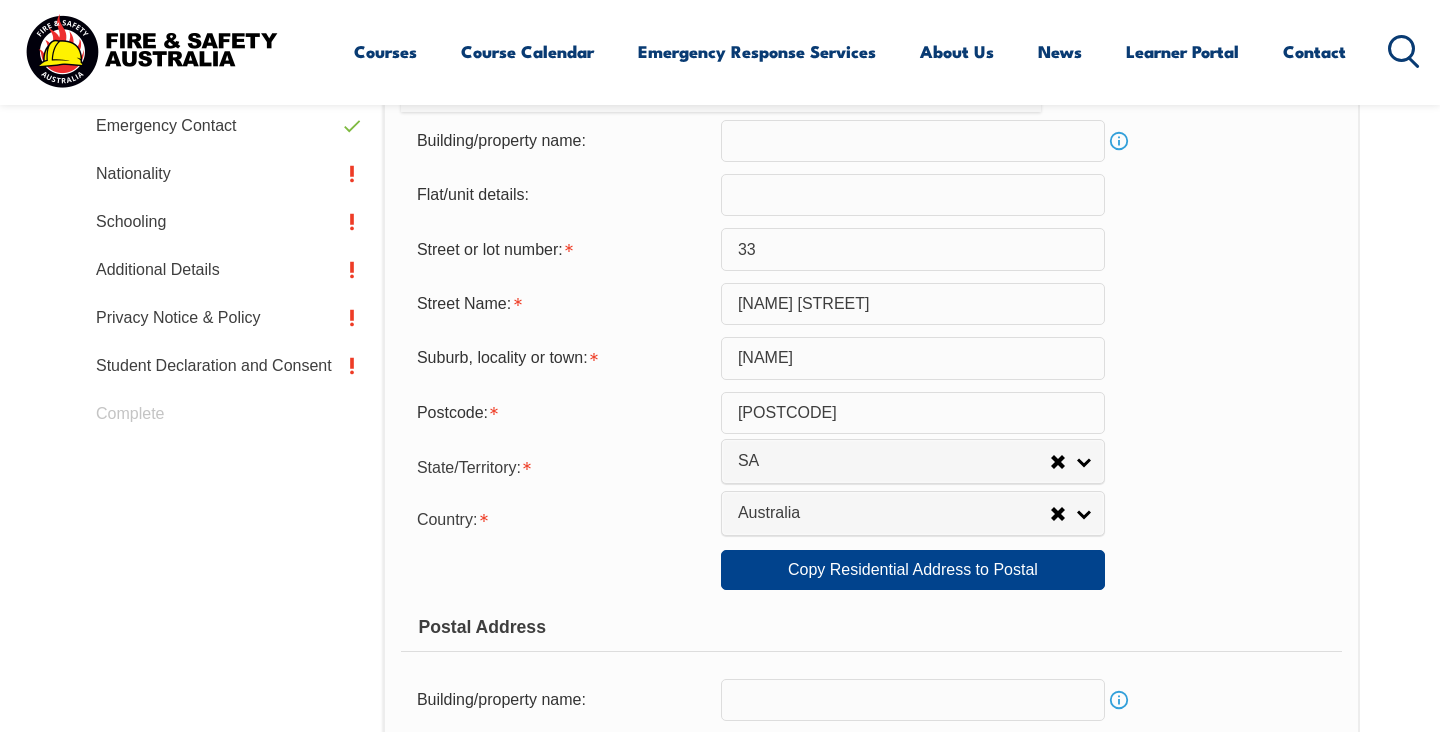 scroll, scrollTop: 765, scrollLeft: 0, axis: vertical 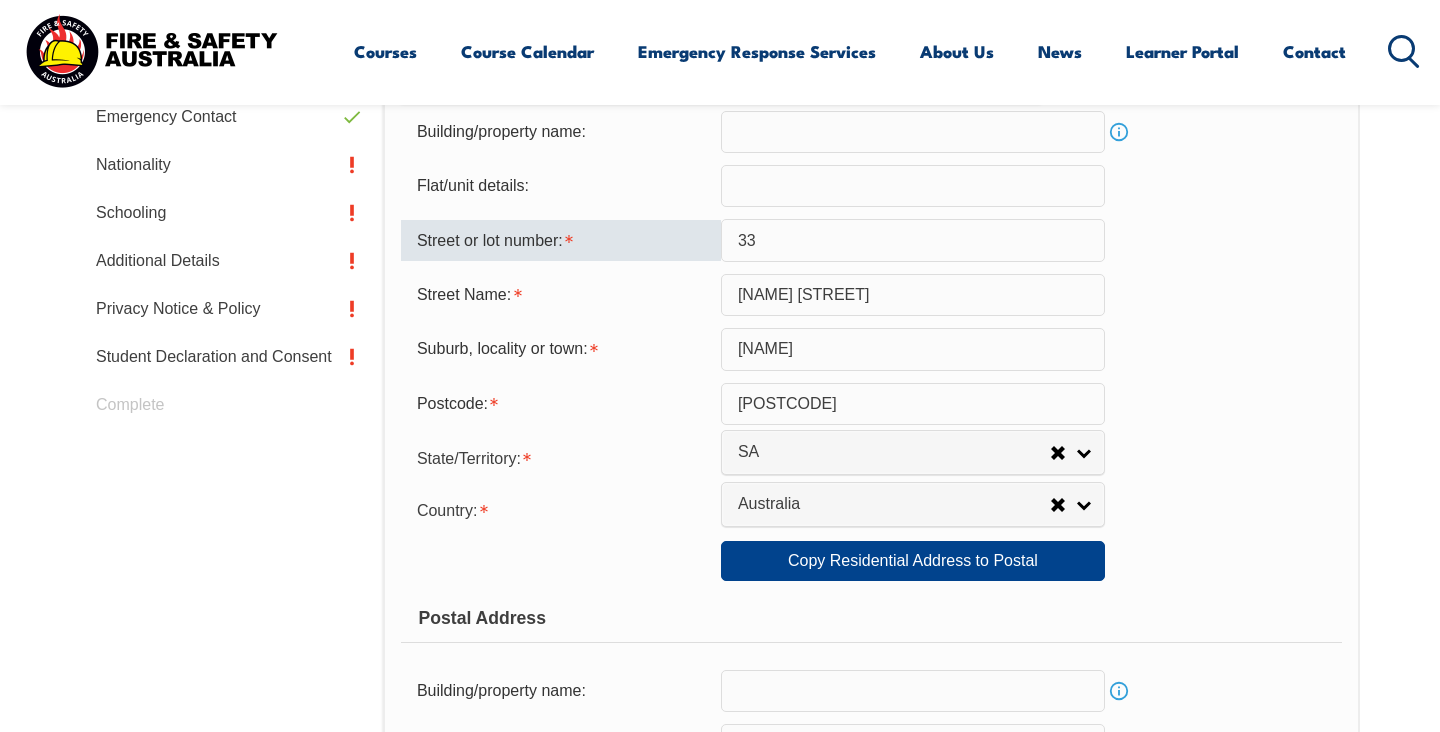 click on "33" at bounding box center (913, 240) 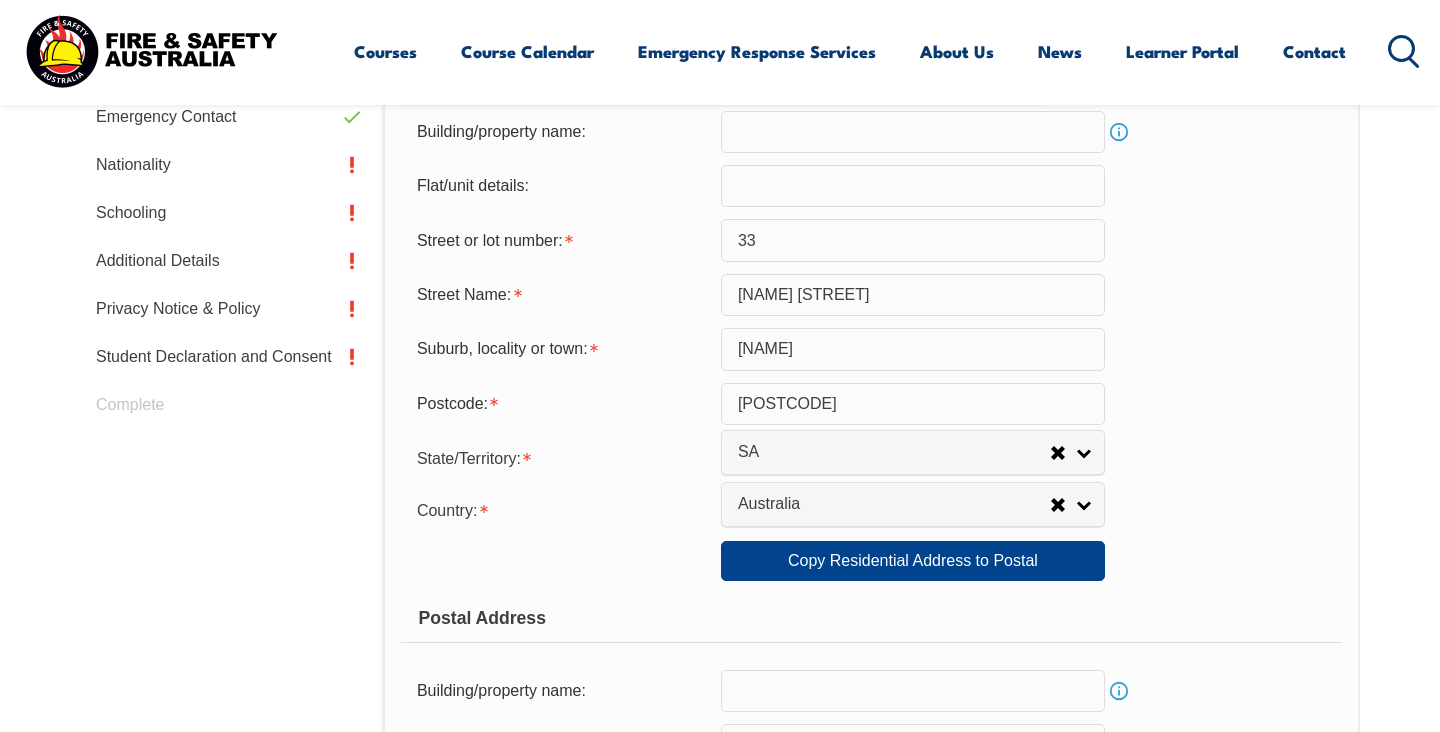 click on "Usual Residential Address Please provide the physical address (street number and name not post office box) where you usually reside rather than any temporary address at which you reside for training, work or other purposes before returning to your home.  If you are from a rural area use the address from your state or territory’s ‘rural property addressing’ or ‘numbering’ system as your residential street address.  Building/property name: Info Flat/unit details: Street or lot number: [NUMBER] Street Name: [STREET] Street Address - Postal delivery information (PO box): Suburb, locality or town: [NAME] Postcode: [POSTCODE] State/Territory: [STATE] [STATE] [STATE] [STATE] [STATE] [STATE] [STATE] [STATE] Other Australian Territory Overseas
[STATE]
[STATE] [STATE] [STATE] [STATE] [STATE] [STATE] [STATE] [STATE] Other Australian Territory Overseas
Country: [COUNTRY]" at bounding box center [871, 570] 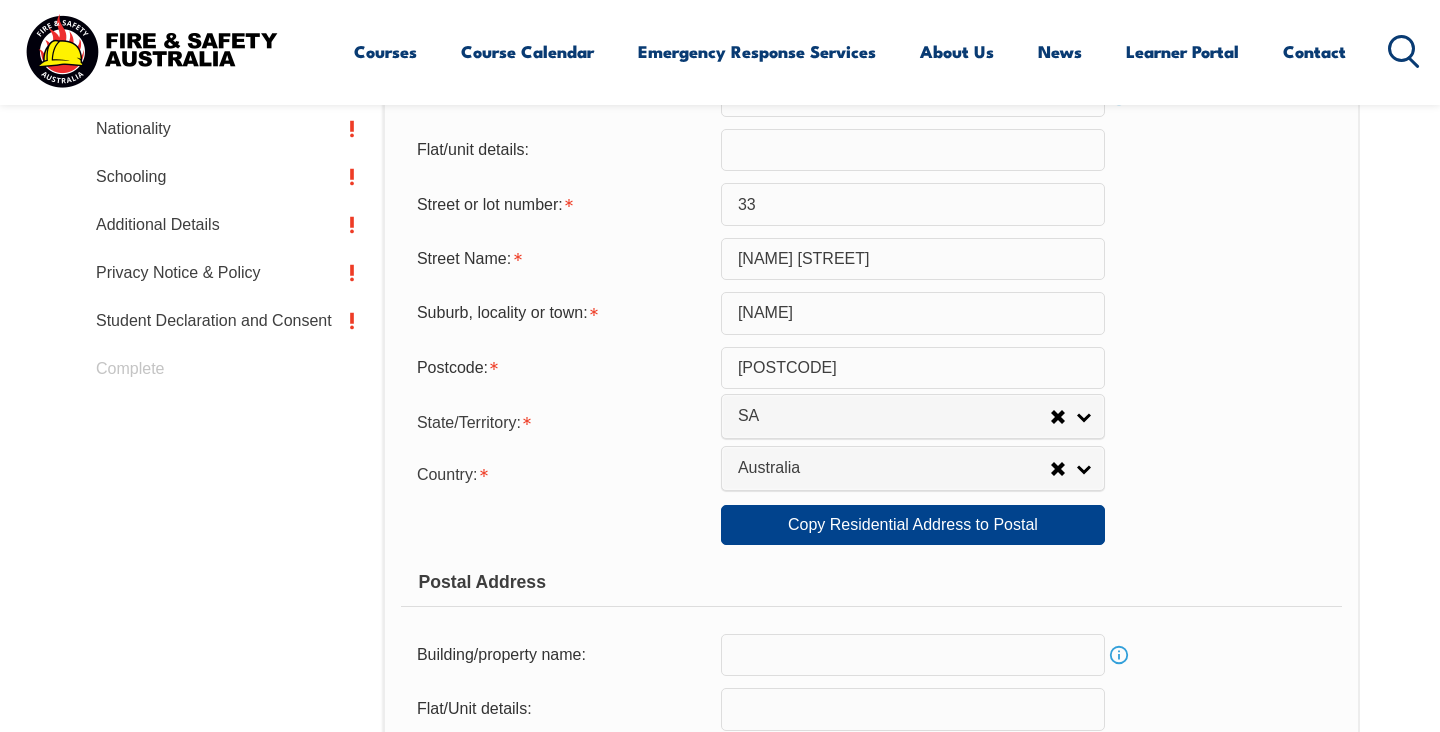 scroll, scrollTop: 805, scrollLeft: 0, axis: vertical 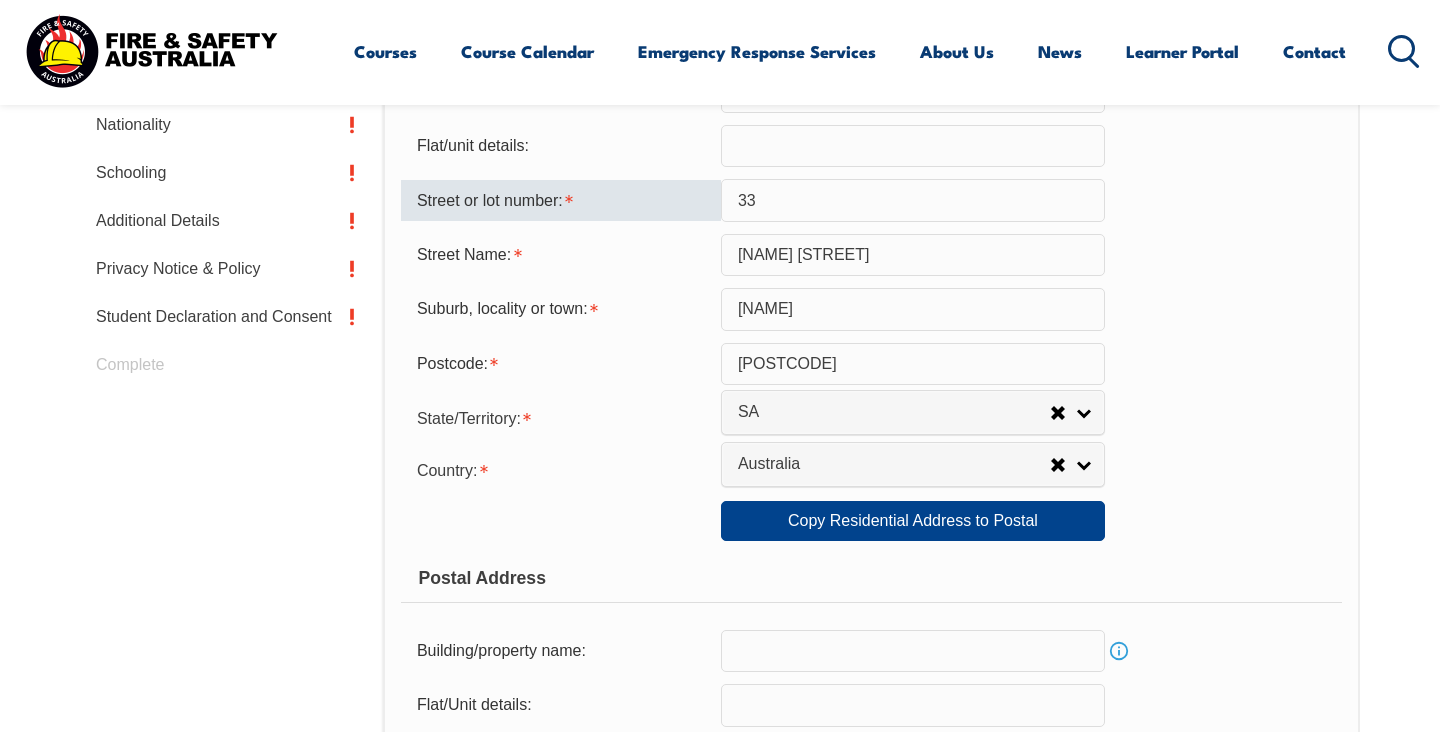 click on "33" at bounding box center (913, 200) 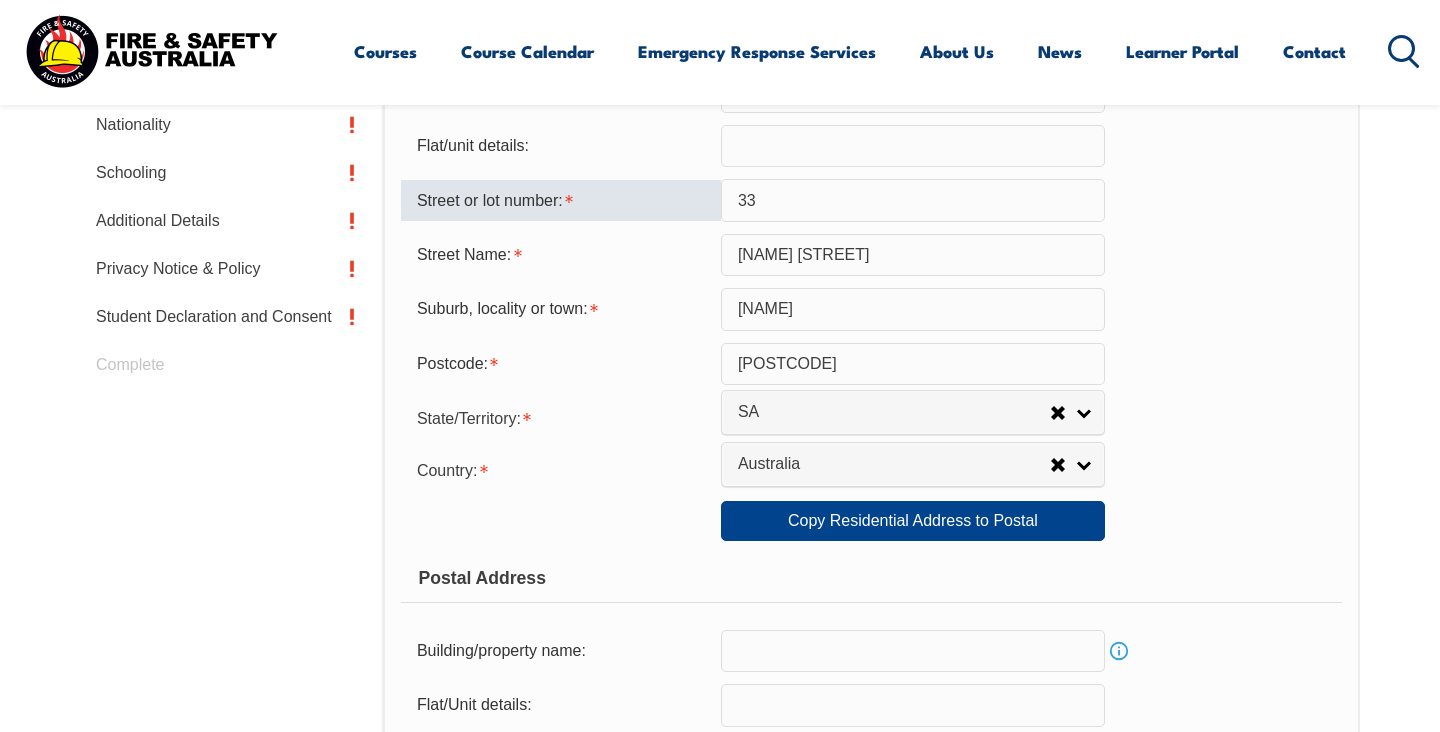 type on "3" 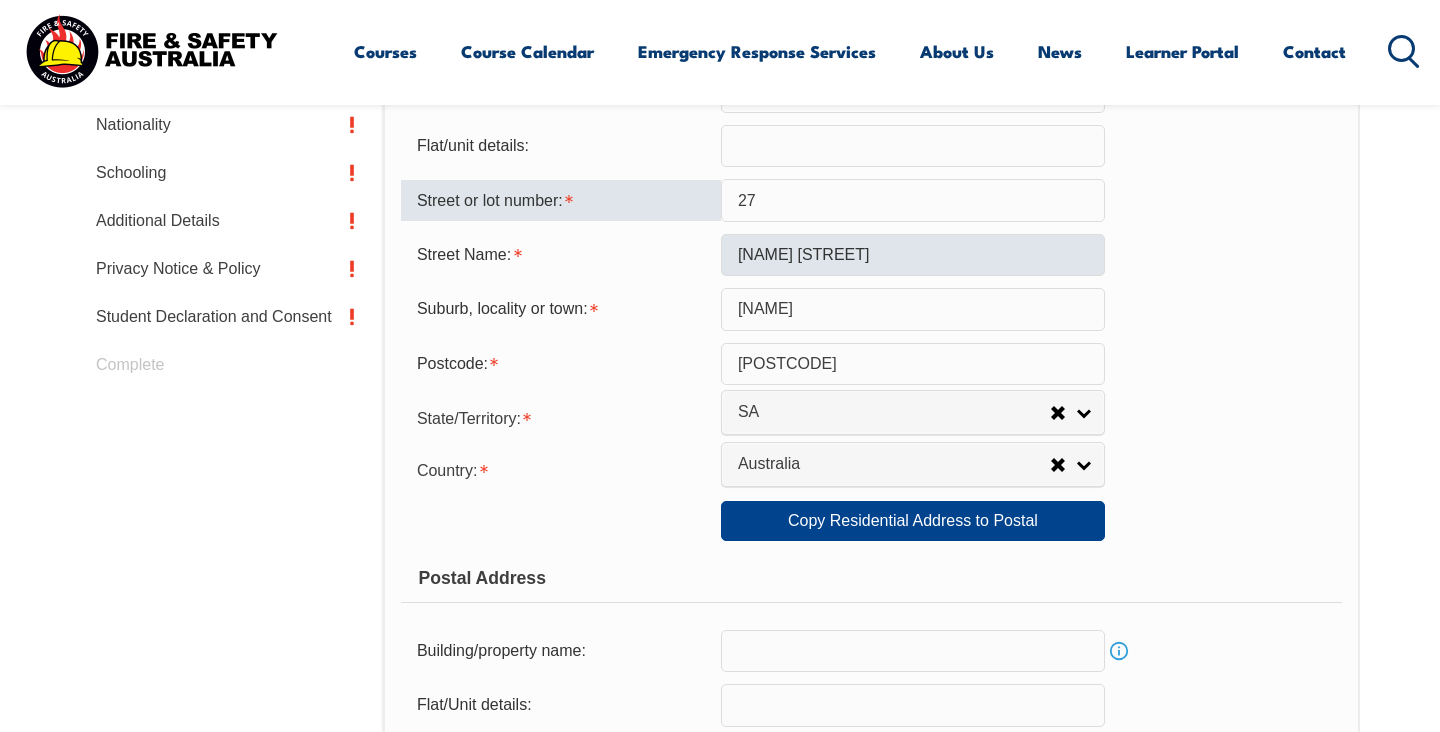 type on "27" 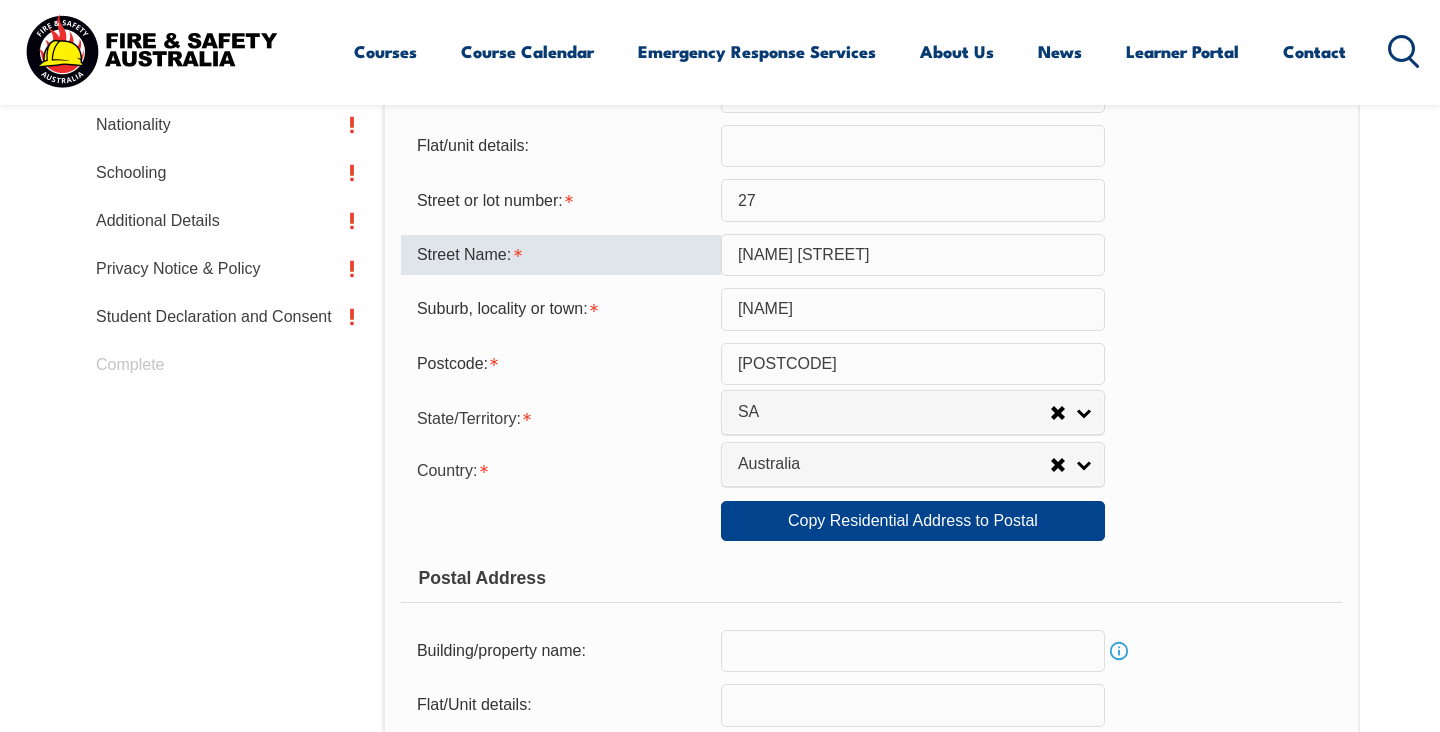 click on "[NAME] [STREET]" at bounding box center (913, 255) 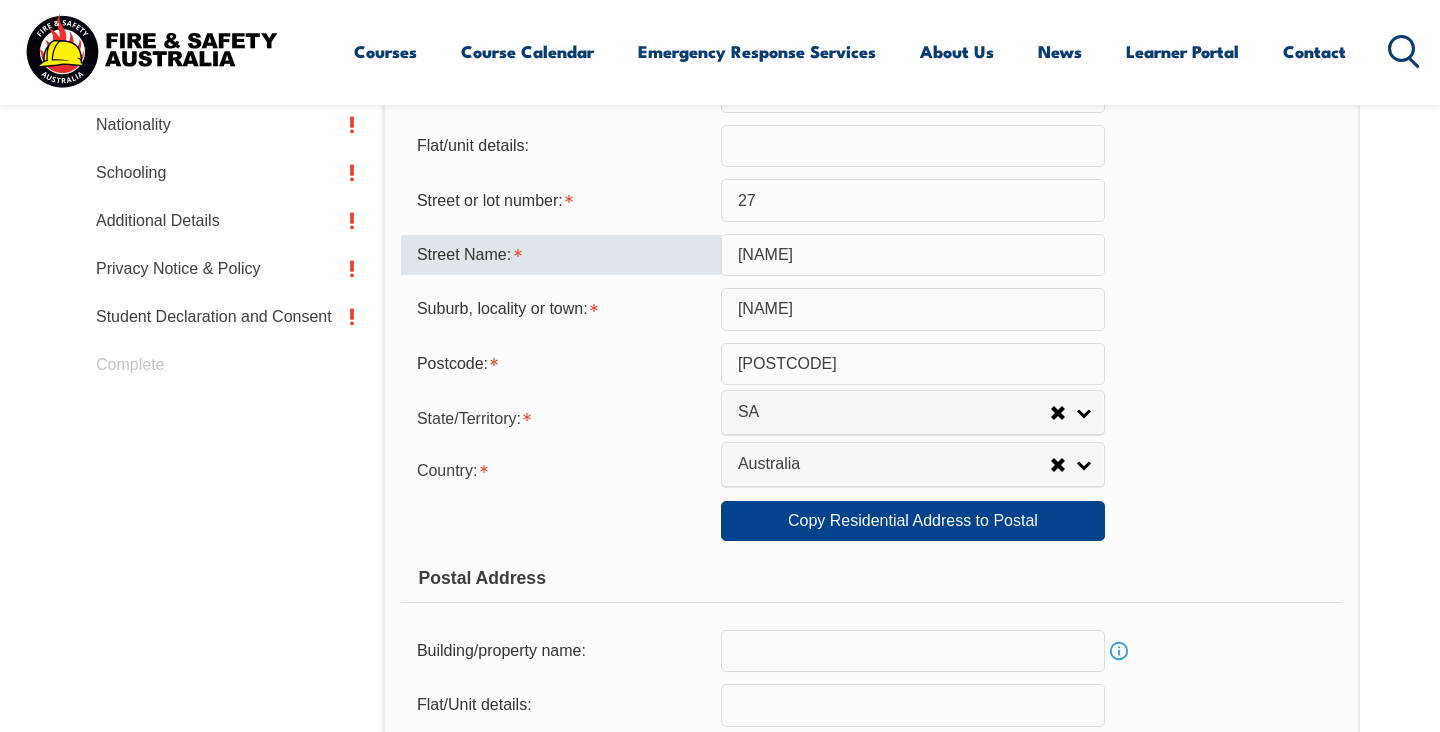 type on "m" 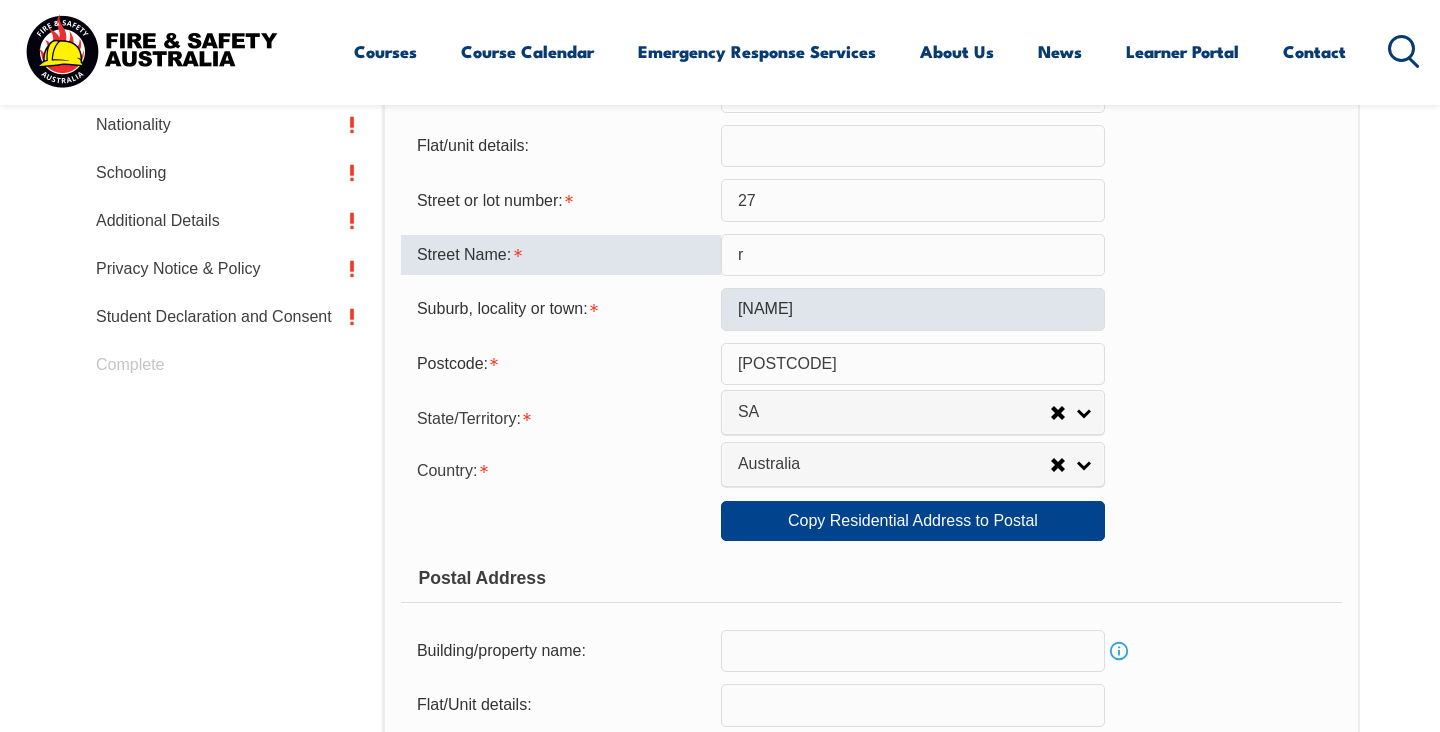 type on "[STREET]" 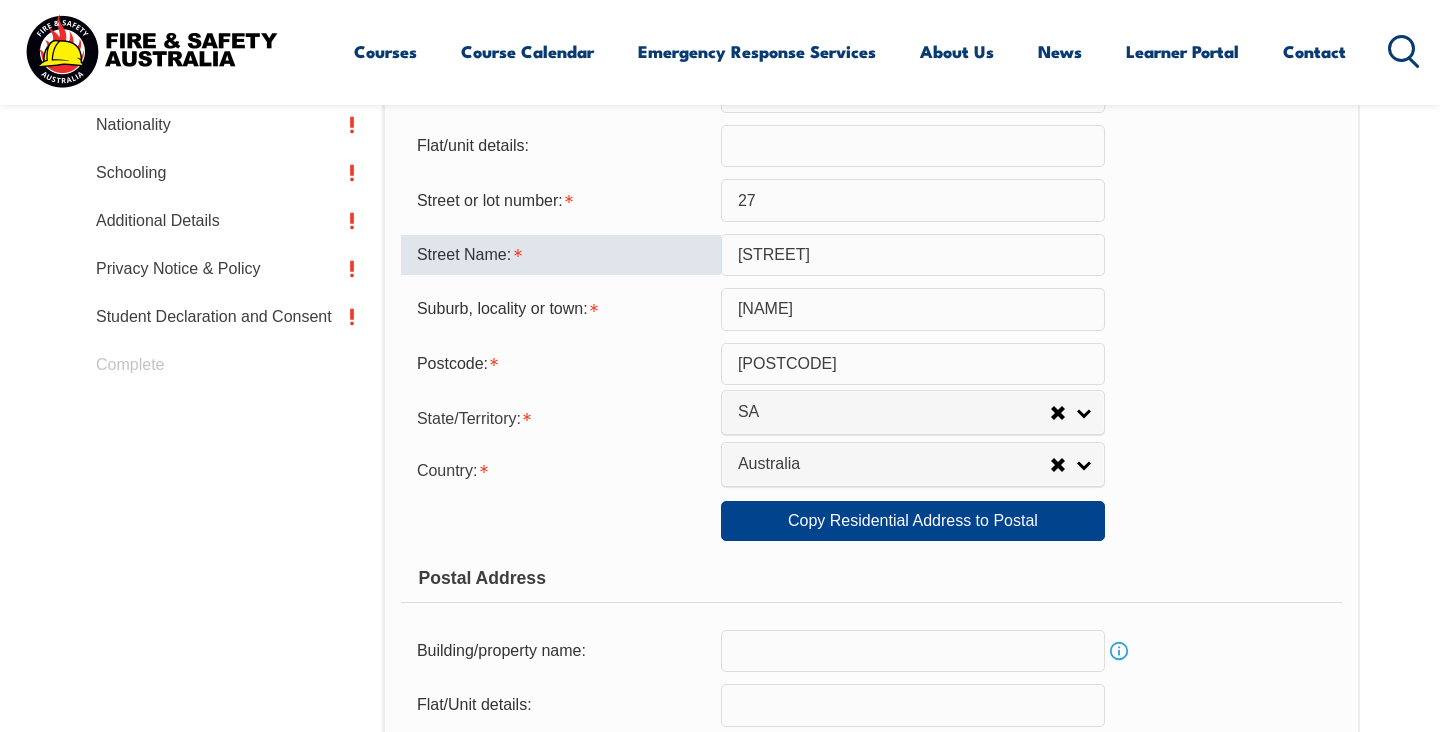 click on "[NAME]" at bounding box center (913, 309) 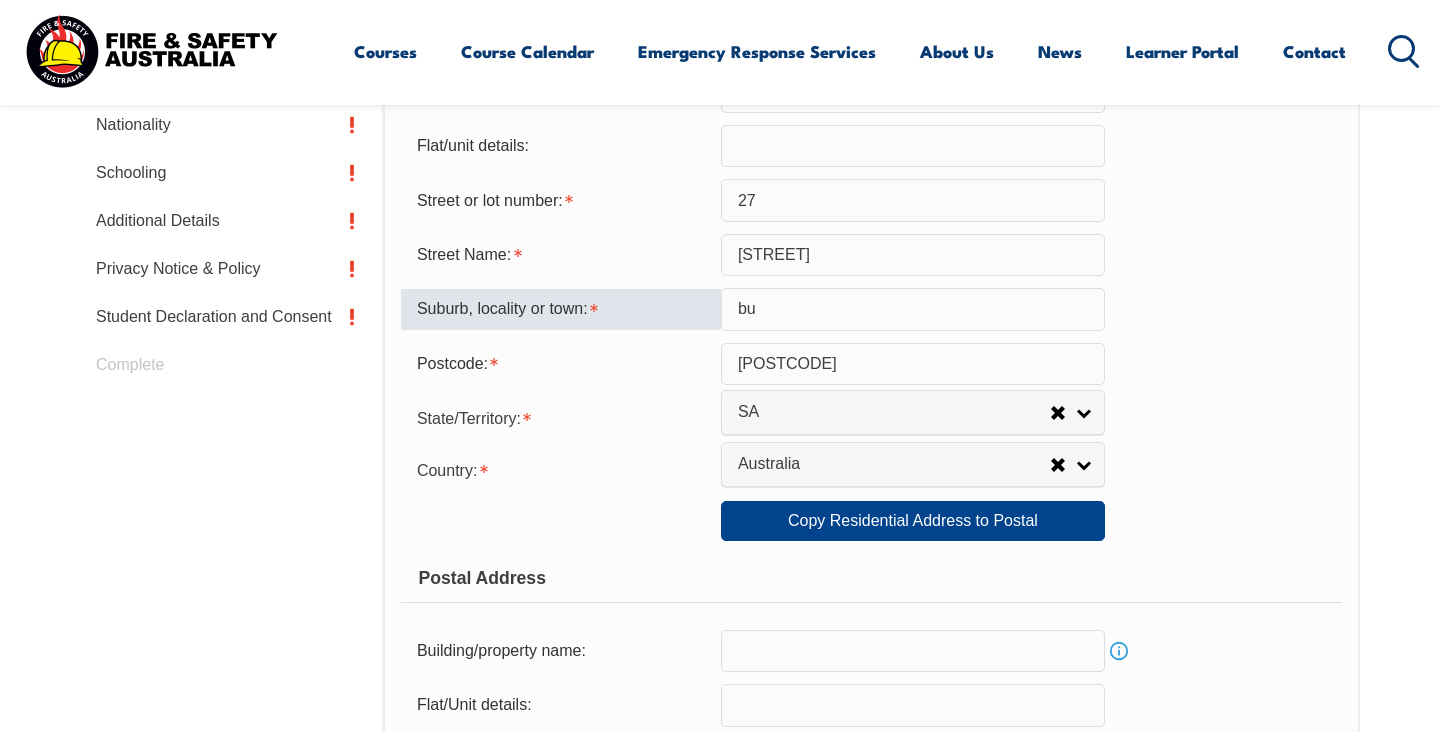 type on "b" 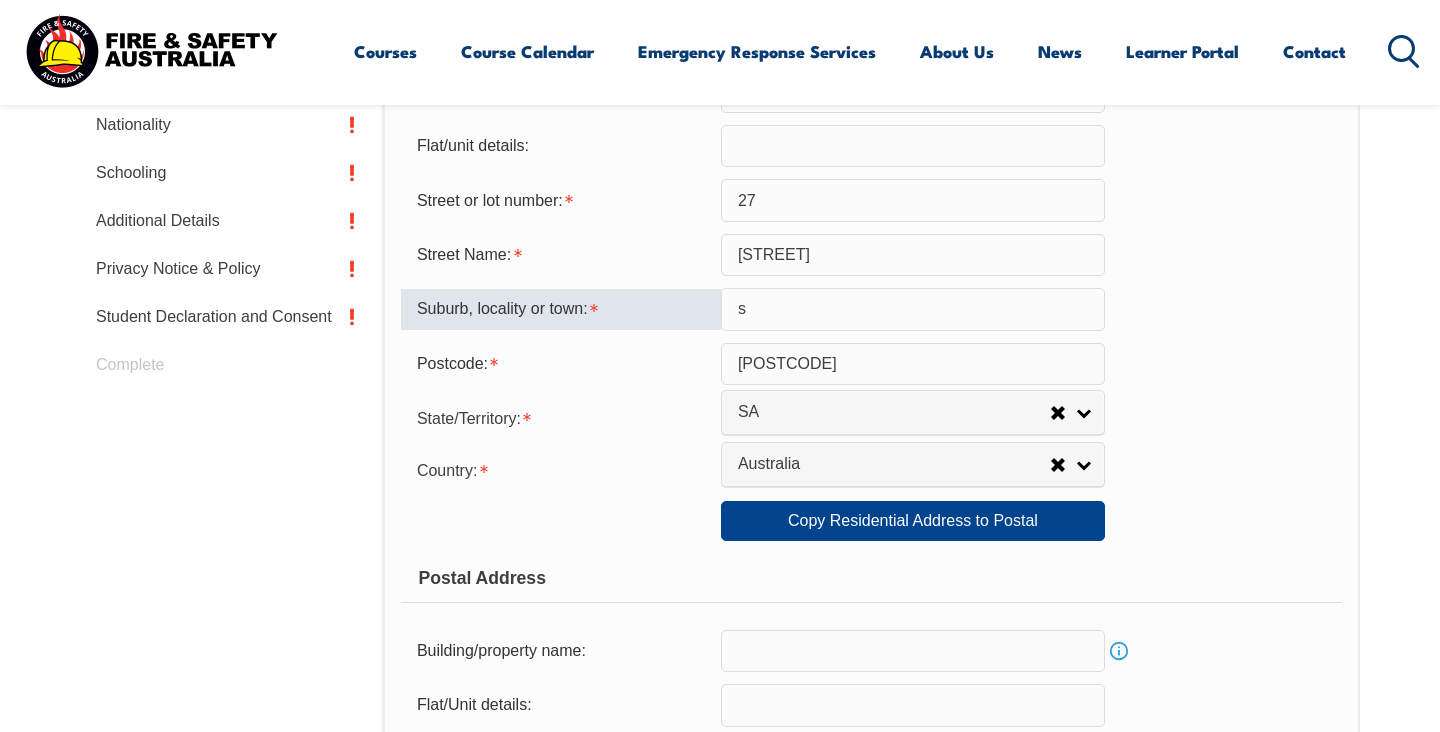 type on "[NAME]" 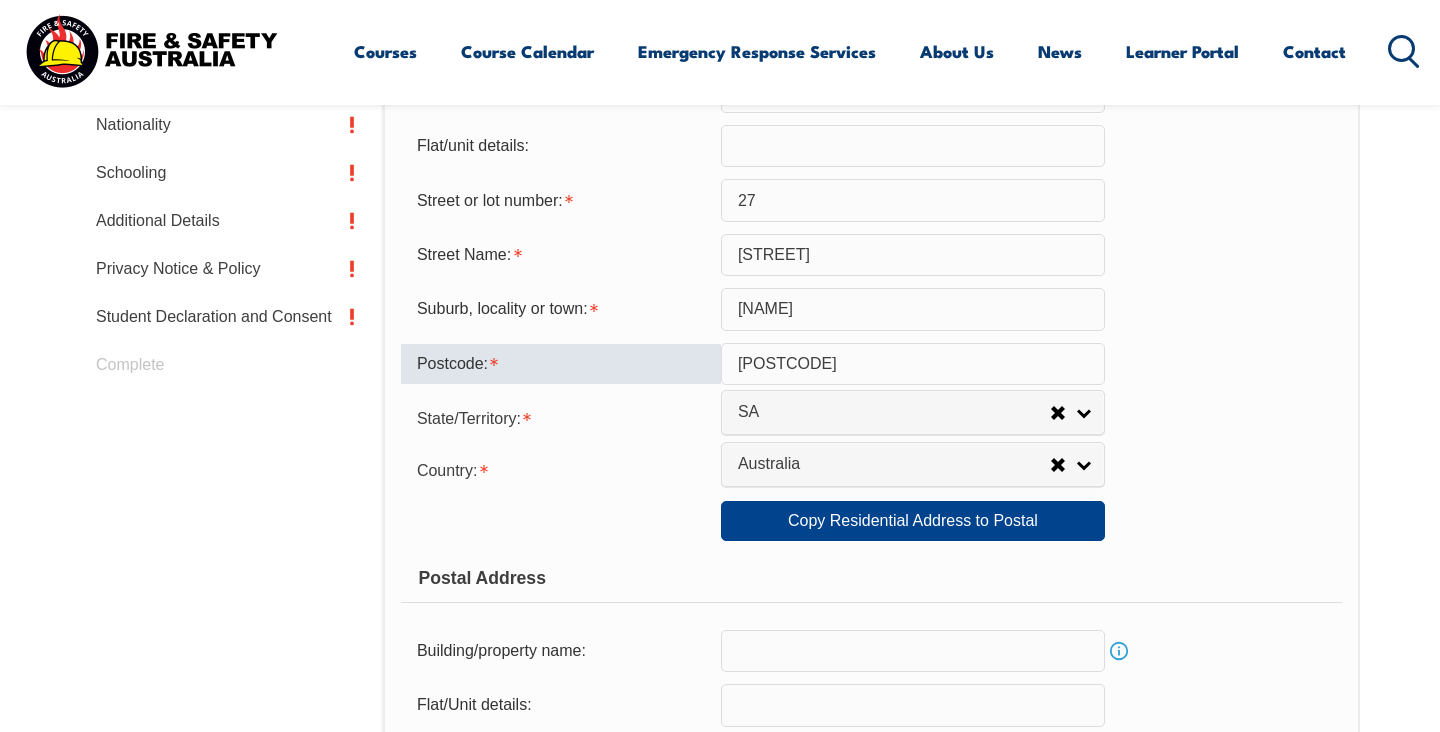 click on "[POSTCODE]" at bounding box center (913, 364) 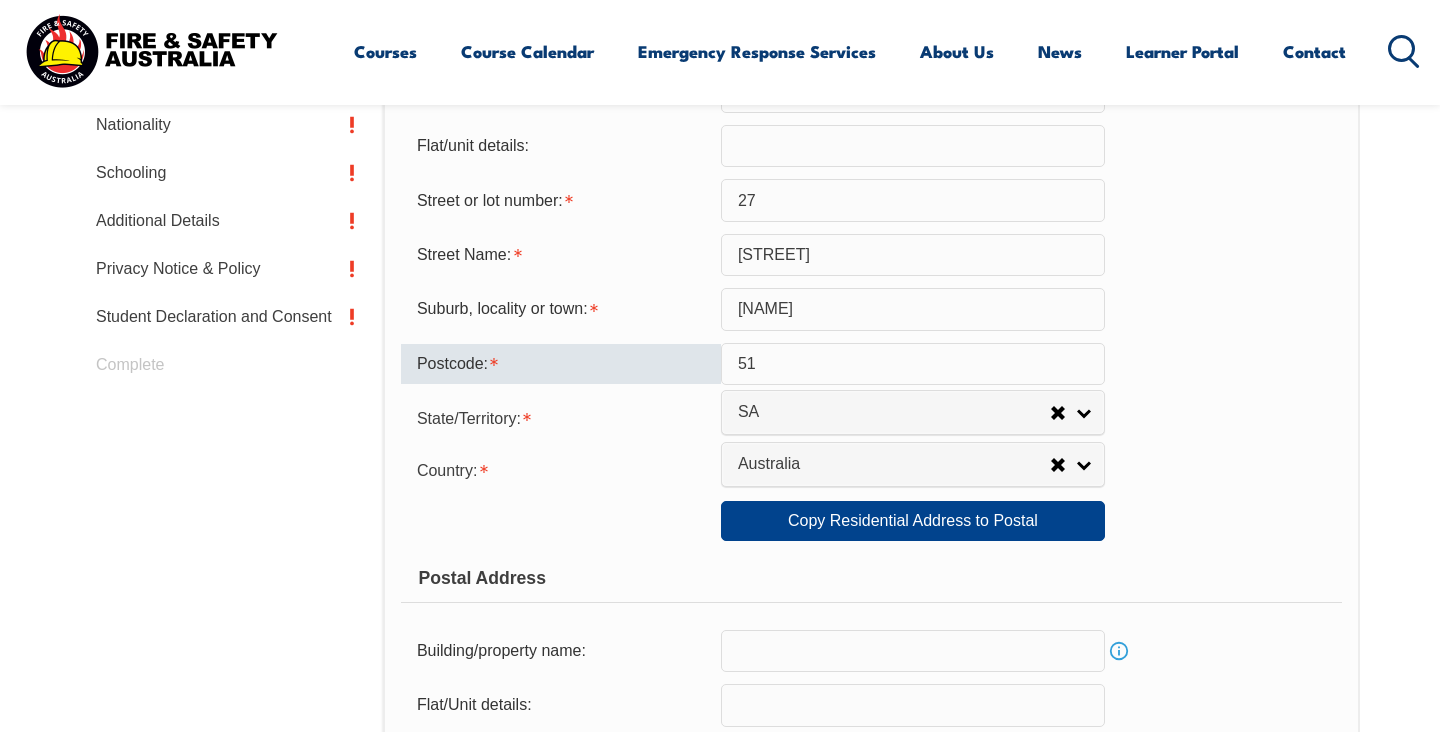 type on "[POSTCODE]" 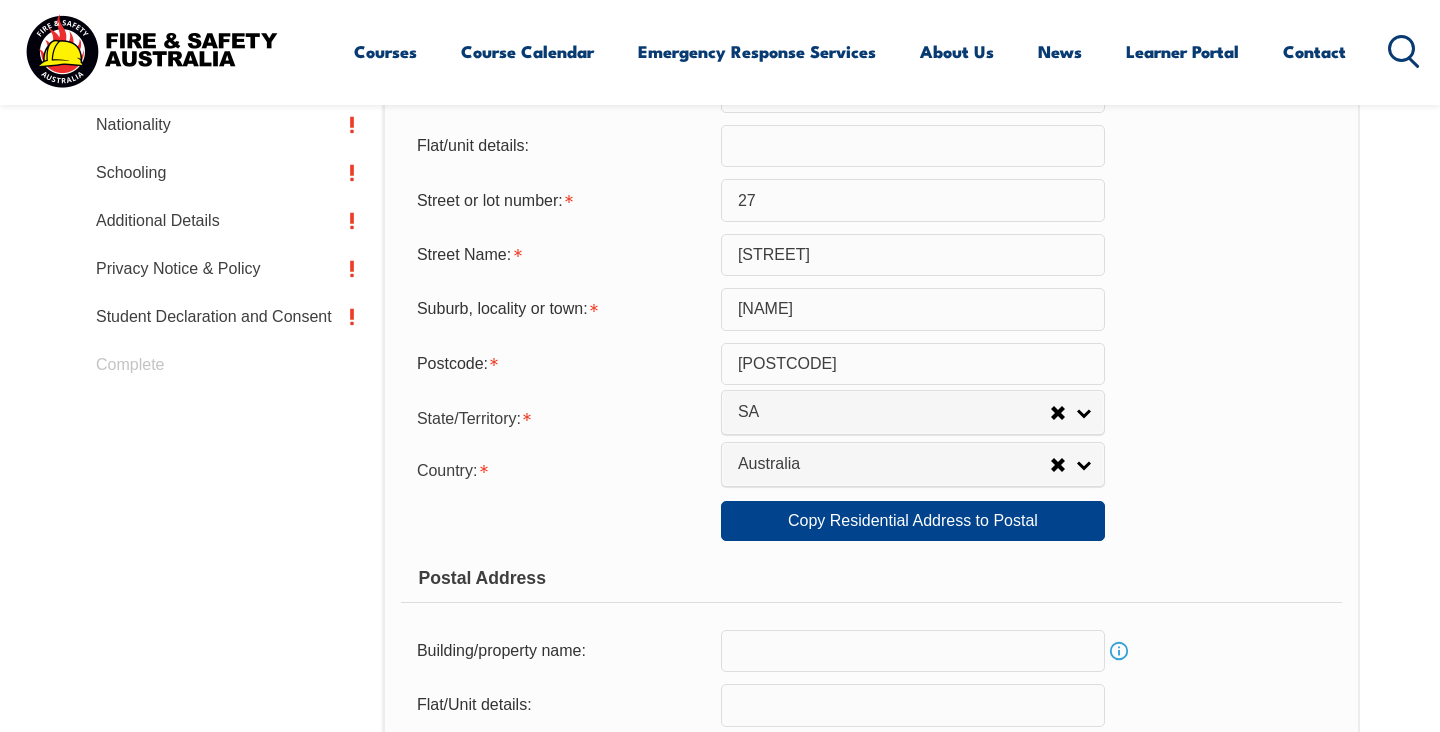 click on "Suburb, locality or town: [NAME]" at bounding box center (871, 309) 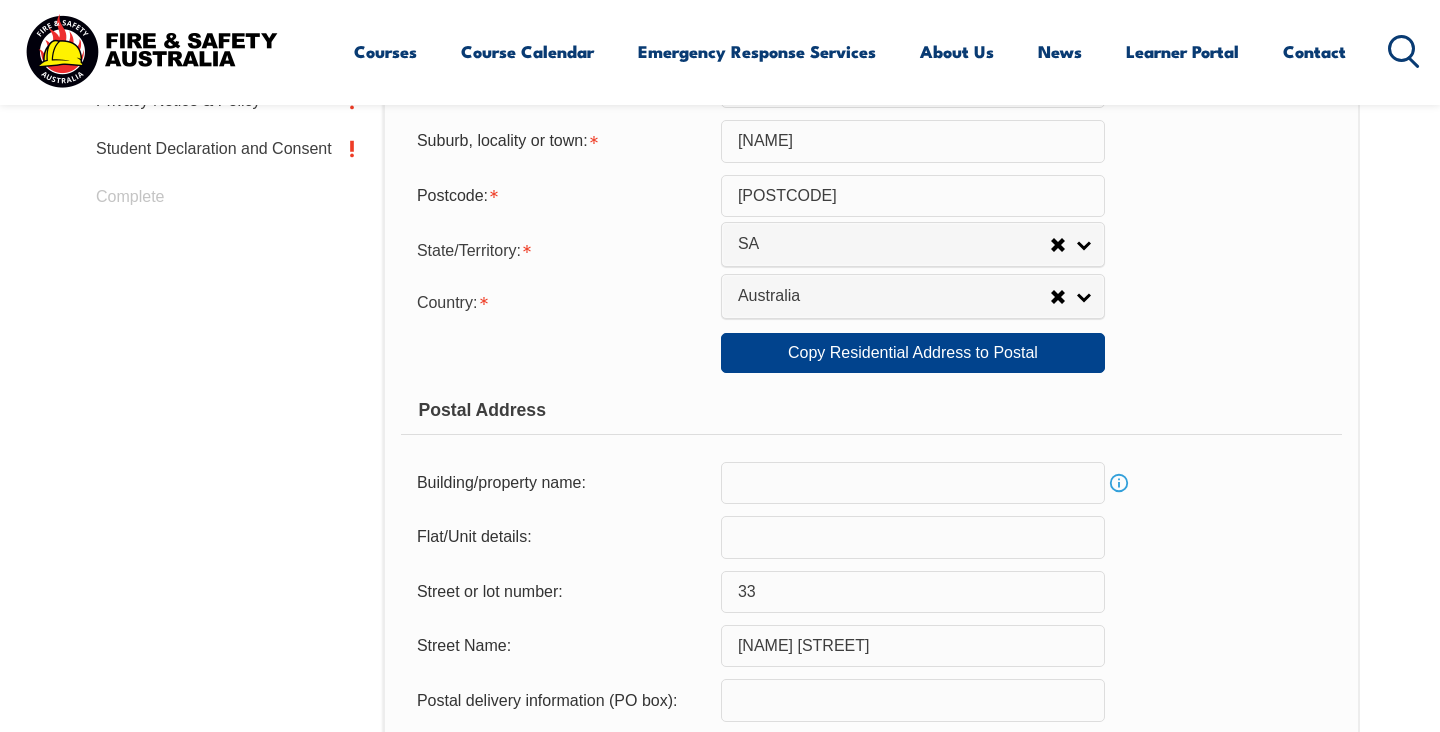 scroll, scrollTop: 1005, scrollLeft: 0, axis: vertical 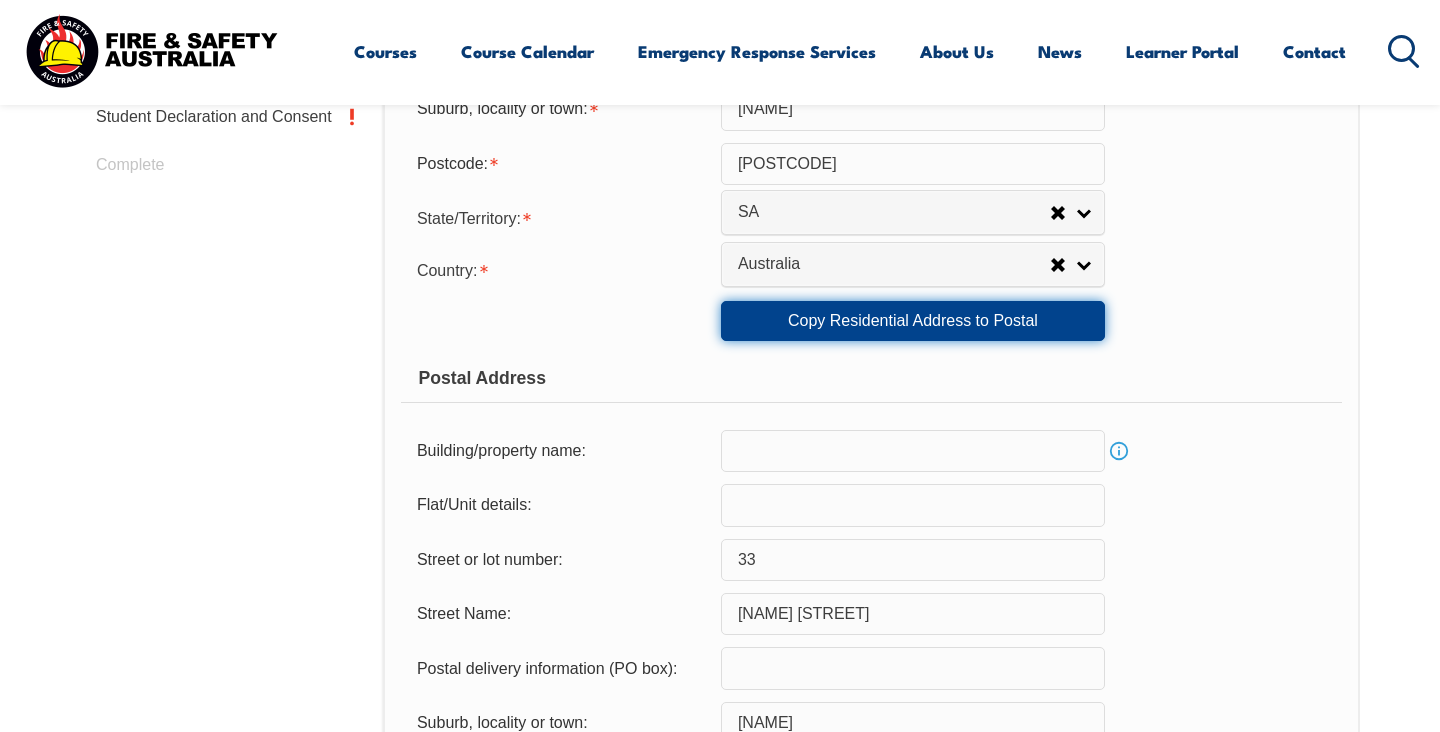 click on "Copy Residential Address to Postal" at bounding box center (913, 321) 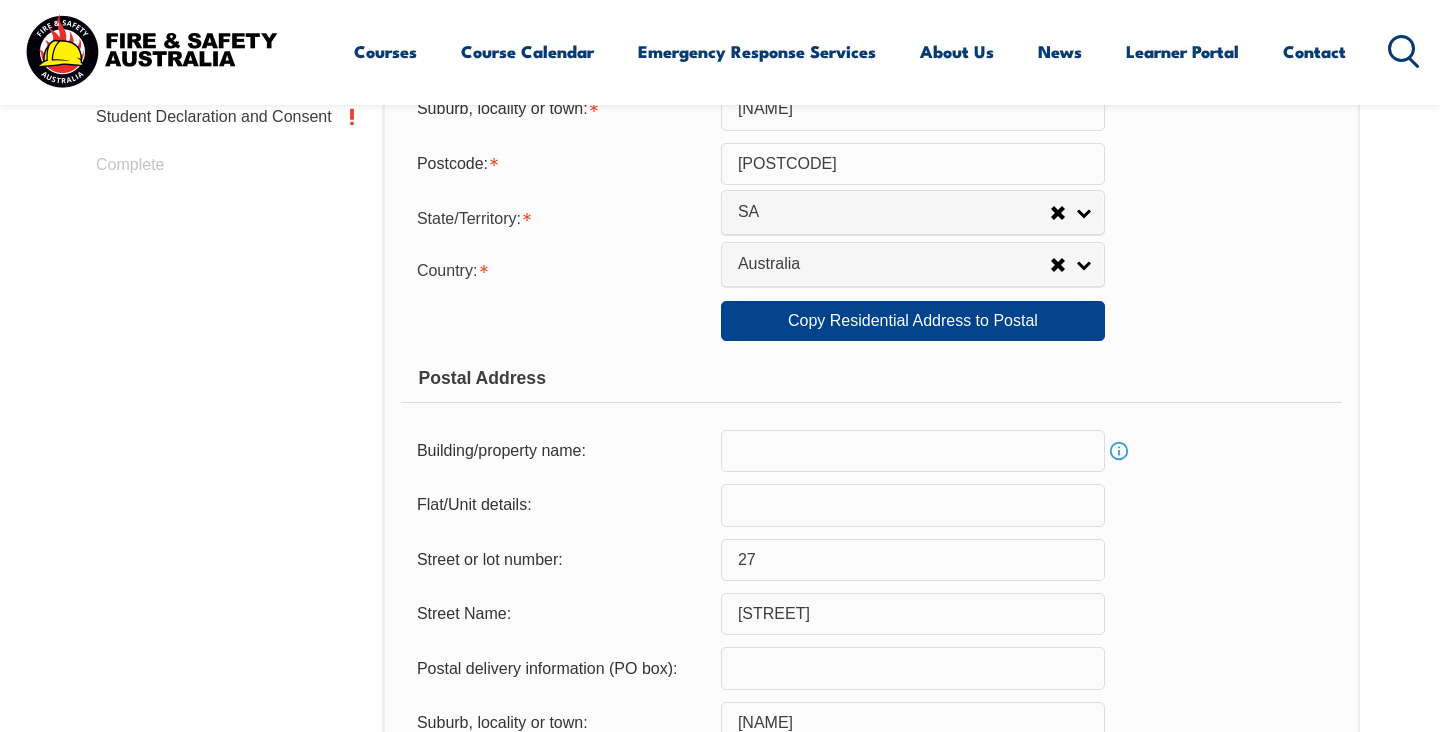 click on "Usual Residential Address Please provide the physical address (street number and name not post office box) where you usually reside rather than any temporary address at which you reside for training, work or other purposes before returning to your home.  If you are from a rural area use the address from your state or territory’s ‘rural property addressing’ or ‘numbering’ system as your residential street address.  Building/property name: Info Flat/unit details: Street or lot number: [NUMBER] Street Name: [STREET] Street Address - Postal delivery information (PO box): Suburb, locality or town: [NAME] Postcode: [POSTCODE] State/Territory: [STATE] [STATE] [STATE] [STATE] [STATE] [STATE] [STATE] [STATE] Other Australian Territory Overseas
[STATE]
[STATE] [STATE] [STATE] [STATE] [STATE] [STATE] [STATE] [STATE] Other Australian Territory Overseas
Country: [COUNTRY]" at bounding box center (871, 330) 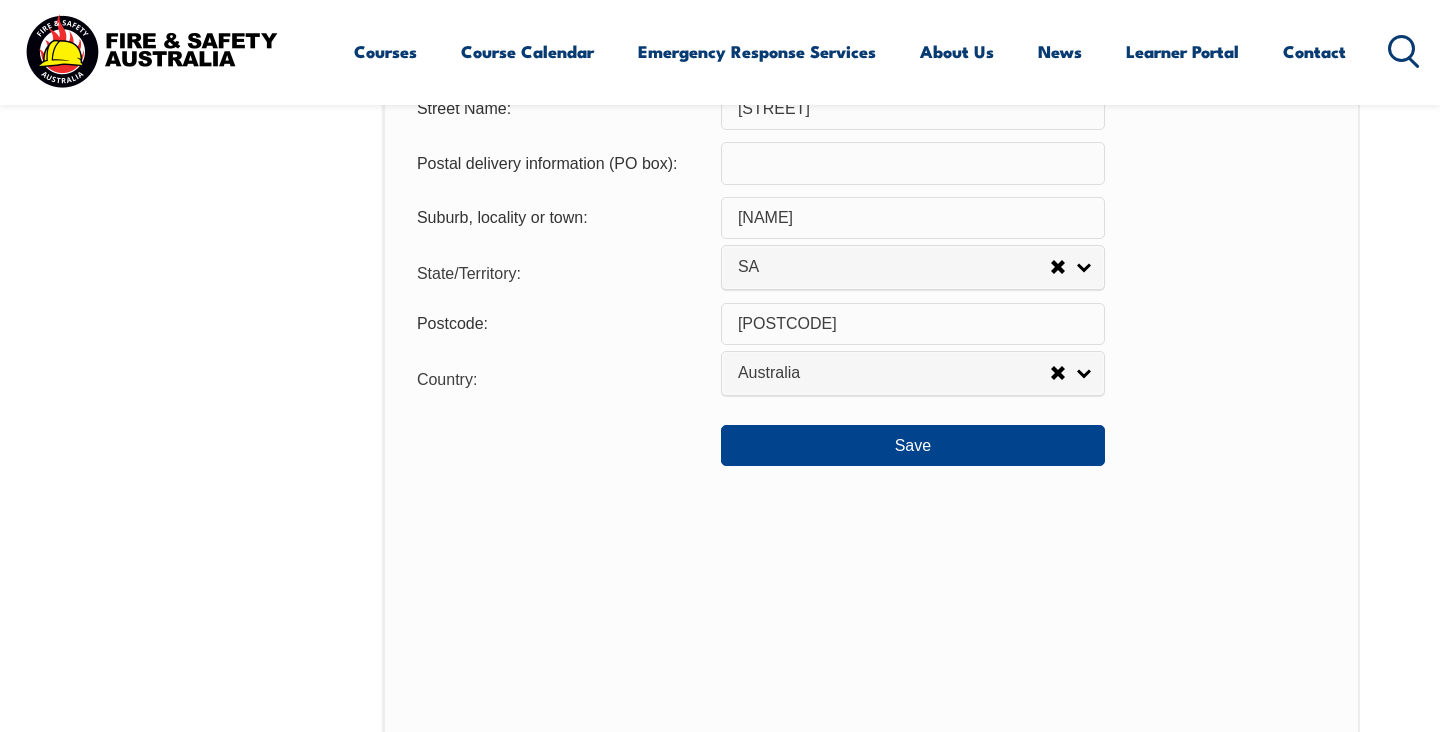 scroll, scrollTop: 1525, scrollLeft: 0, axis: vertical 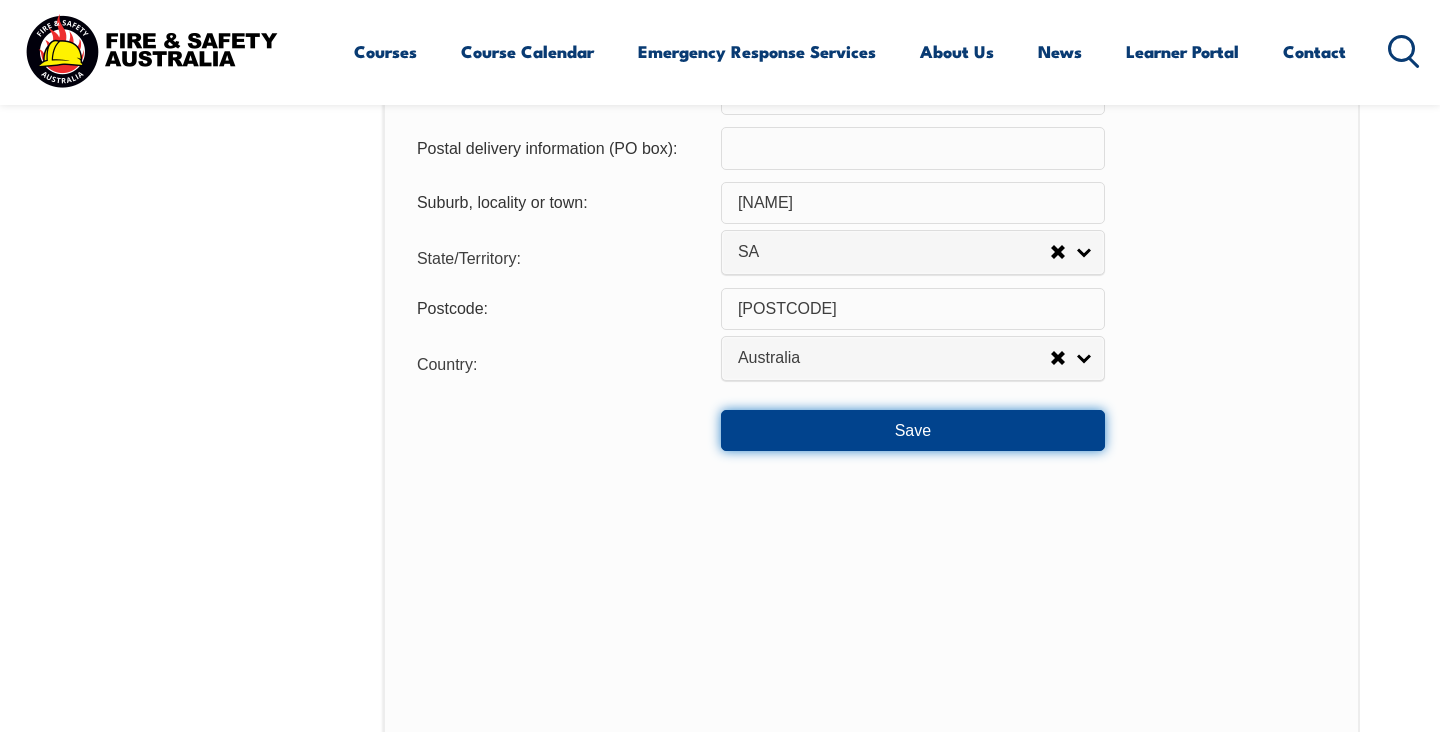 click on "Save" at bounding box center [913, 430] 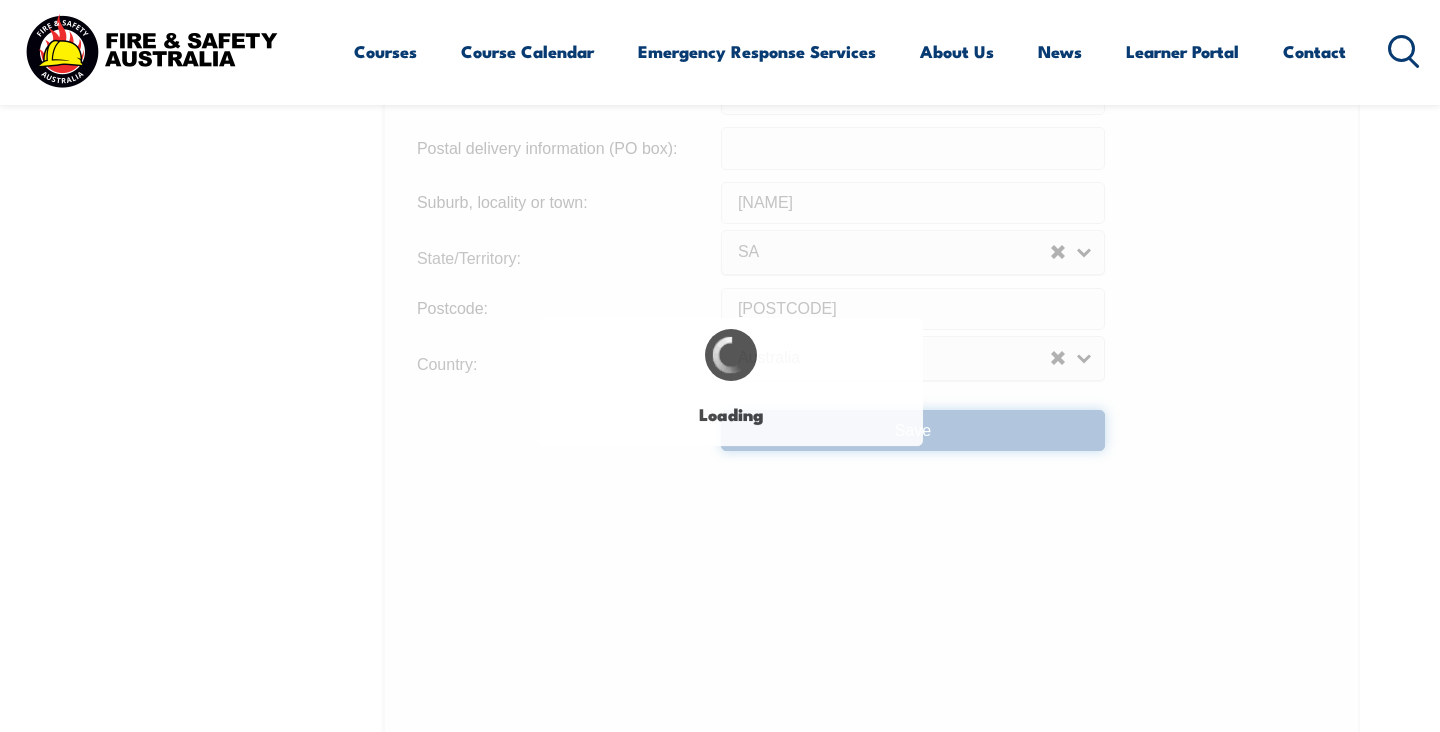 scroll, scrollTop: 0, scrollLeft: 0, axis: both 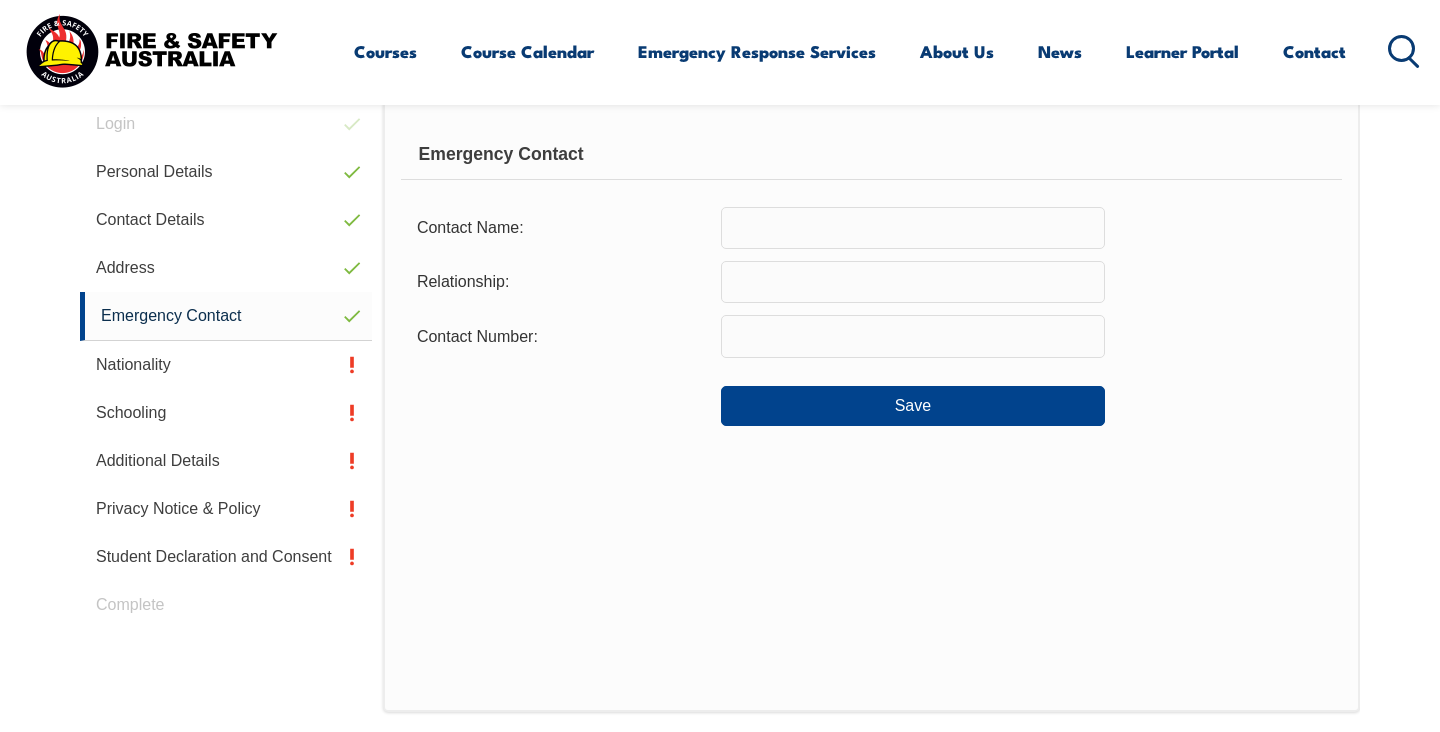 click at bounding box center (913, 228) 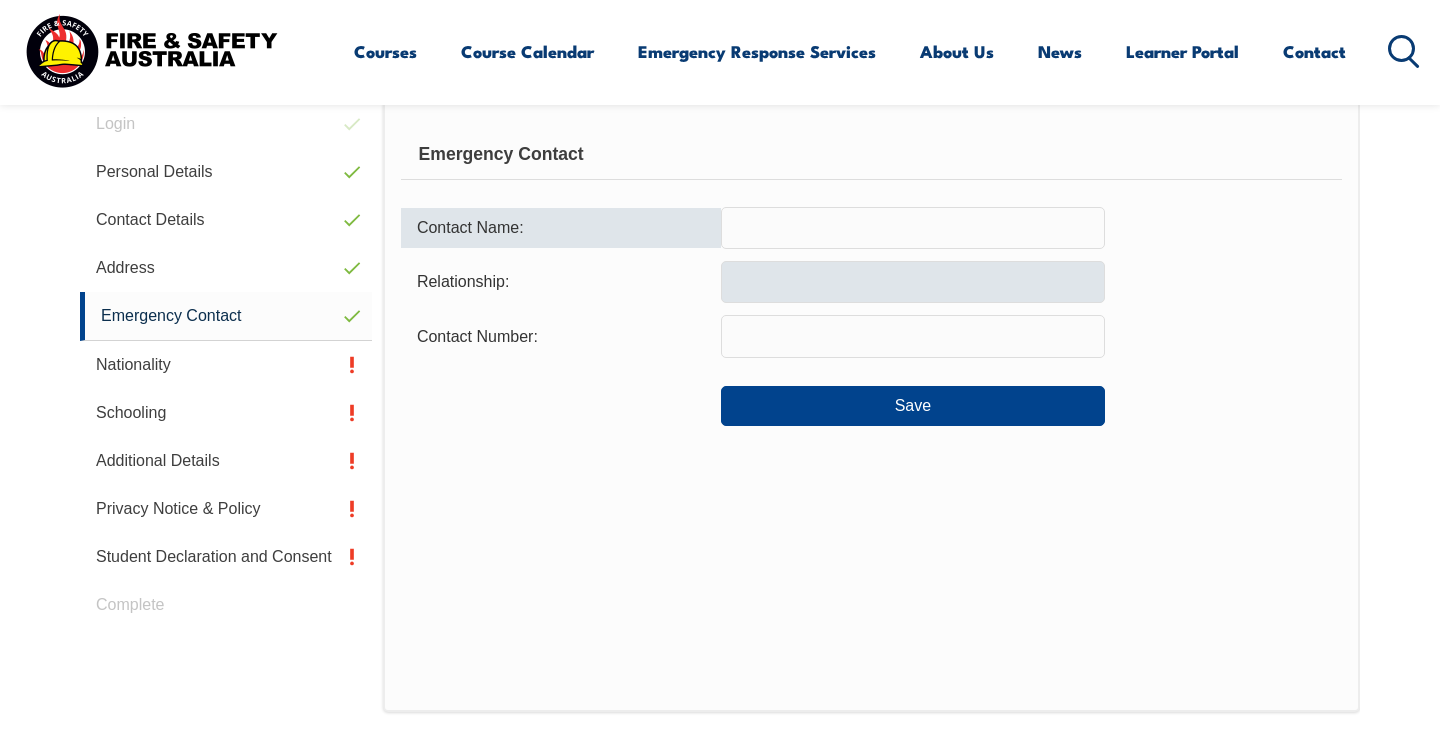 type on "[FIRST] [LAST]" 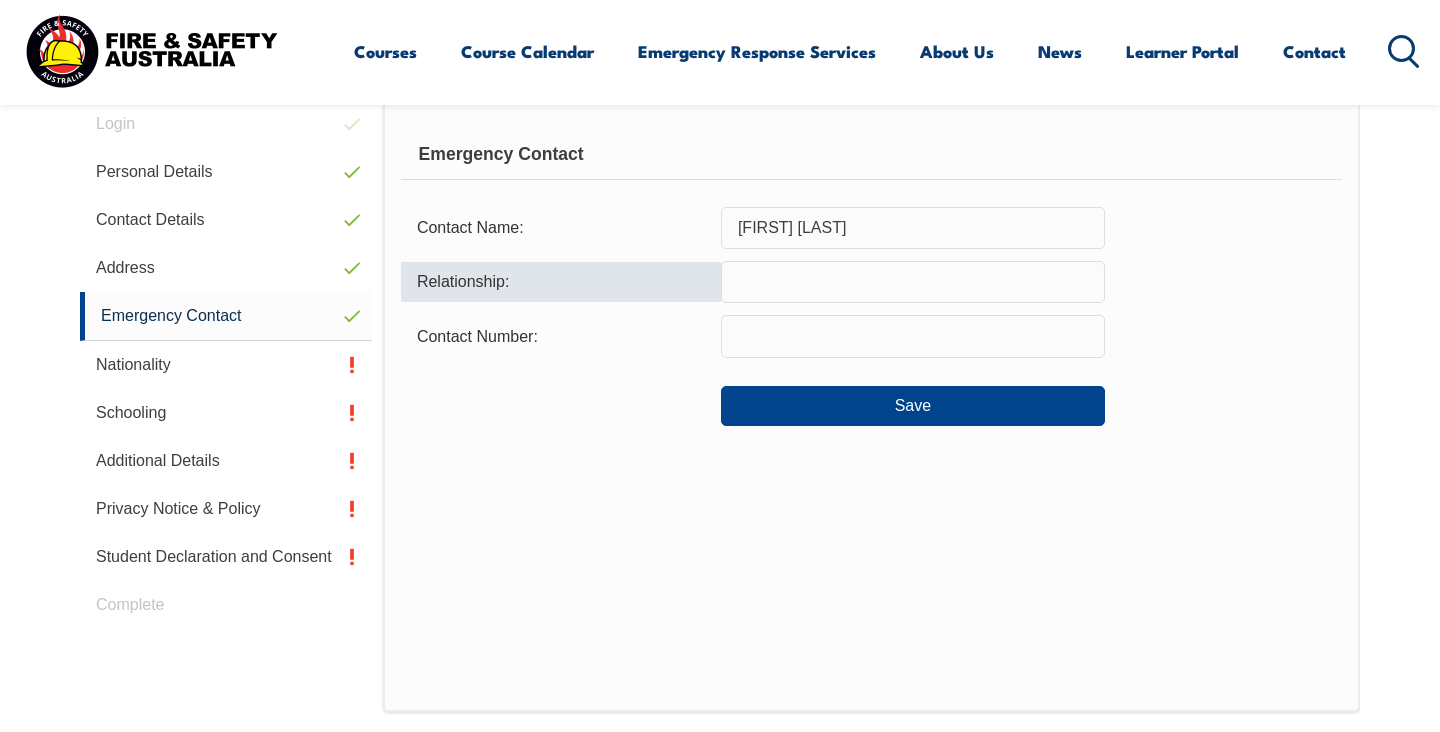 click at bounding box center (913, 282) 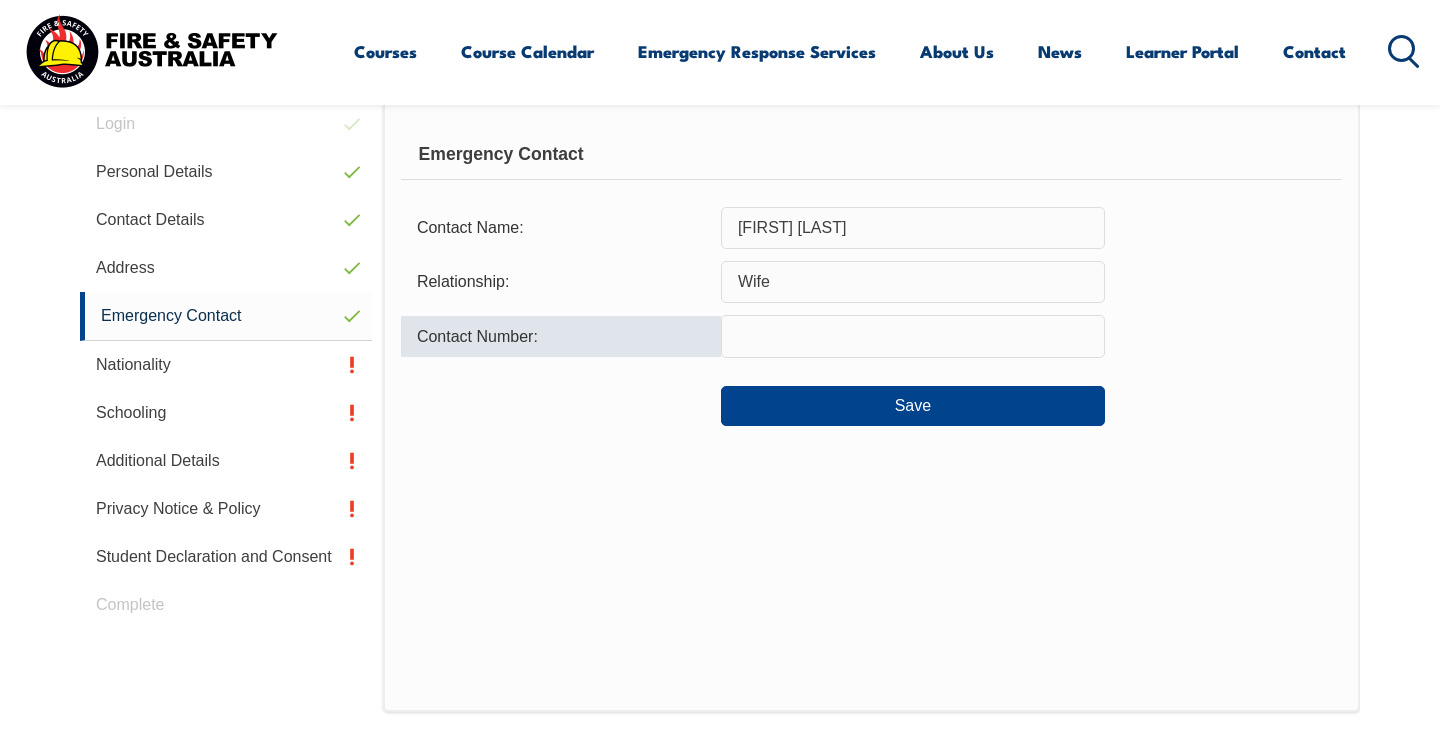 click at bounding box center (913, 336) 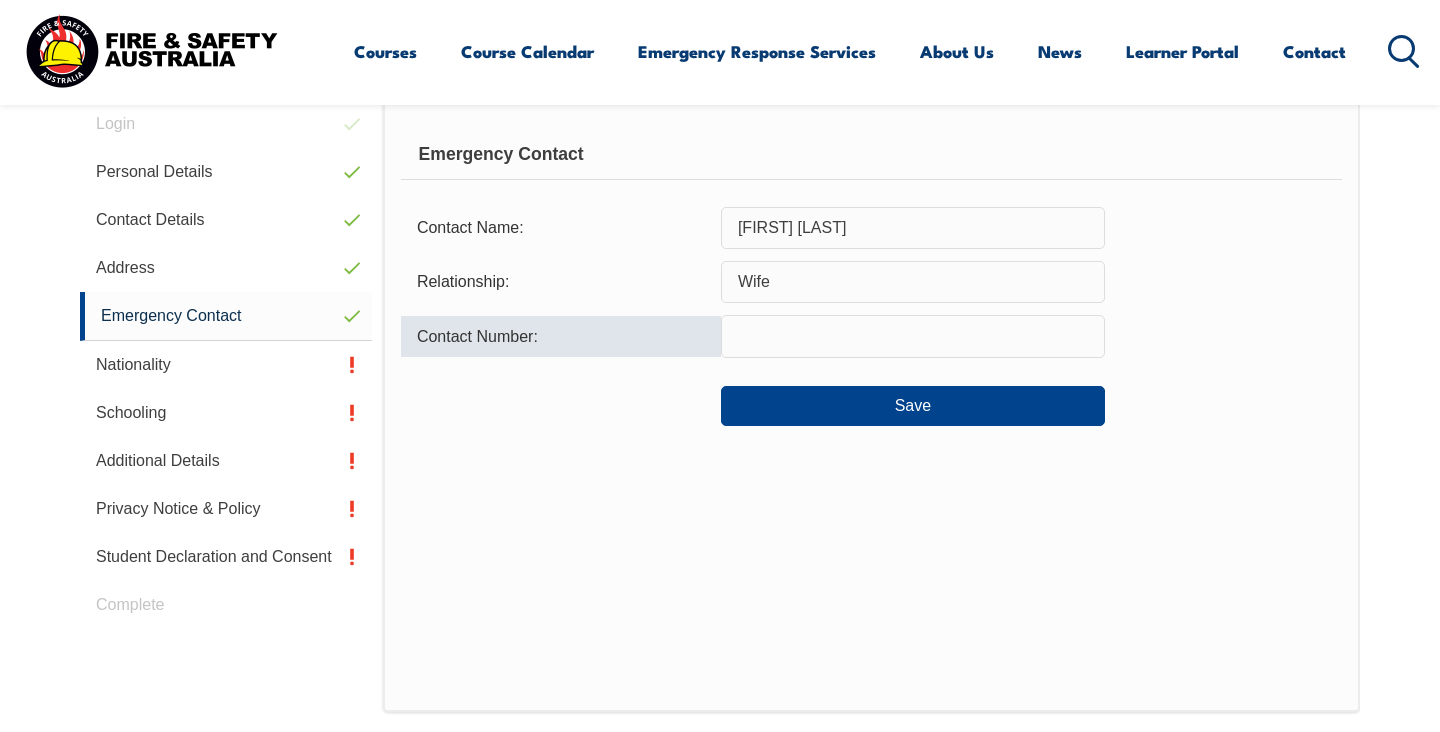 type on "[PHONE]" 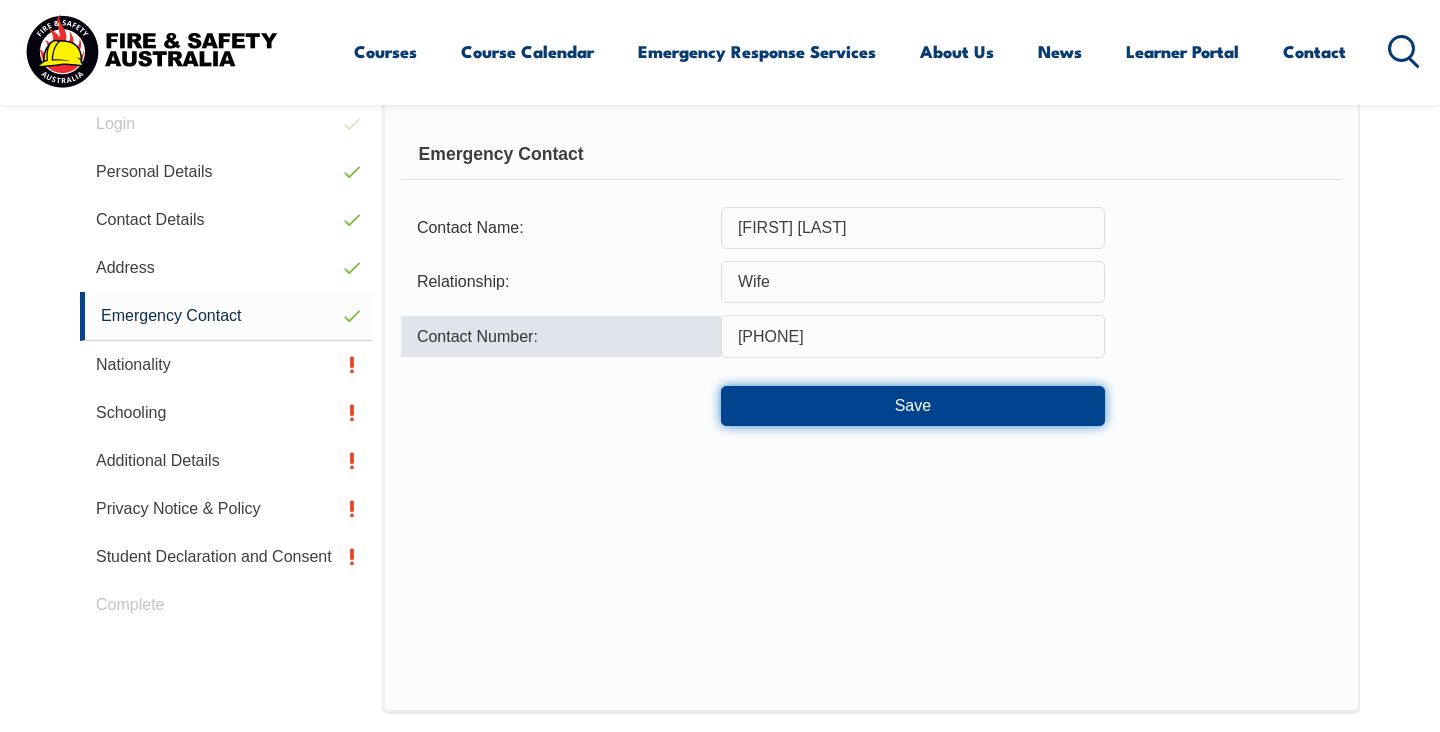 click on "Save" at bounding box center (913, 406) 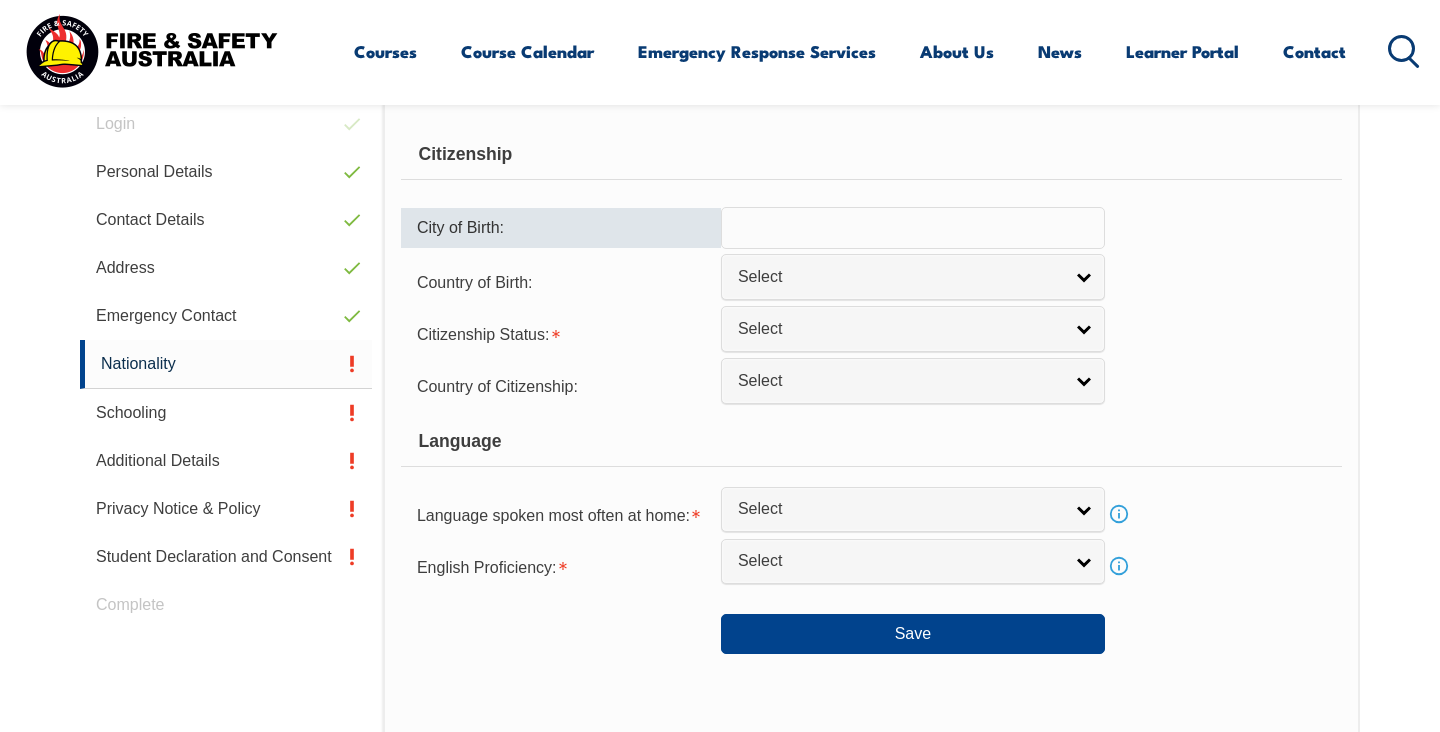 click at bounding box center [913, 228] 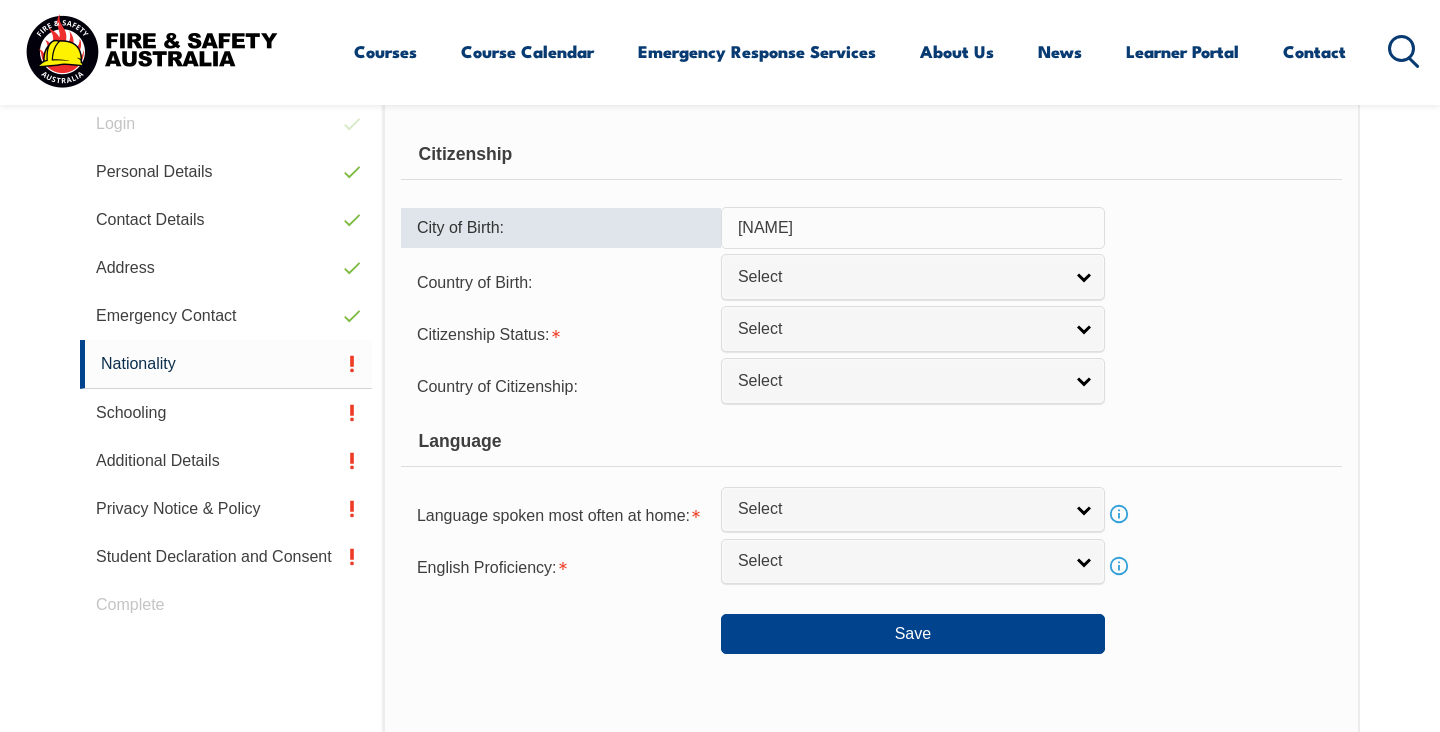 type on "[CITY]" 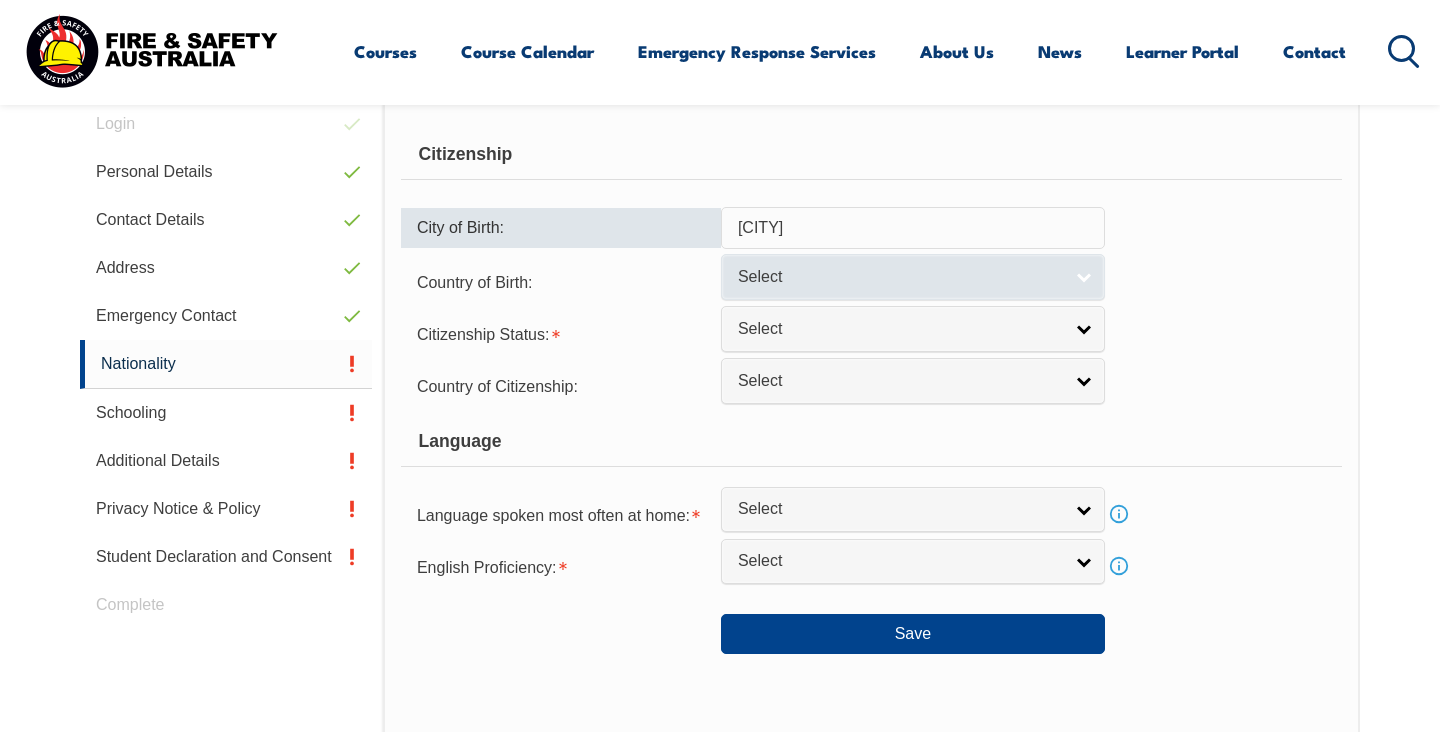 click on "Select" at bounding box center [913, 276] 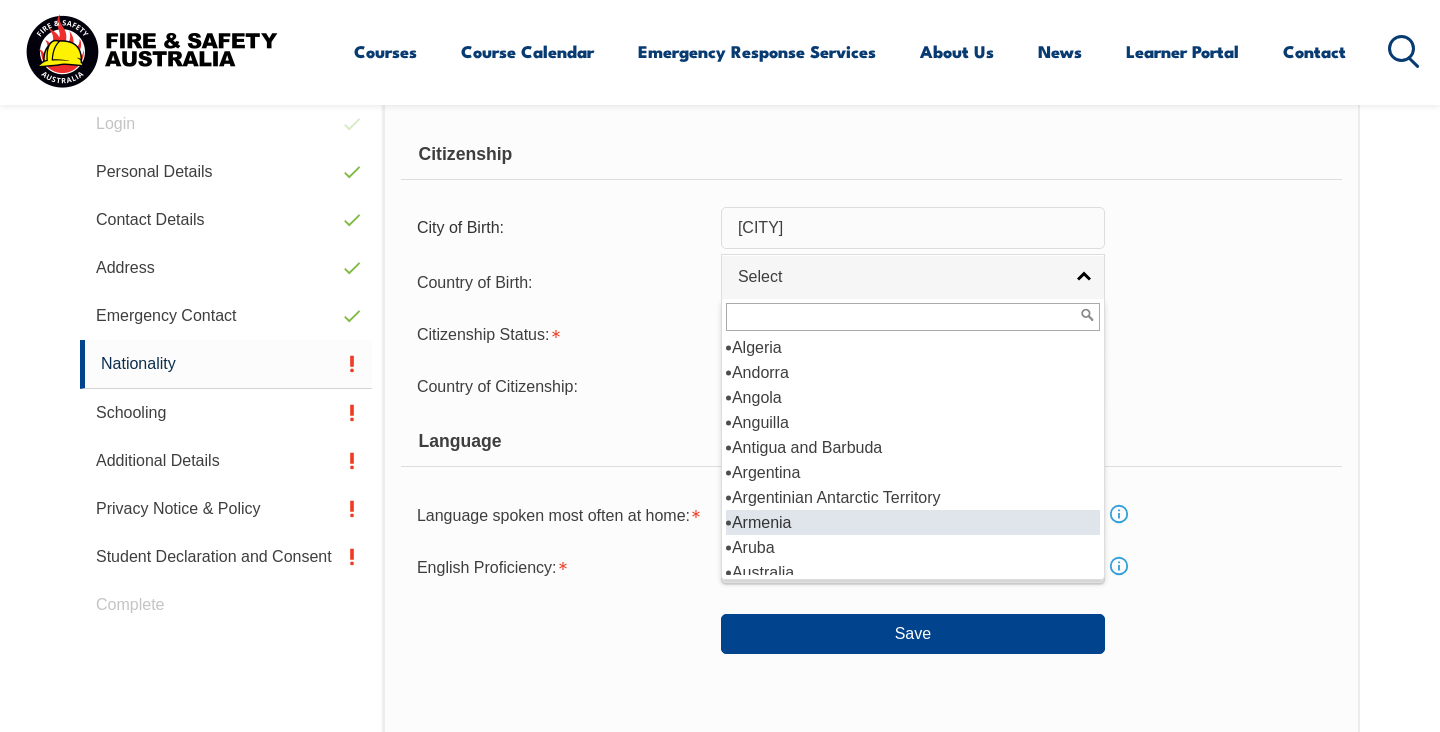 scroll, scrollTop: 125, scrollLeft: 0, axis: vertical 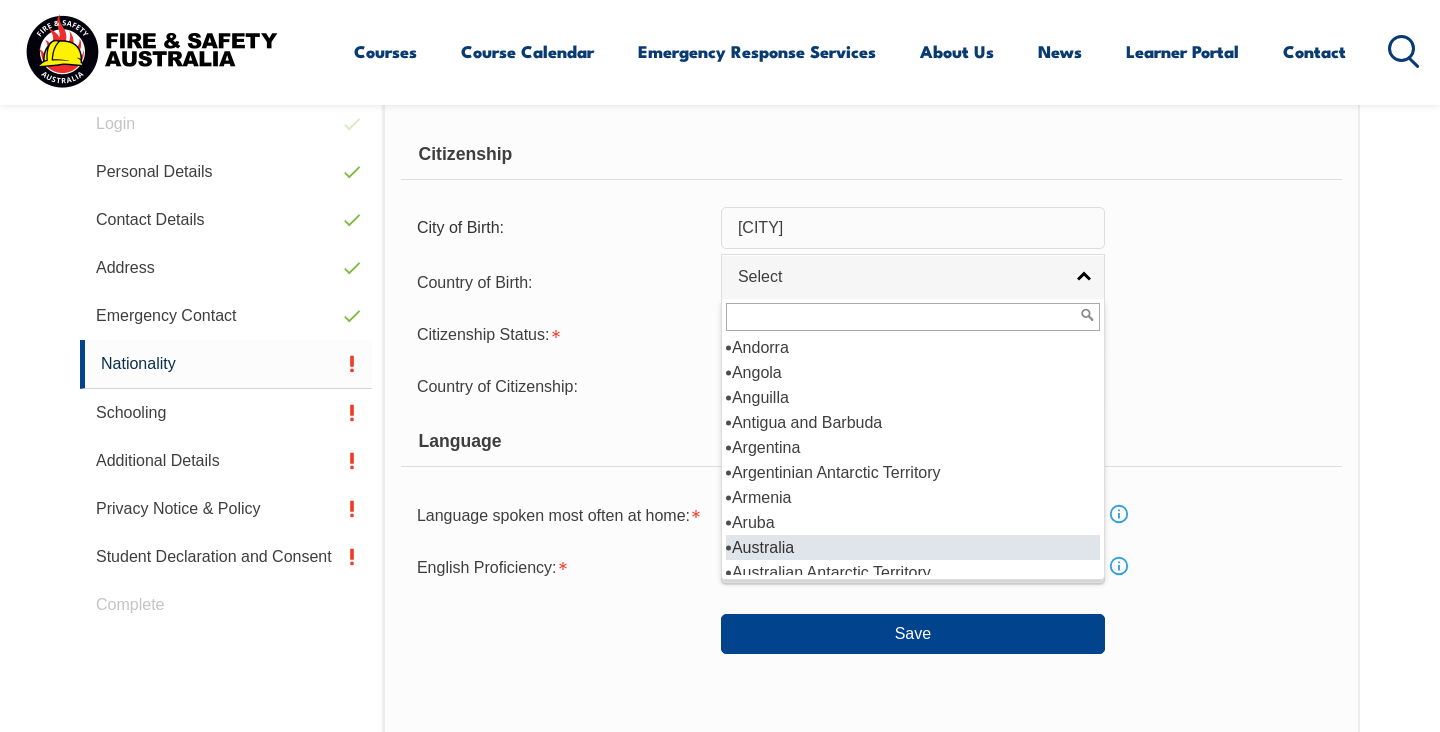 click on "Australia" at bounding box center [913, 547] 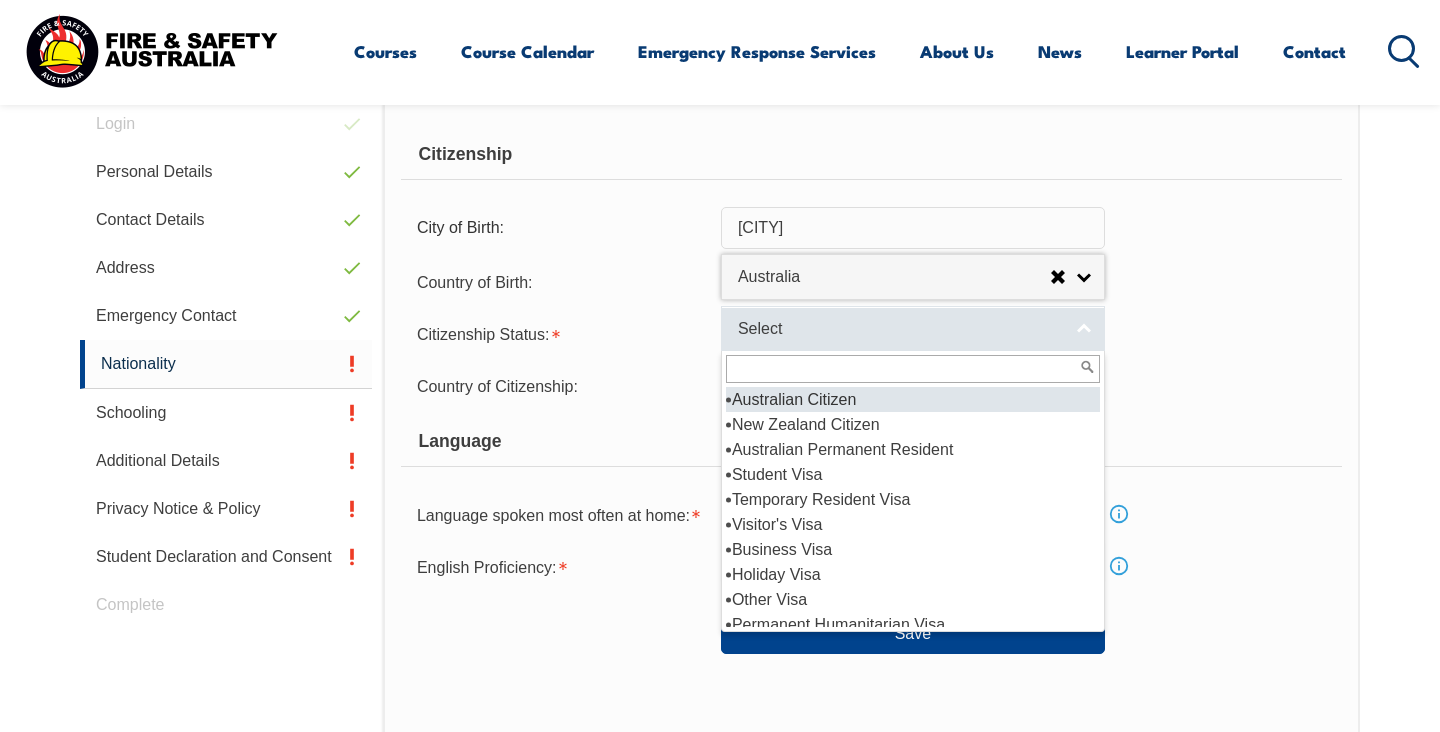 click on "Select" at bounding box center (913, 328) 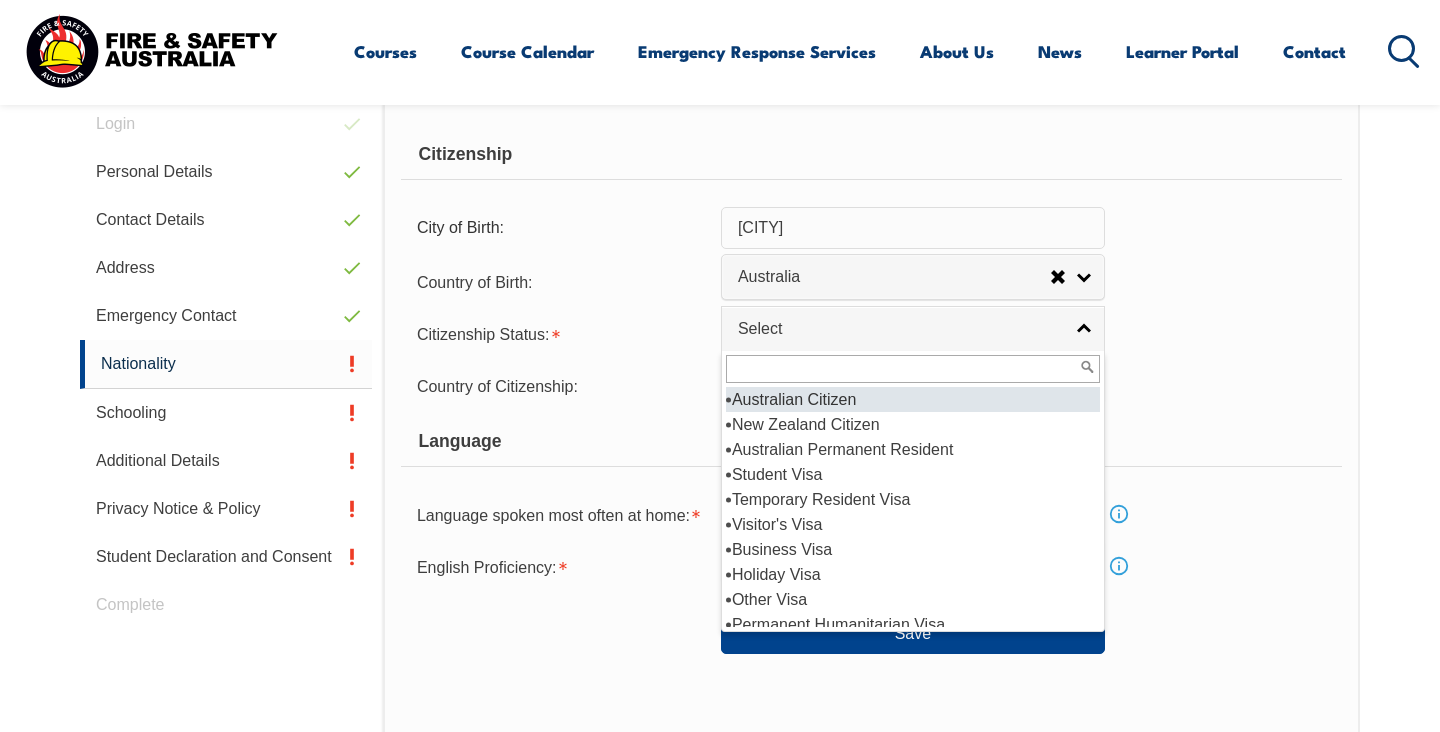 click on "Australian Citizen" at bounding box center (913, 399) 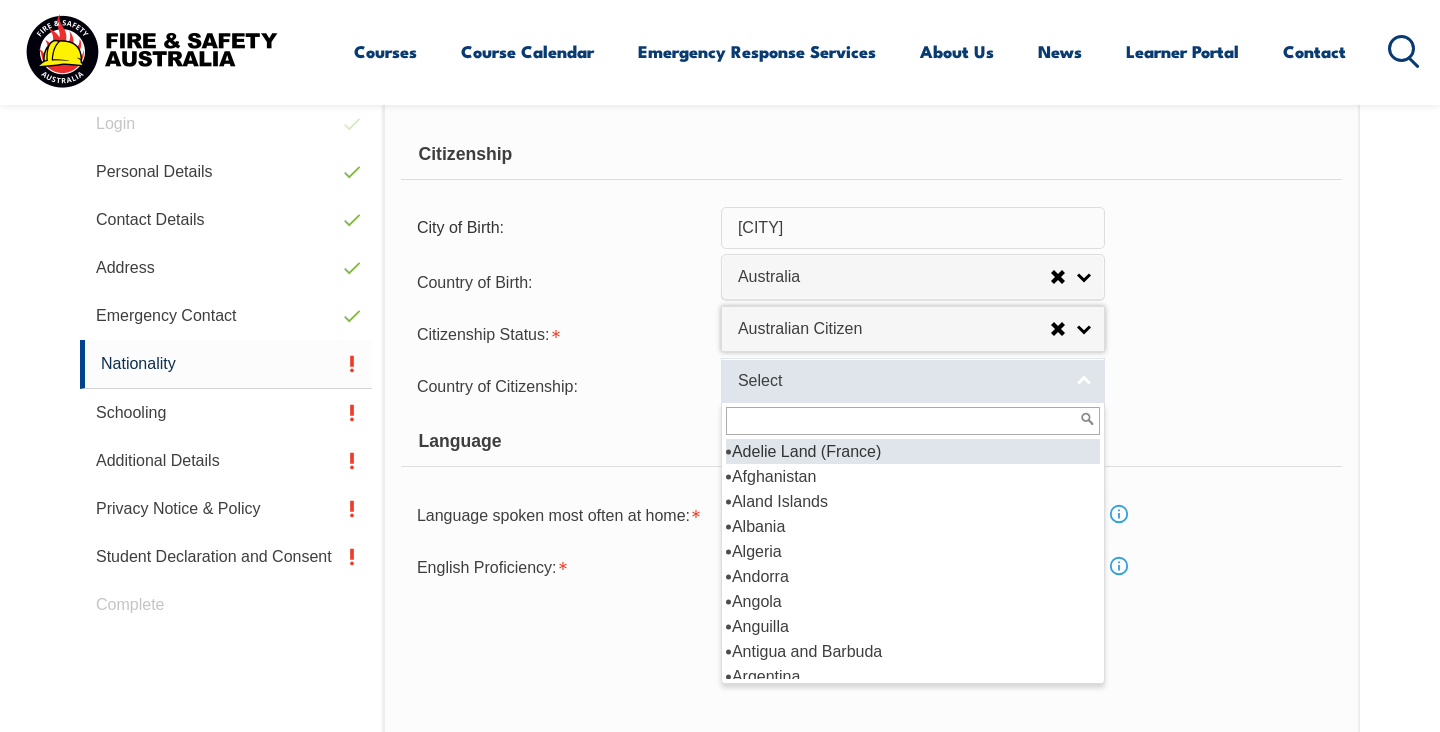 click on "Select" at bounding box center [913, 380] 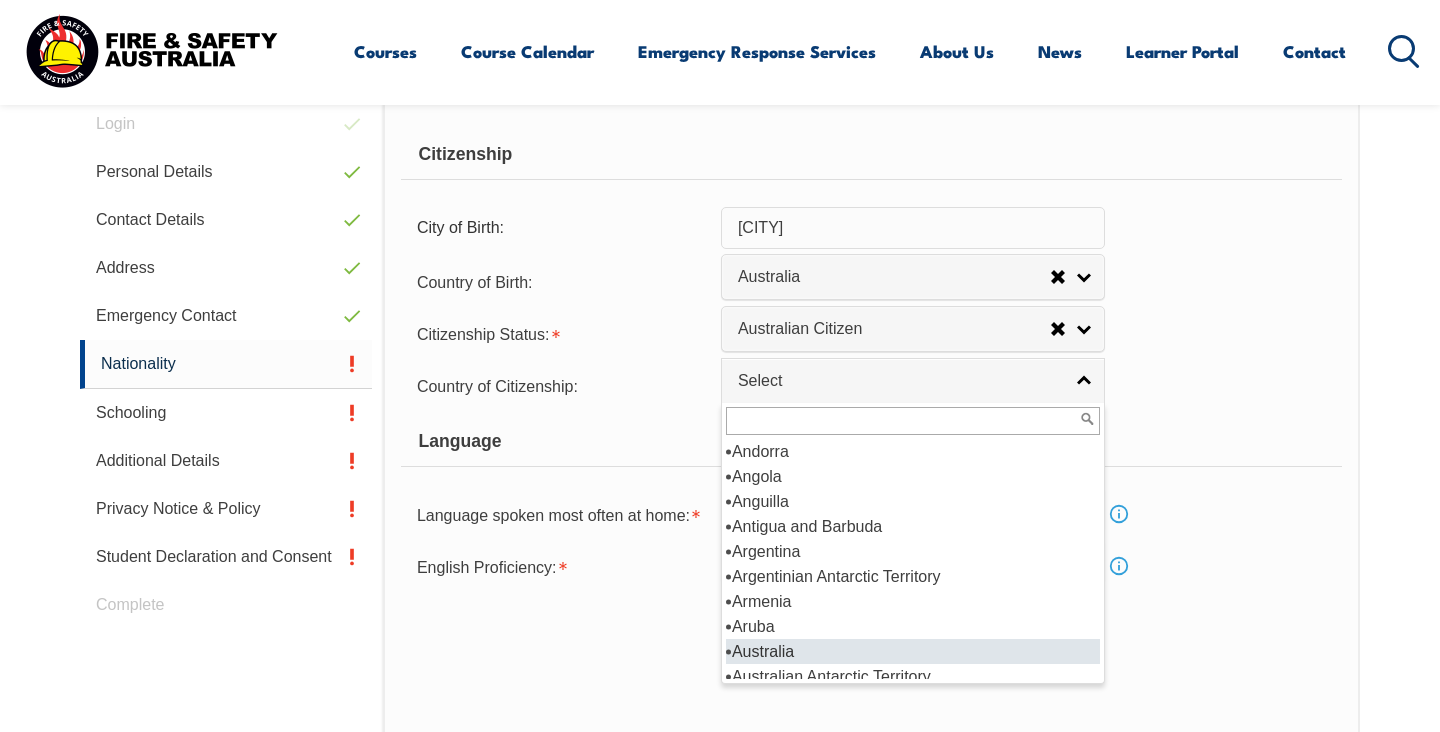 scroll, scrollTop: 135, scrollLeft: 0, axis: vertical 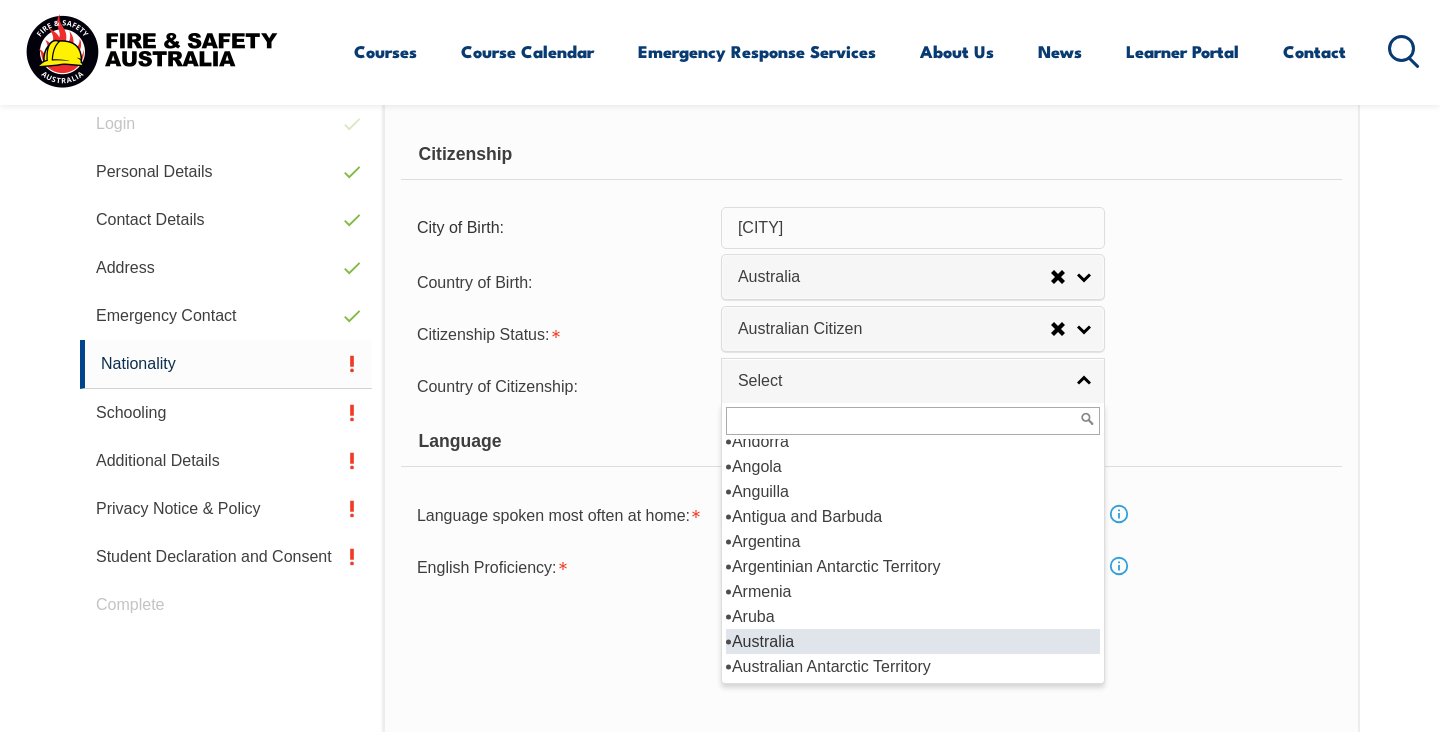 click on "Australia" at bounding box center [913, 641] 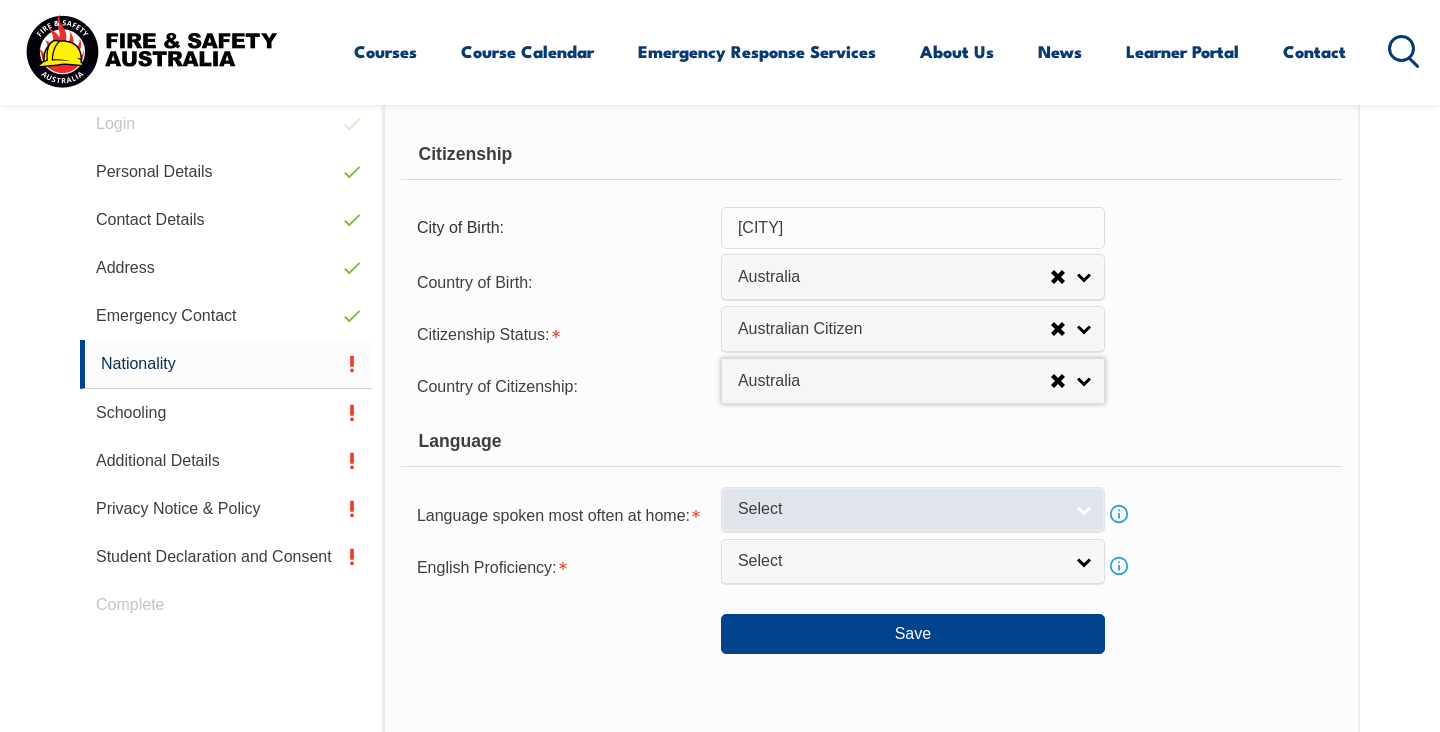 click on "Select" at bounding box center [913, 509] 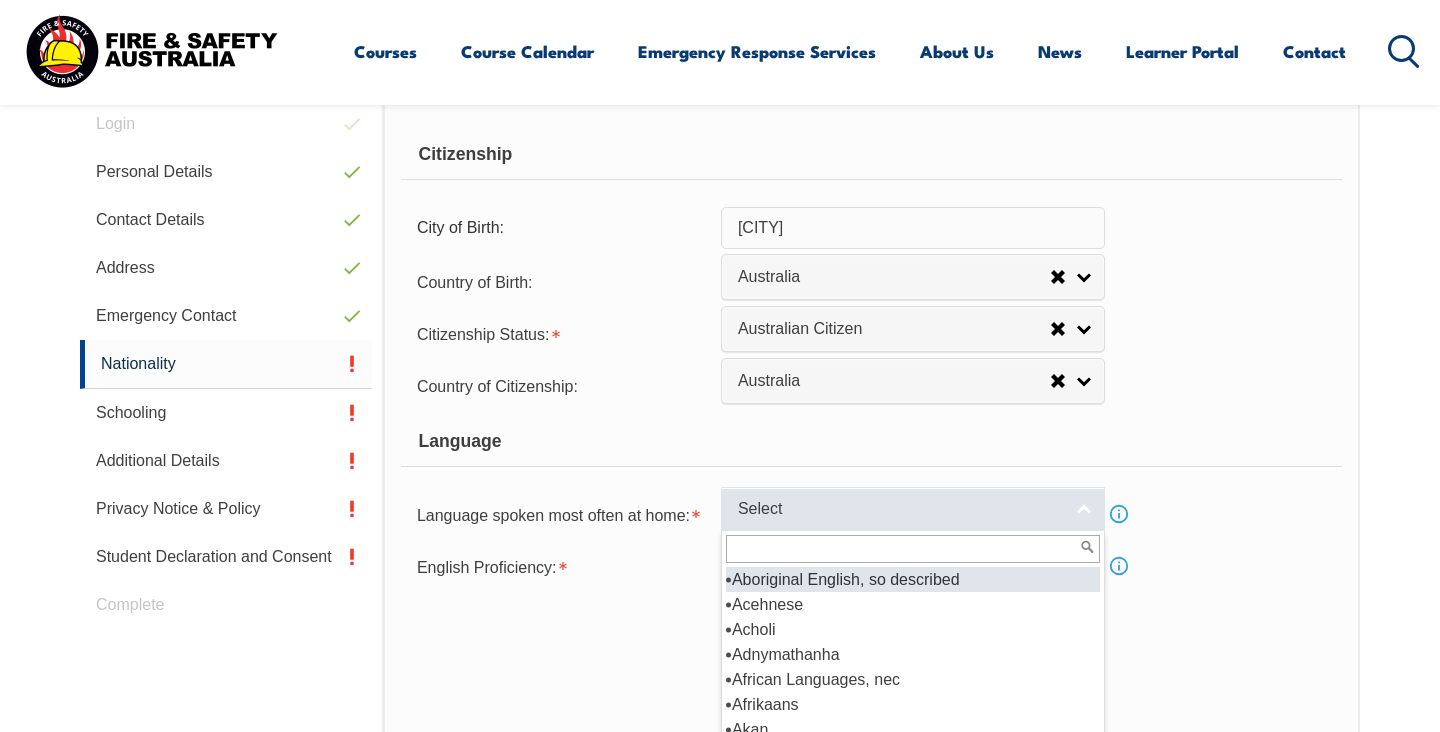 click on "Select" at bounding box center (913, 509) 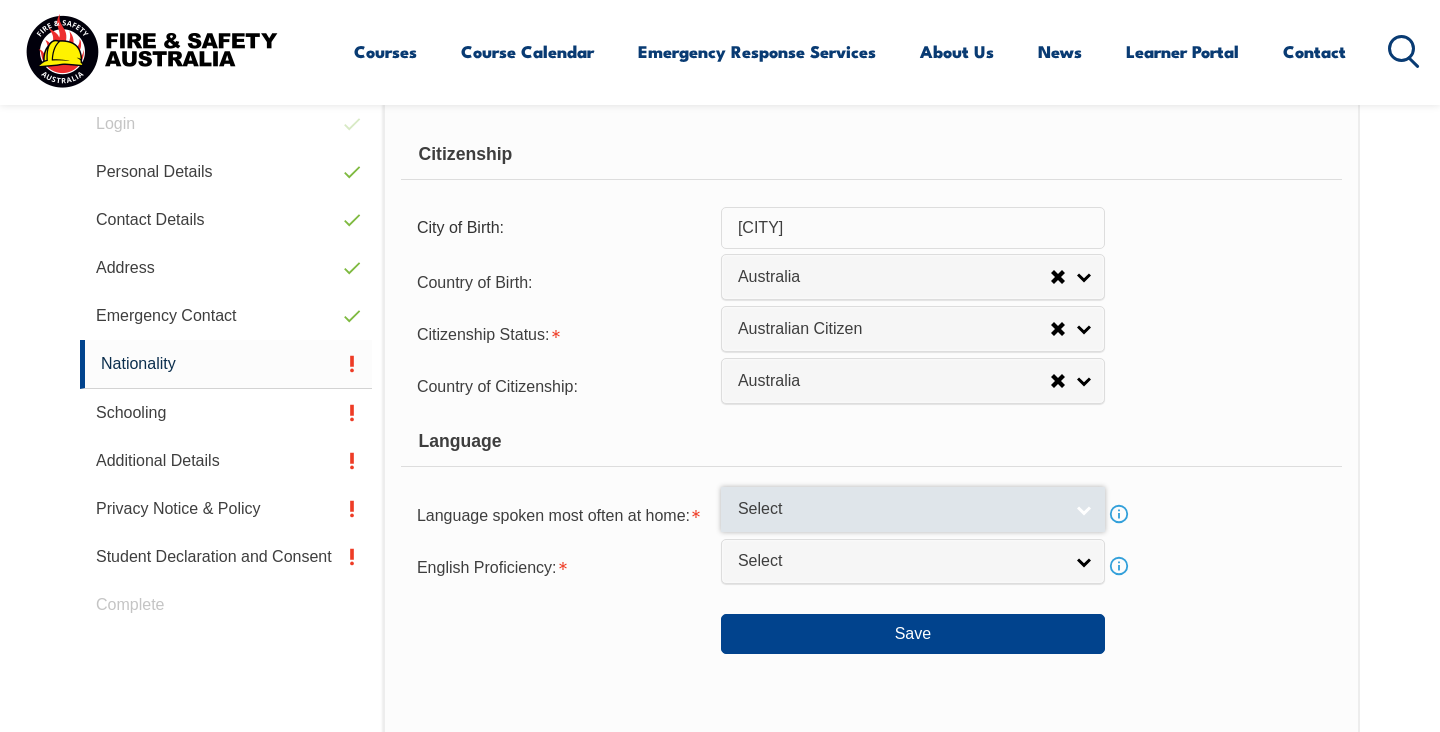 click on "Select" at bounding box center (913, 509) 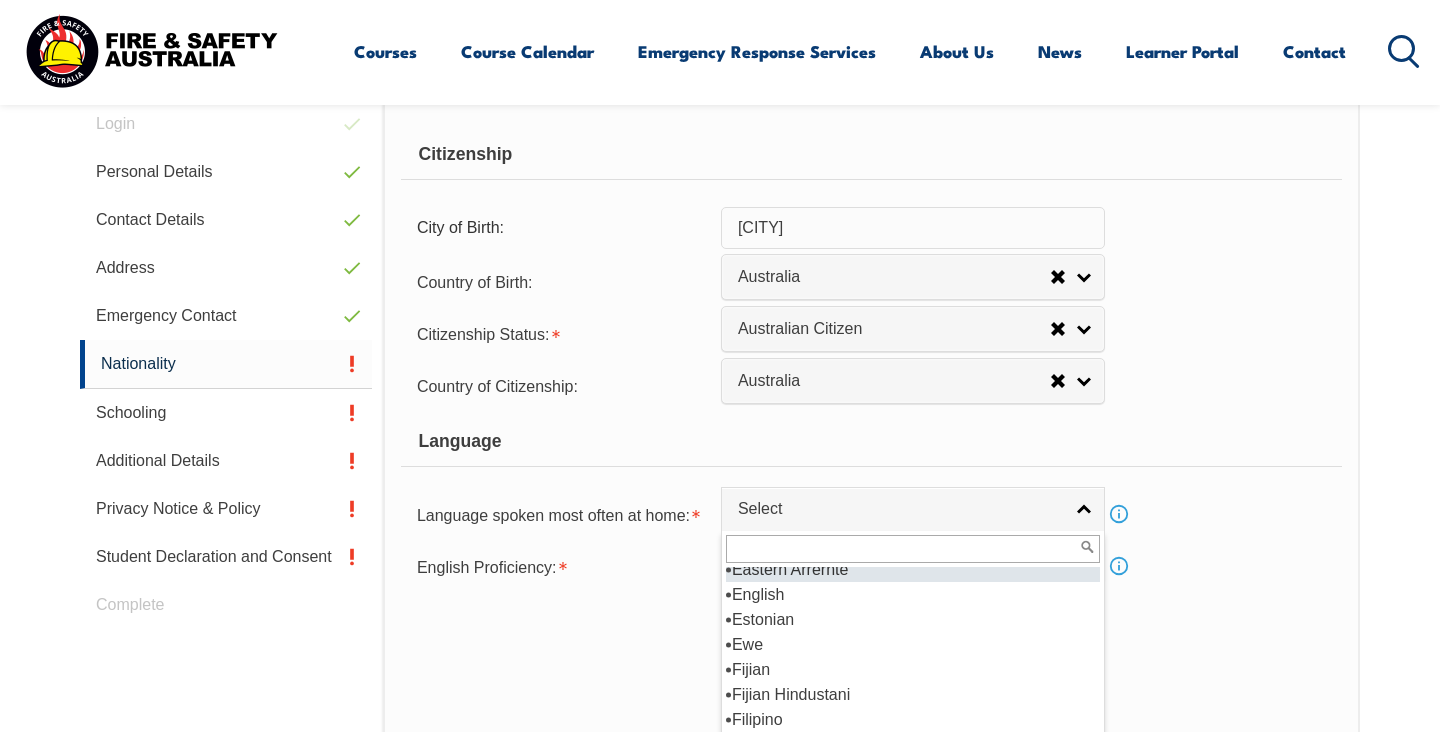 scroll, scrollTop: 2490, scrollLeft: 0, axis: vertical 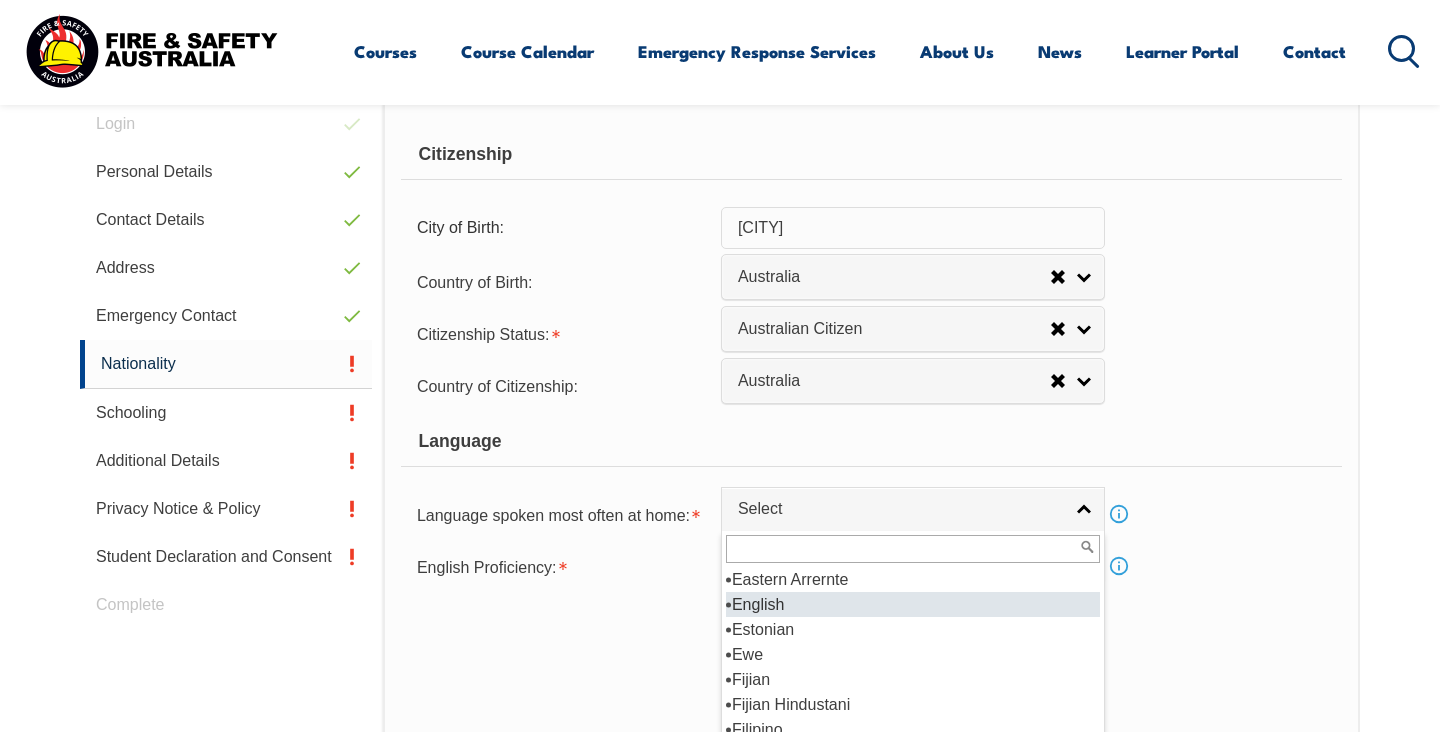 click on "English" at bounding box center [913, 604] 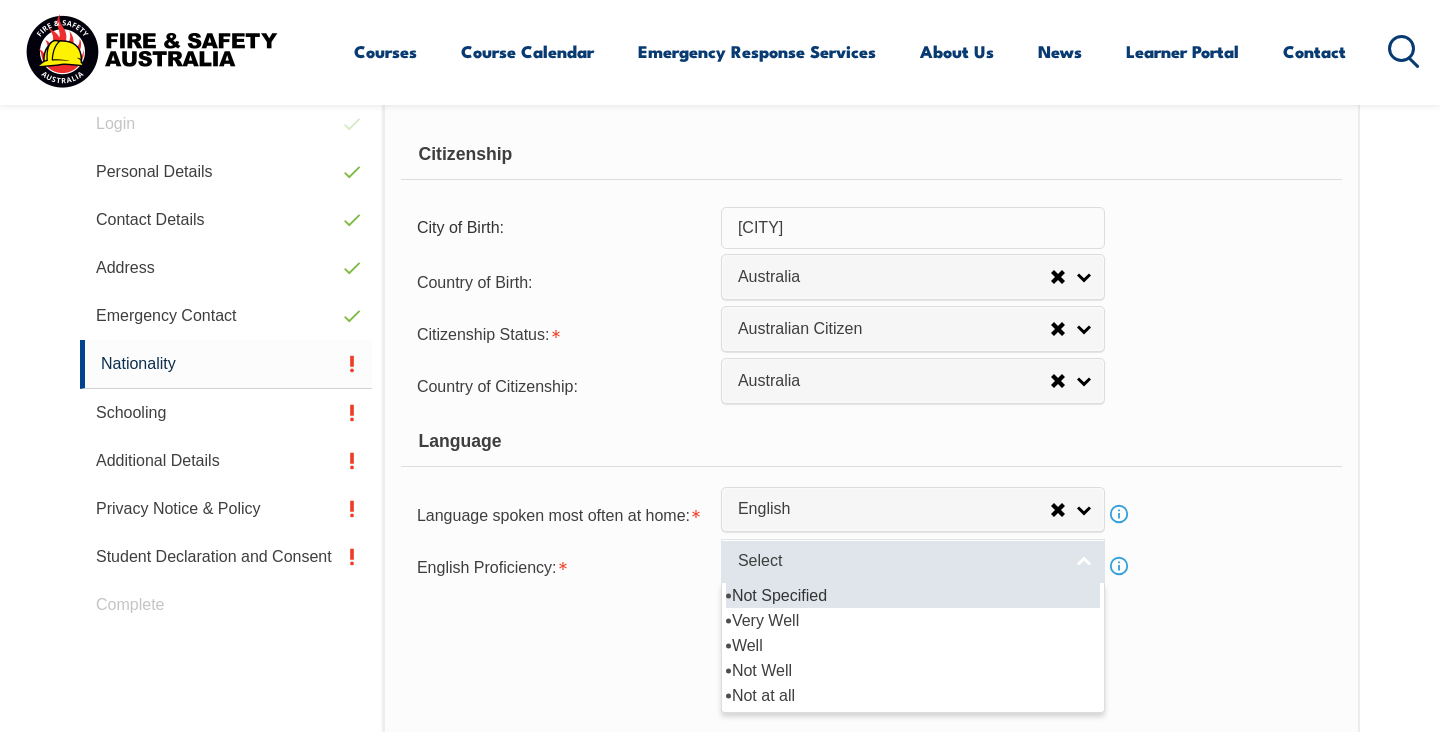 click on "Select" at bounding box center (900, 561) 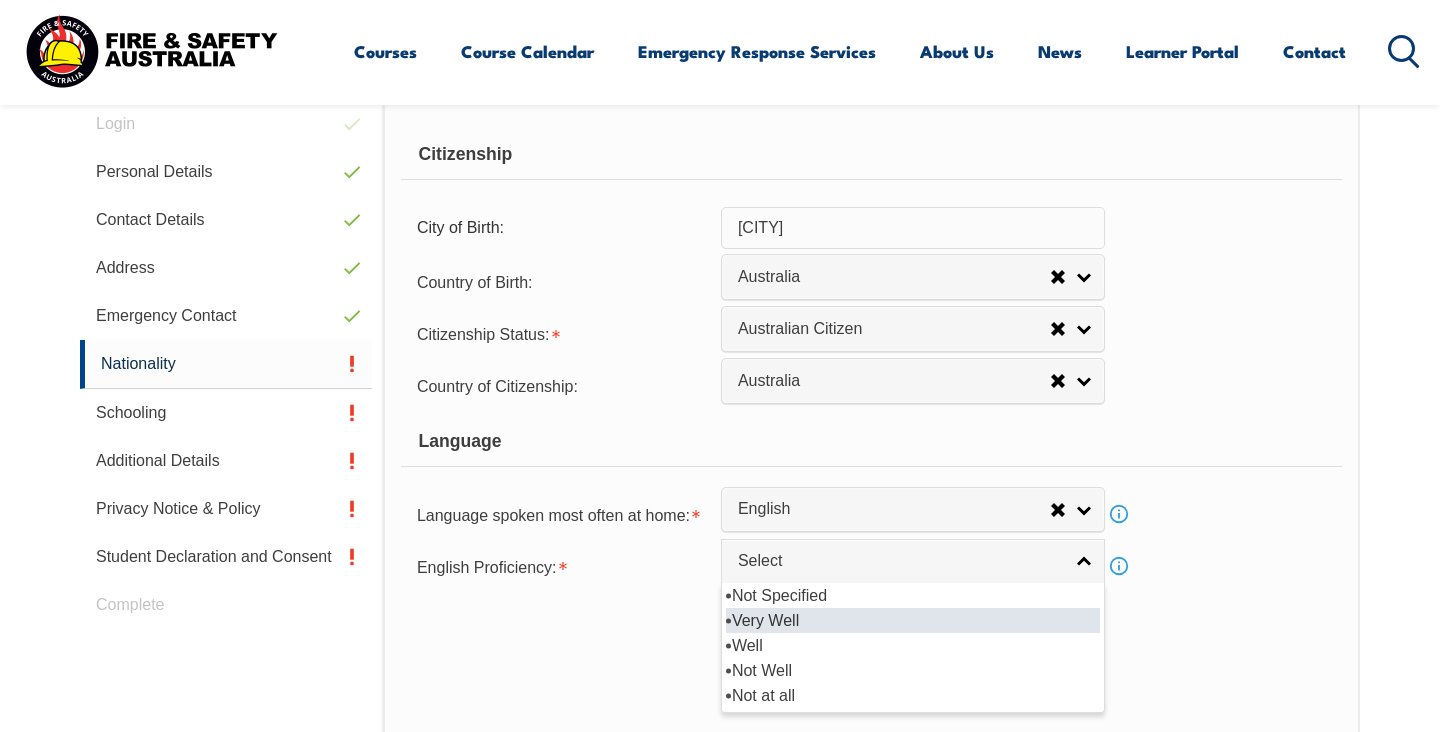 click on "Very Well" at bounding box center [913, 620] 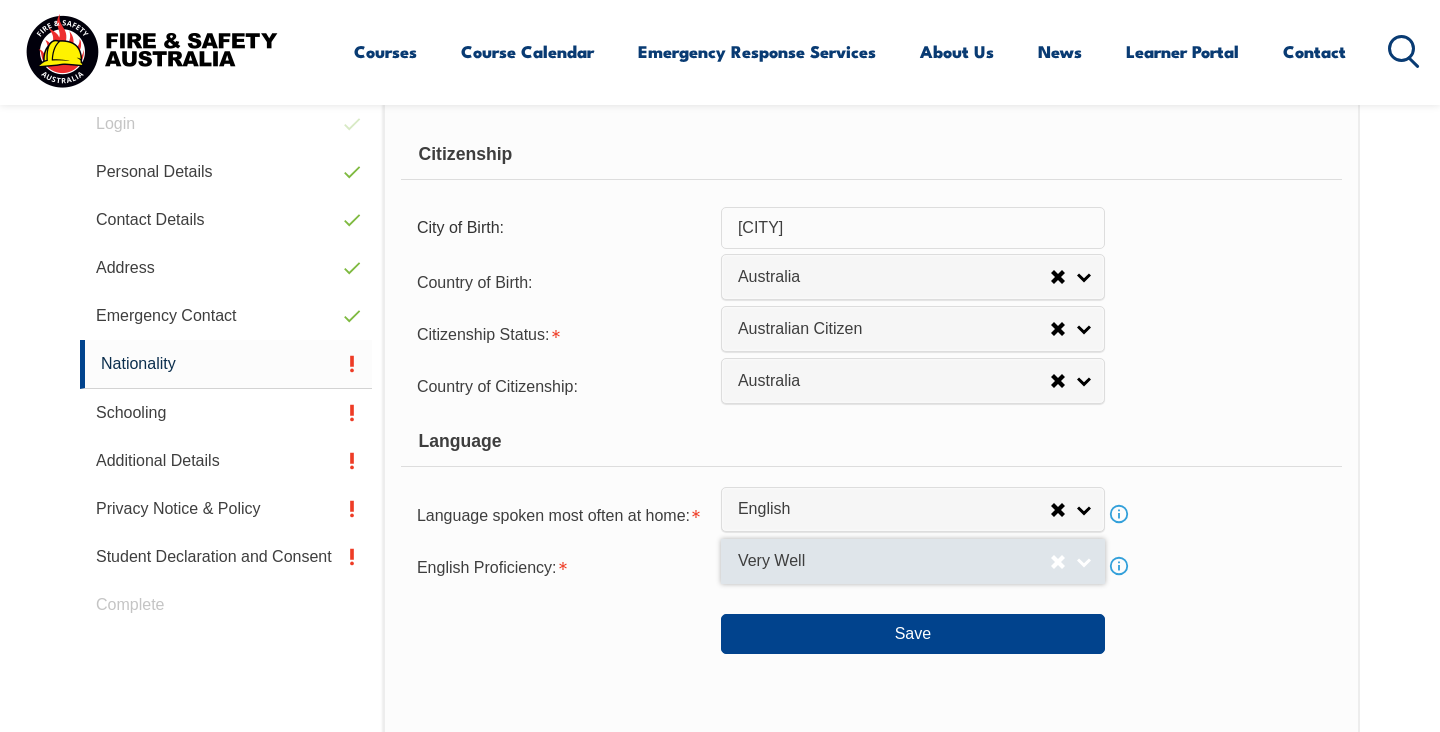 click on "Very Well" at bounding box center (894, 561) 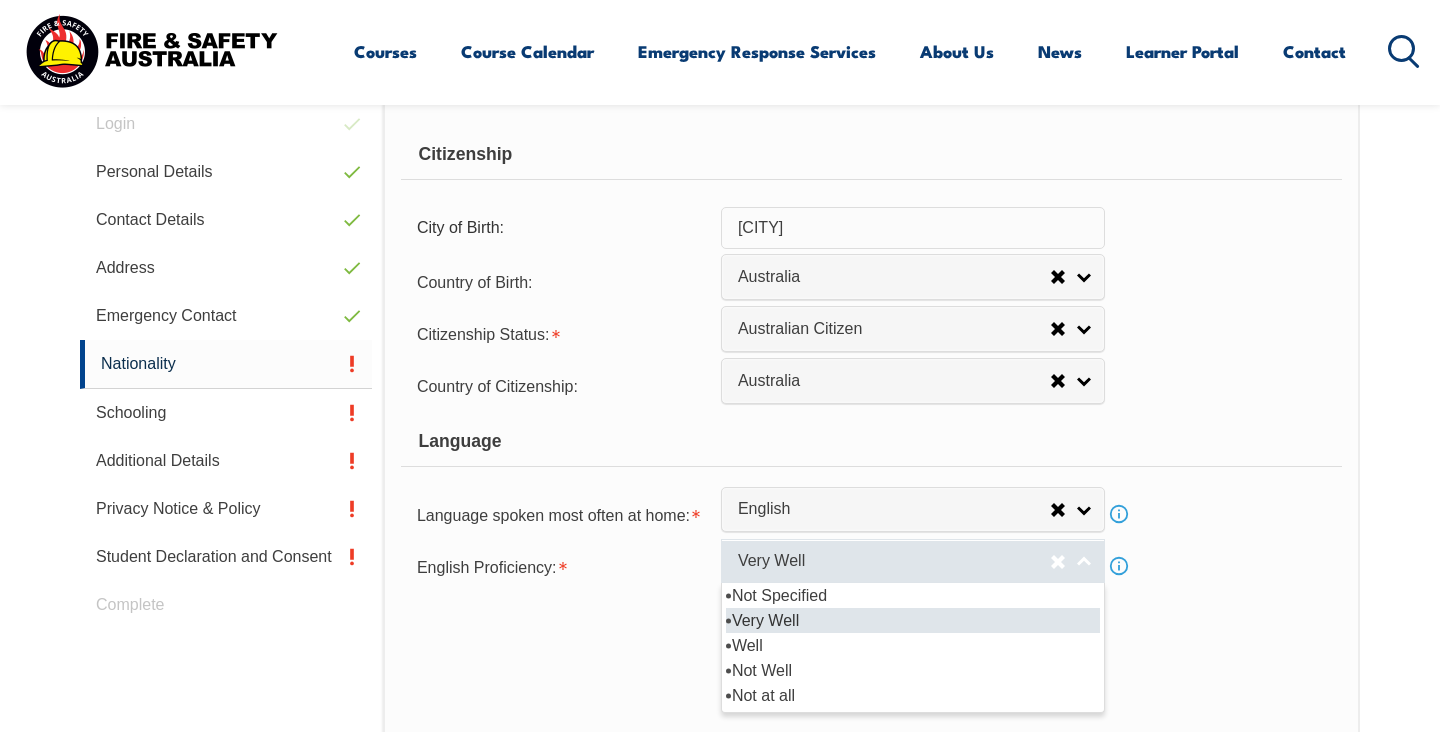 click on "Very Well" at bounding box center (894, 561) 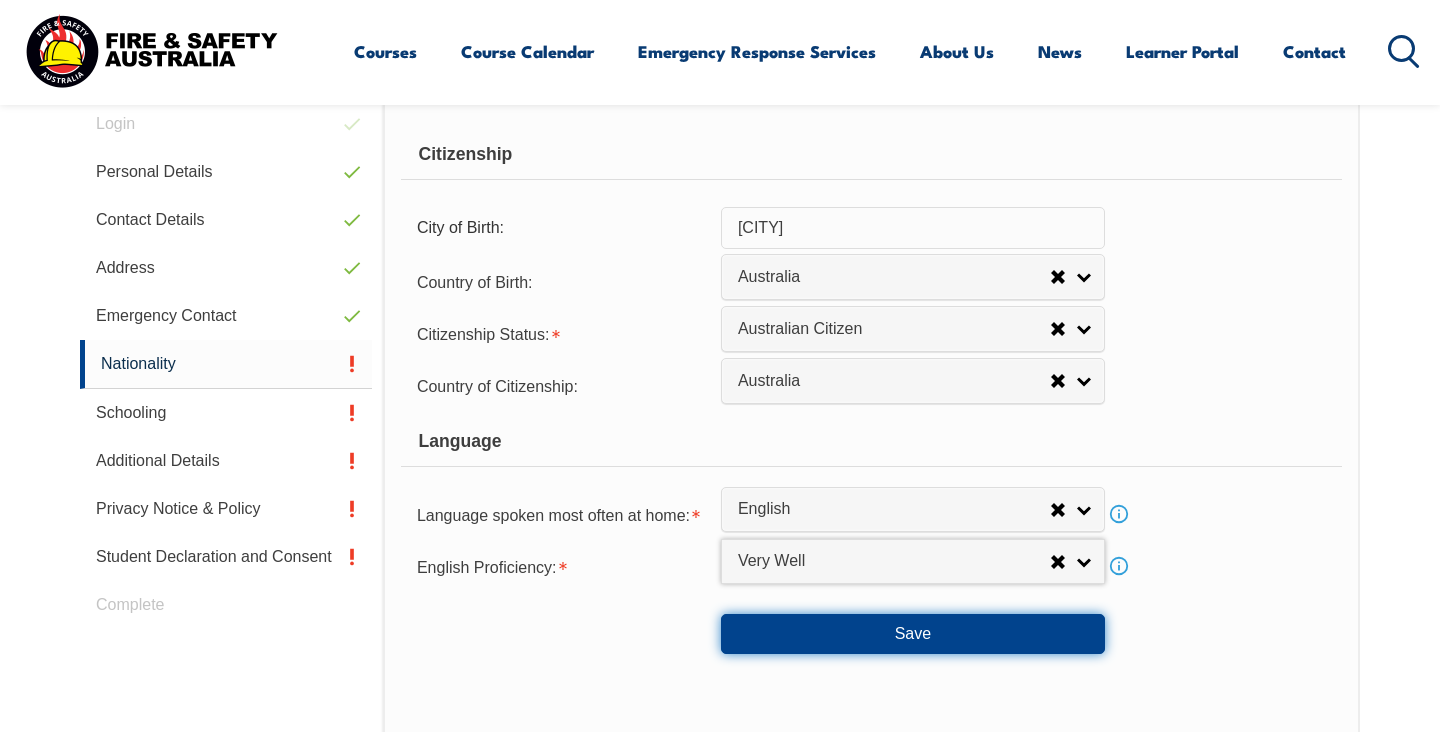 click on "Save" at bounding box center [913, 634] 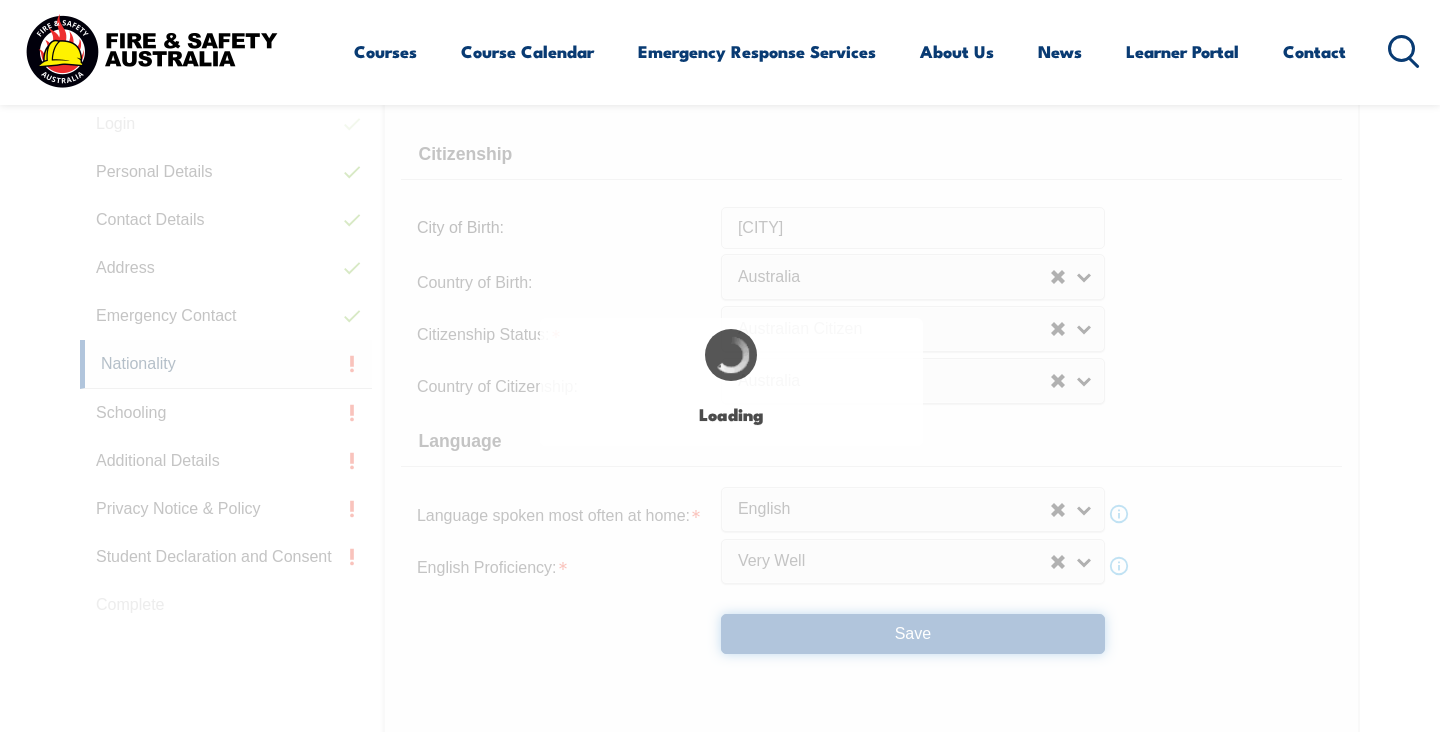select on "false" 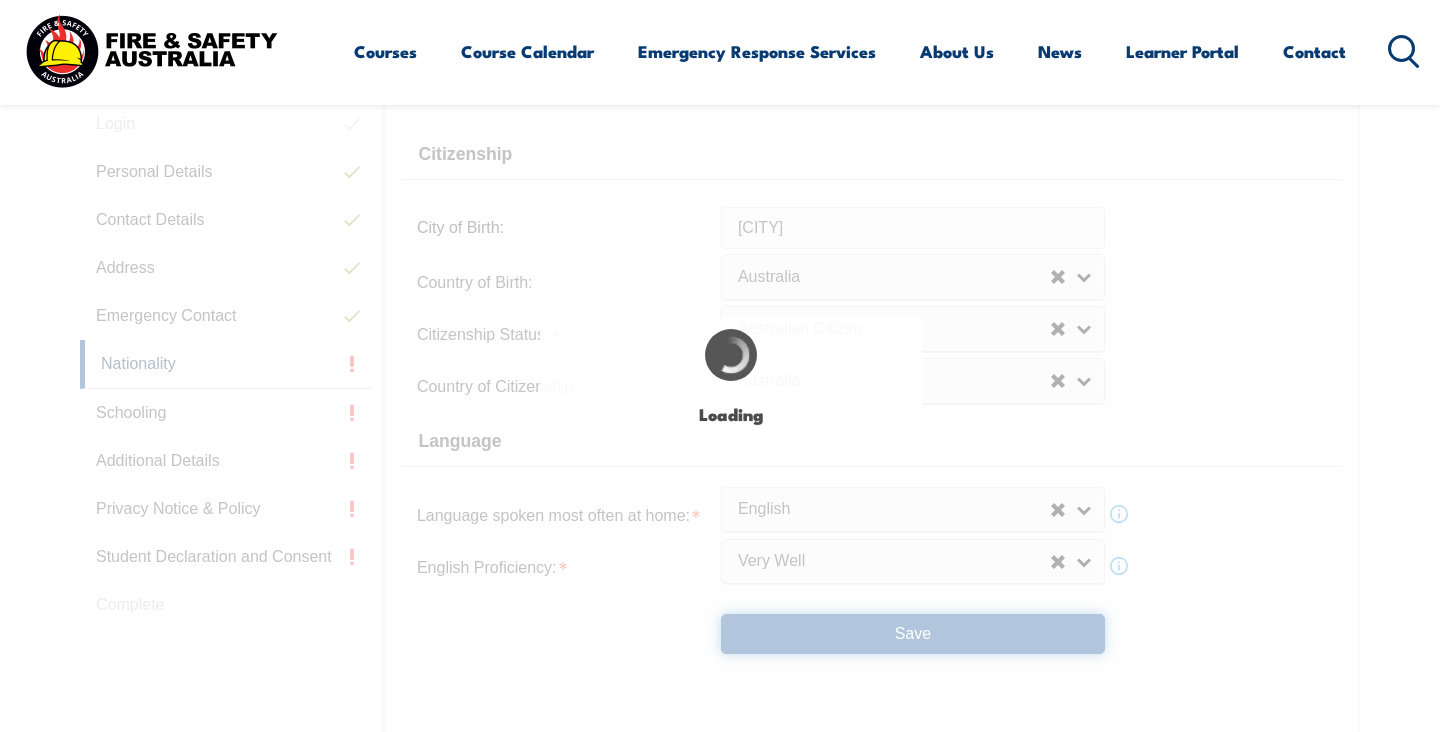 scroll, scrollTop: 0, scrollLeft: 0, axis: both 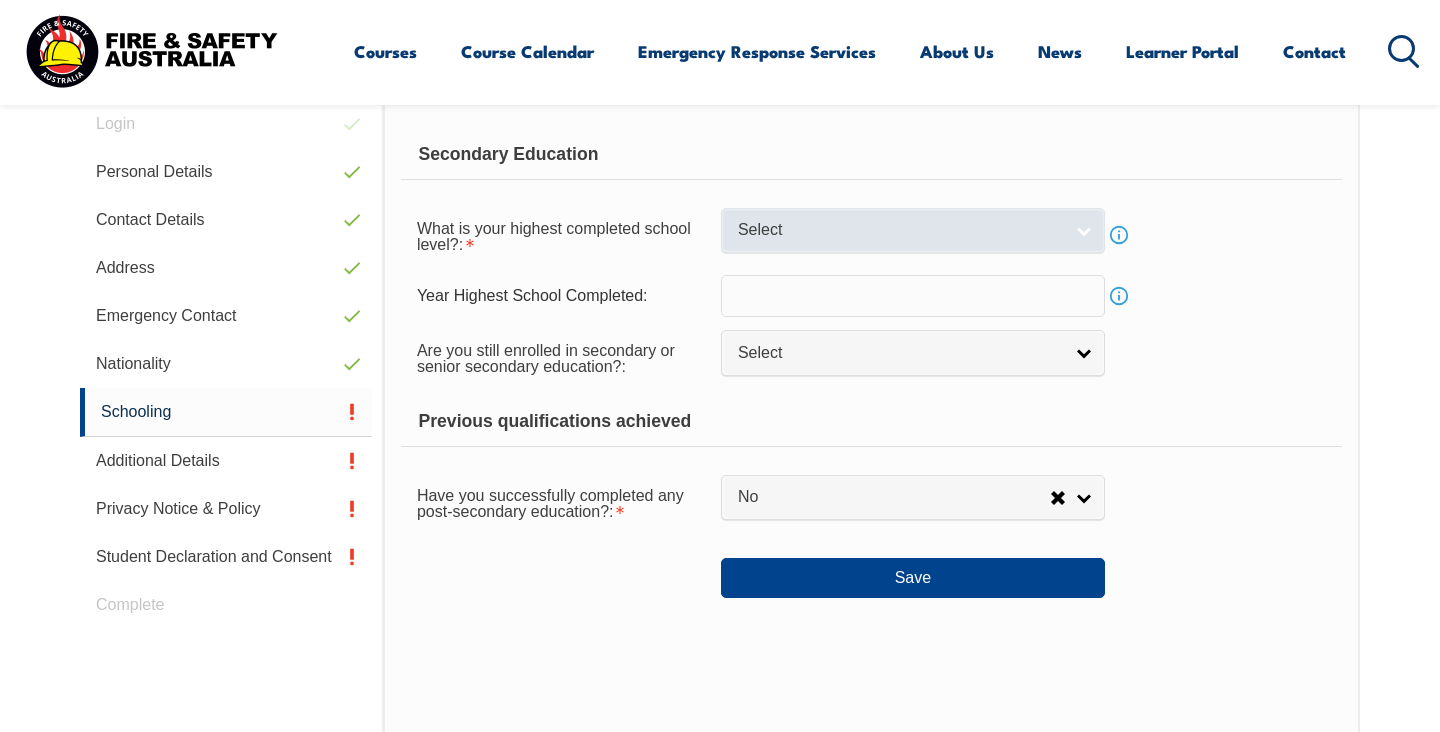 click on "Select" at bounding box center [913, 230] 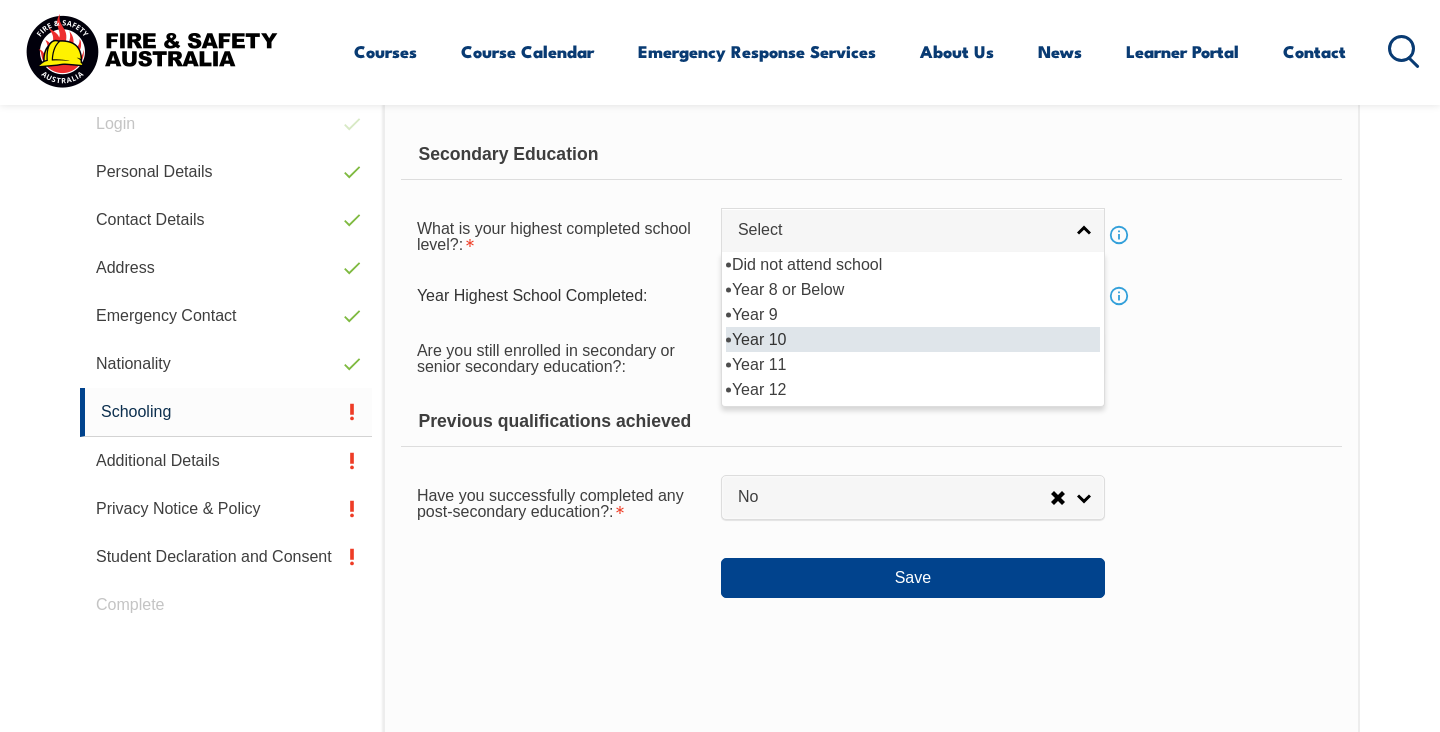 click on "Year 10" at bounding box center [913, 339] 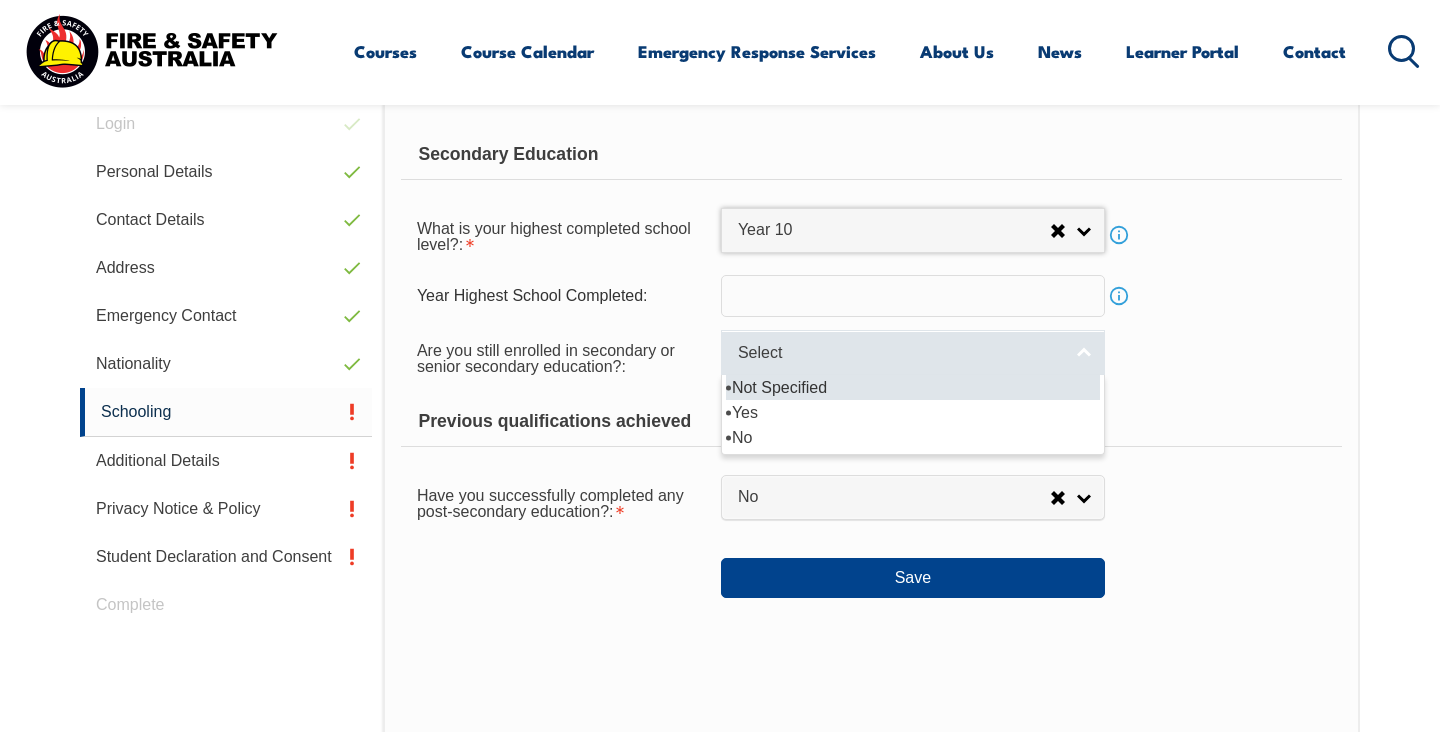 click on "Select" at bounding box center (913, 352) 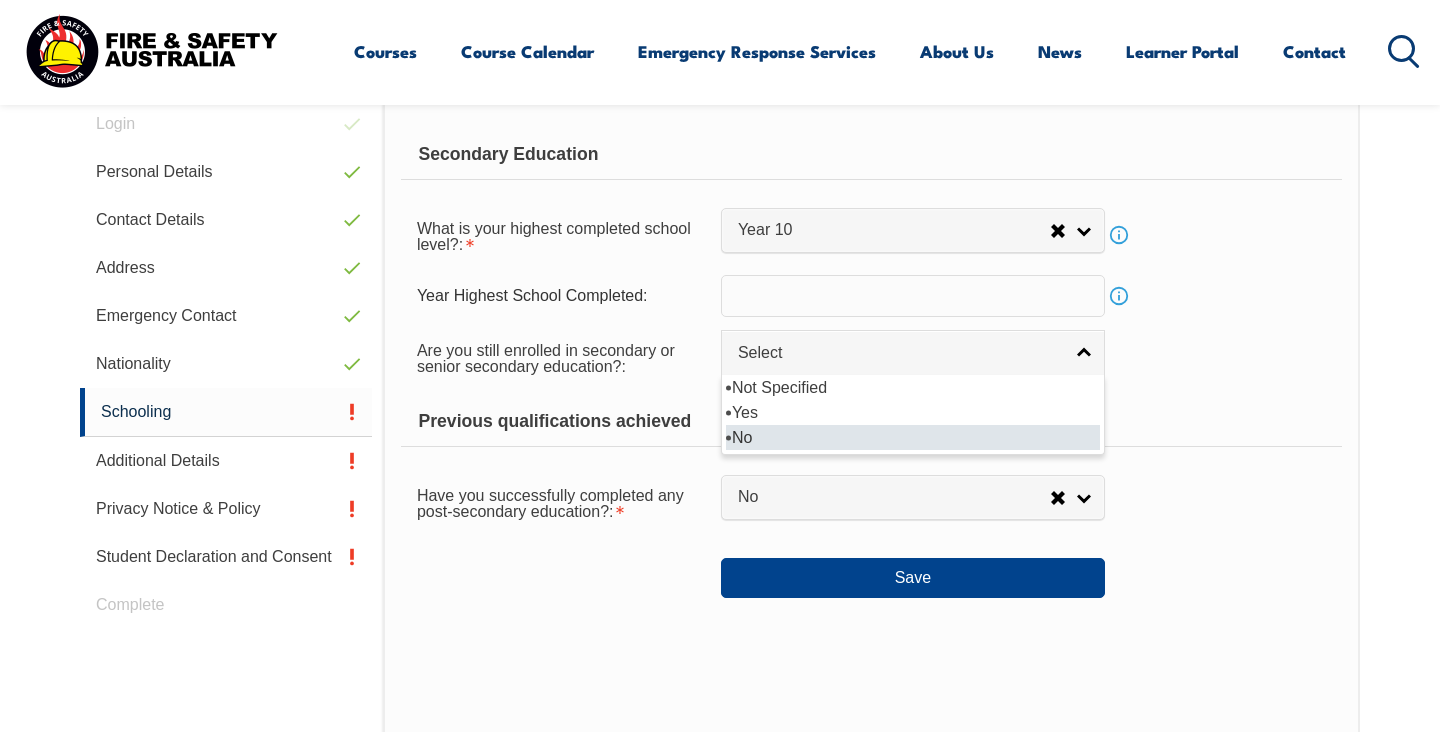 click on "No" at bounding box center [913, 437] 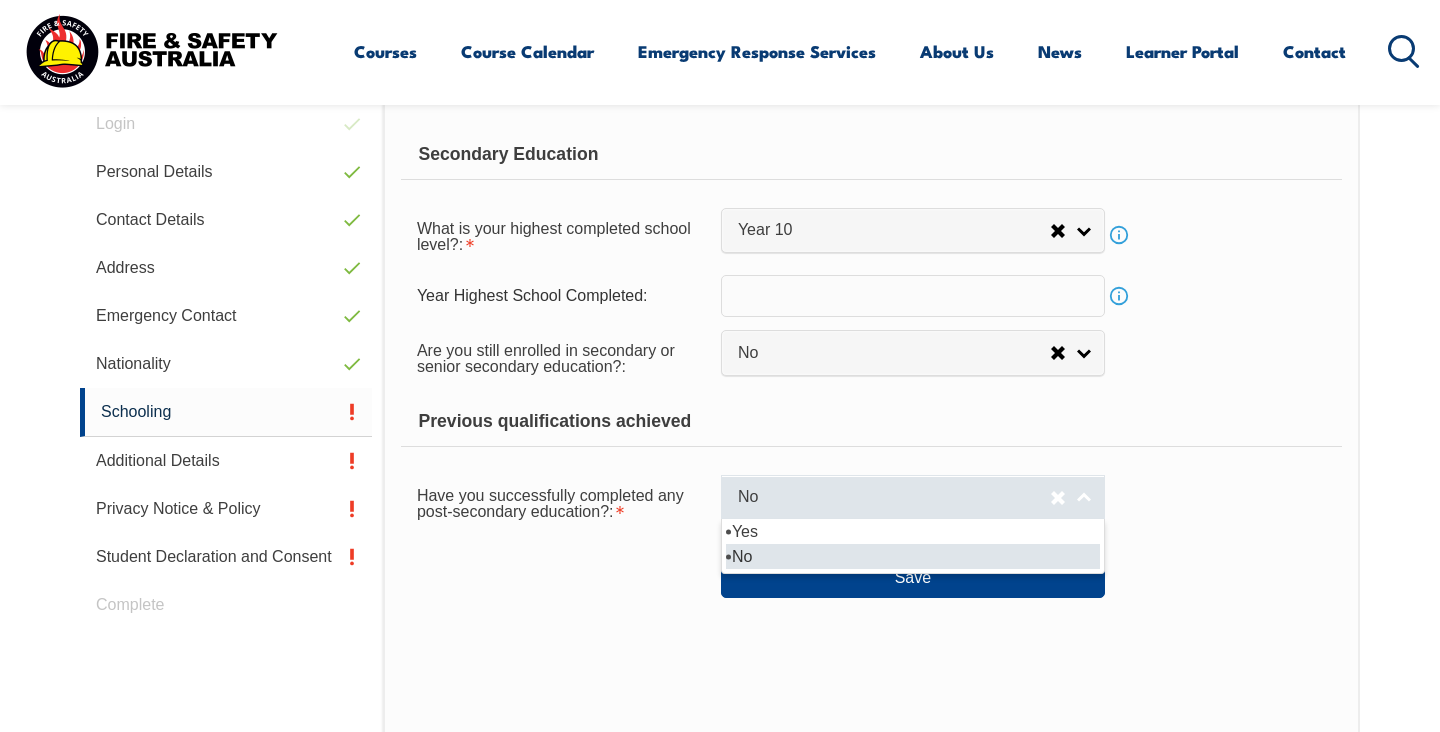 click on "No" at bounding box center [913, 497] 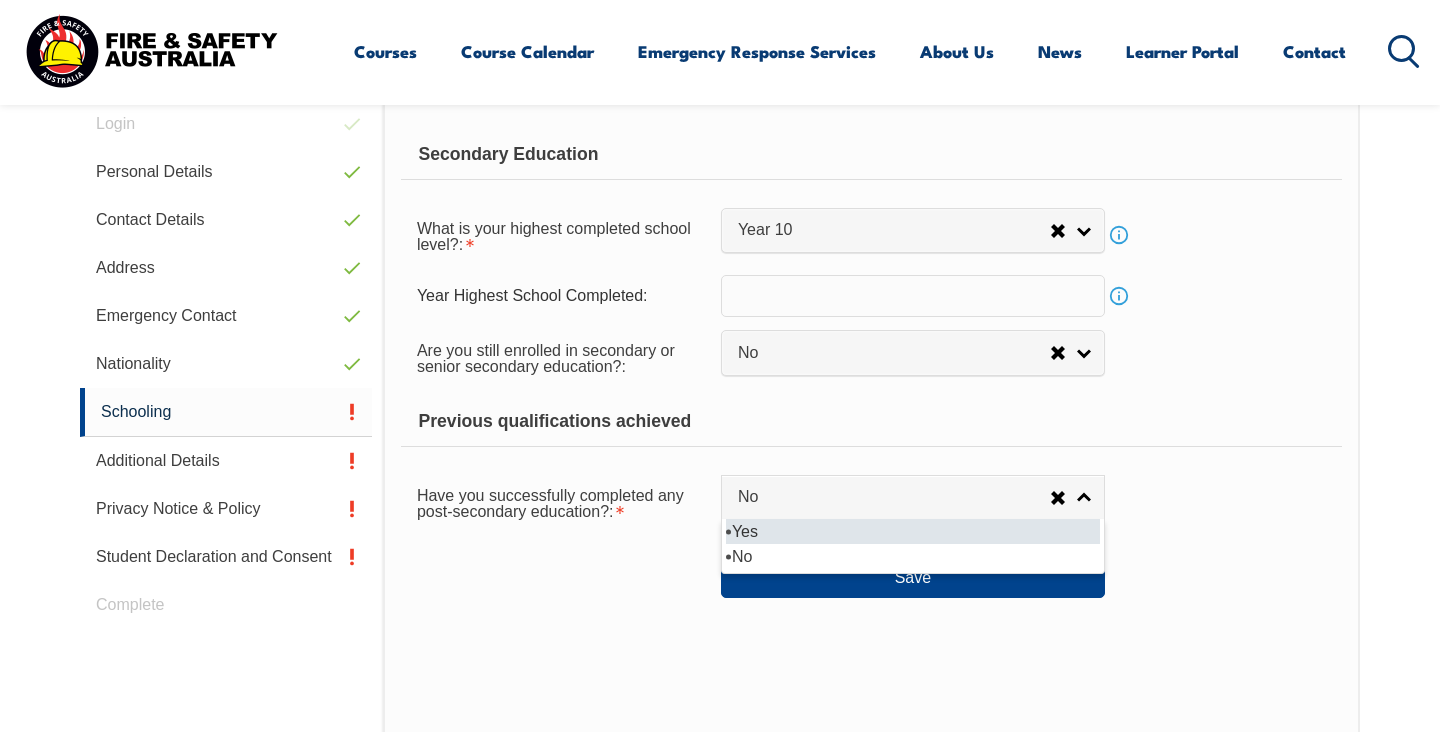 click on "Yes" at bounding box center (913, 531) 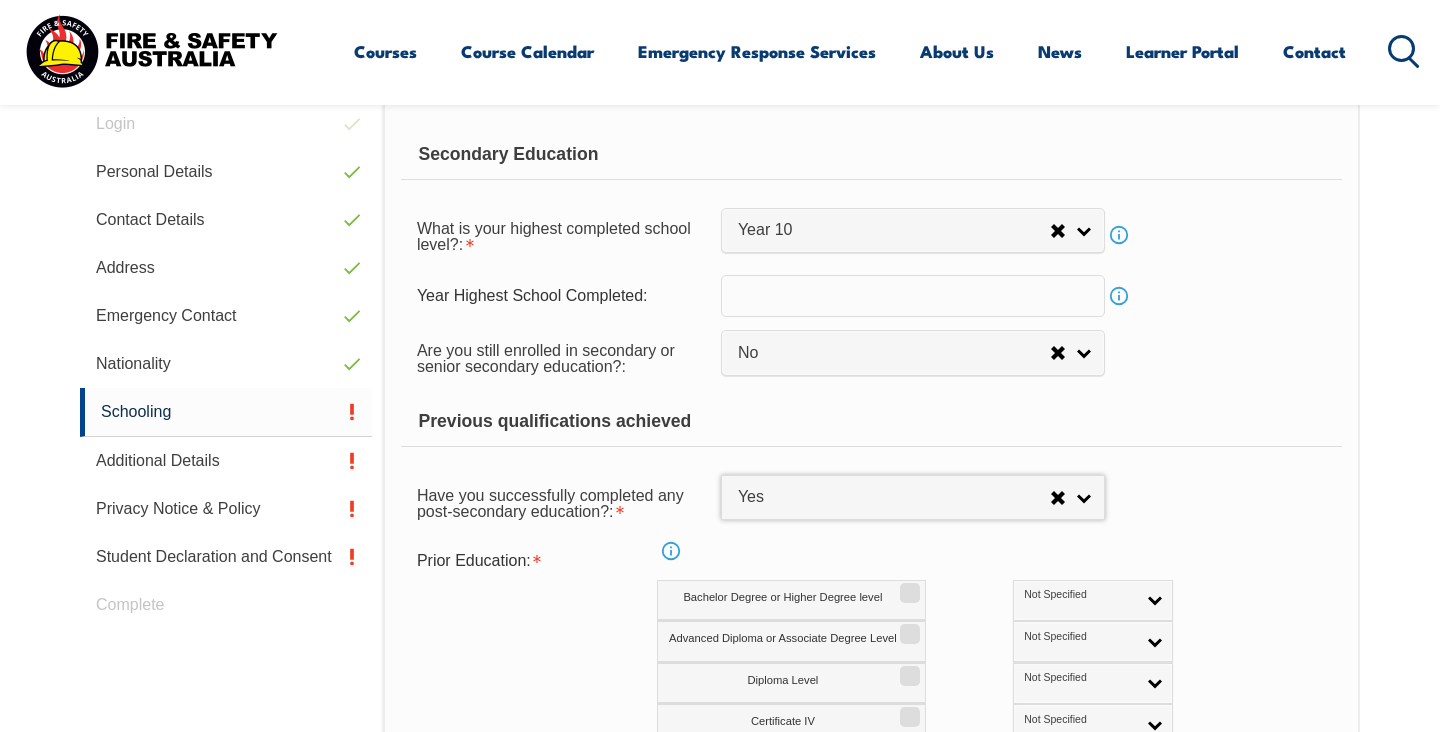 click on "Secondary Education What is your highest completed school level?: Did not attend school Year 8 or Below Year 9 Year 10 Year 11 Year 12
Year 10
Did not attend school Year 8 or Below Year 9 Year 10 Year 11 Year 12
Info Year Highest School Completed: Info Are you still enrolled in secondary or senior secondary education?: Not Specified Yes No
No
Not Specified Yes No
Previous qualifications achieved Have you successfully completed any post-secondary education?: Yes No
Yes
Yes No
Prior Education: Info Bachelor Degree or Higher Degree level Not Specified Australian Qualification Australian Equivalent International
Not Specified
Advanced Diploma or Associate Degree Level Not Specified Australian Qualification Australian Equivalent International
Not Specified
Diploma Level Not Specified Australian Qualification Australian Equivalent International" at bounding box center (871, 683) 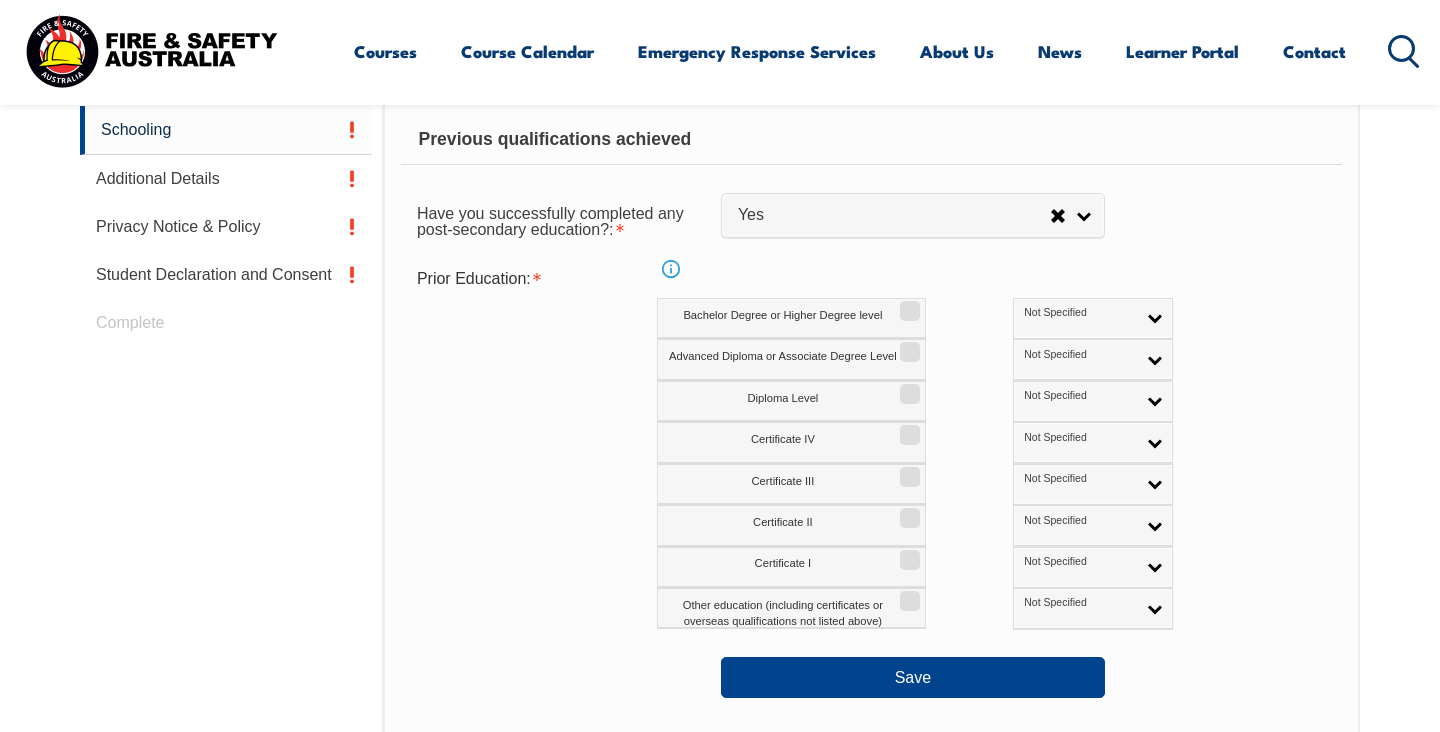 scroll, scrollTop: 885, scrollLeft: 0, axis: vertical 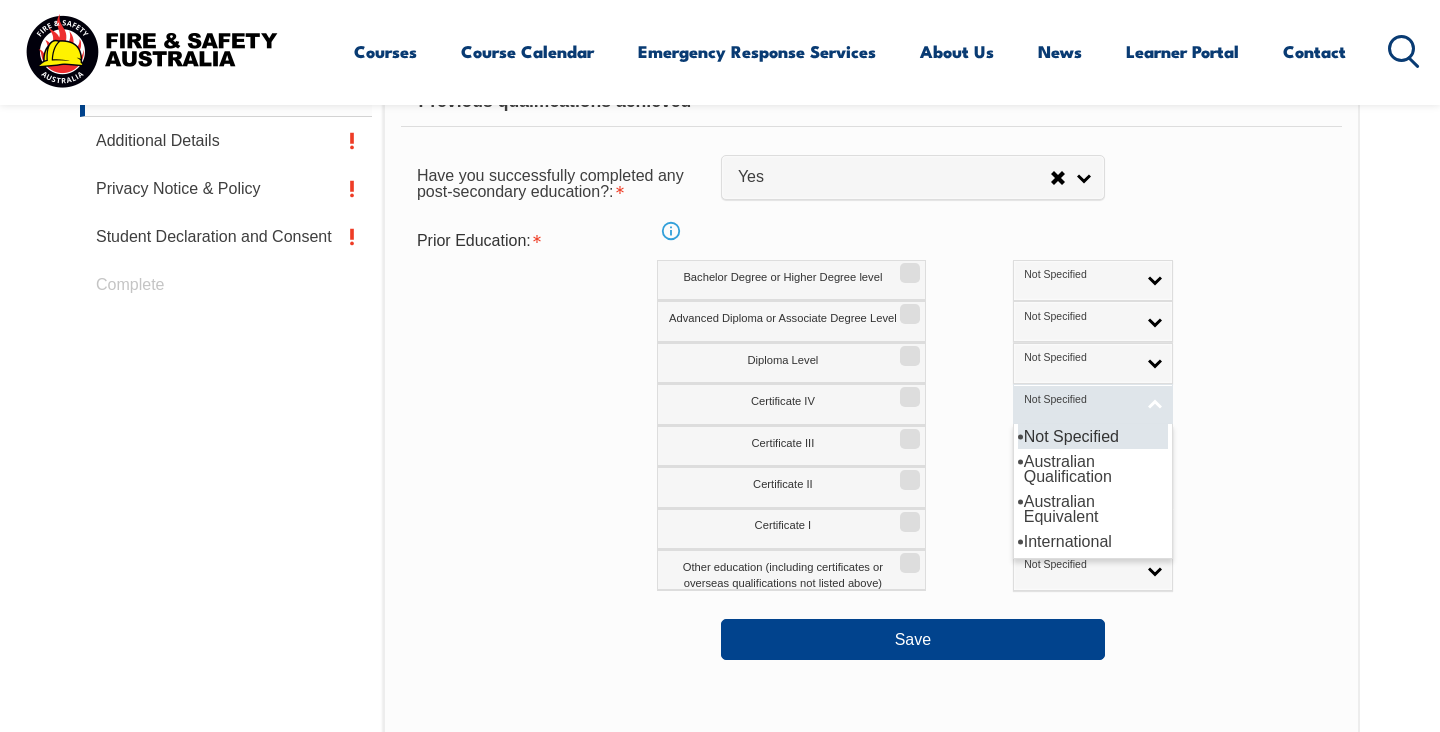 click on "Not Specified" at bounding box center [1093, 404] 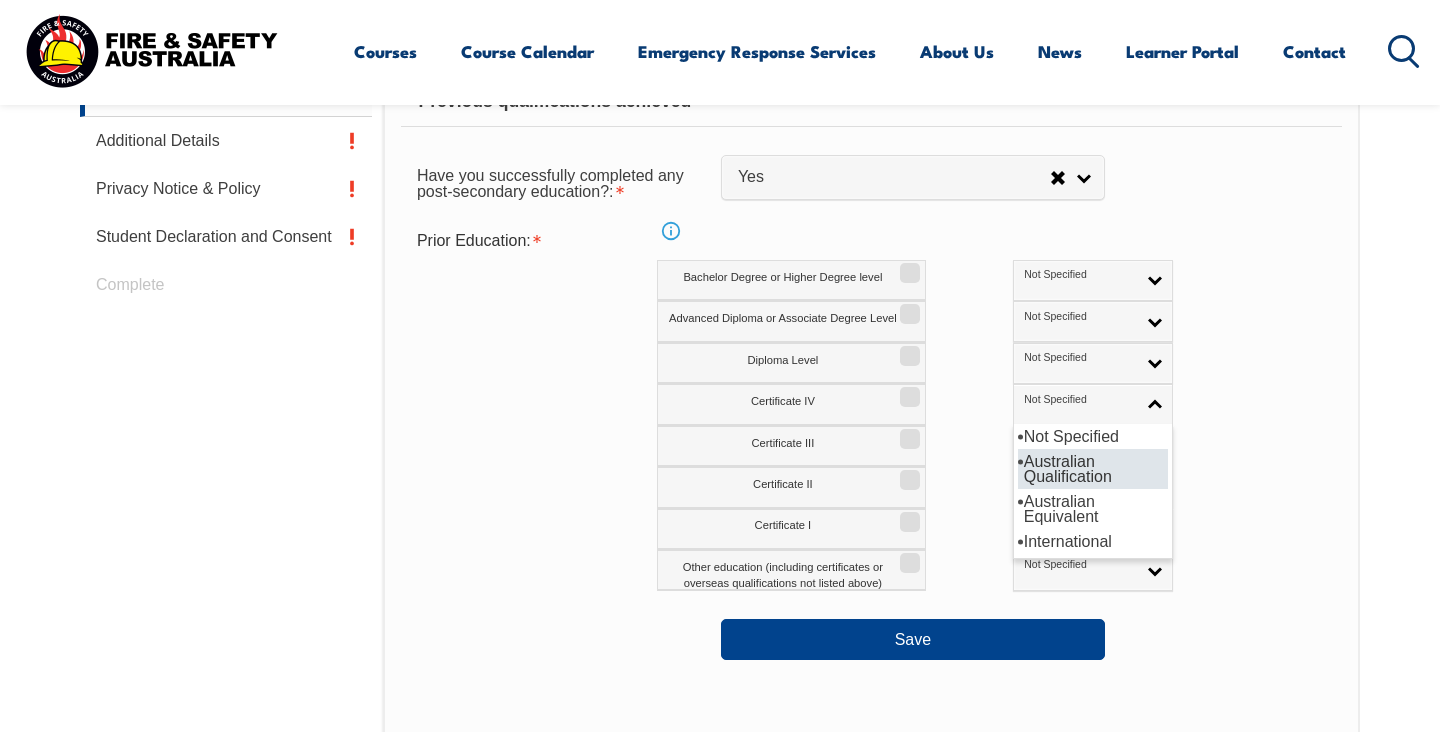click on "Australian Qualification" at bounding box center [1093, 469] 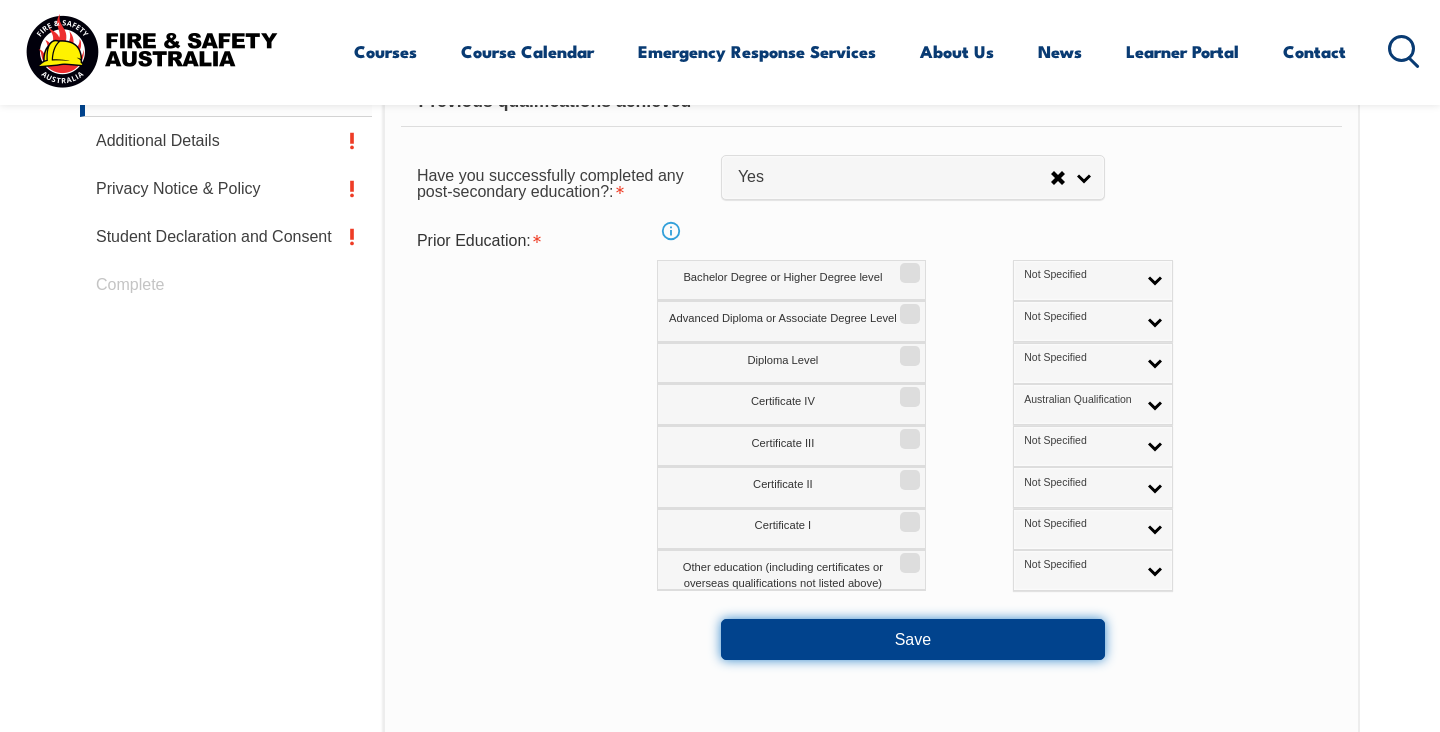 click on "Save" at bounding box center (913, 639) 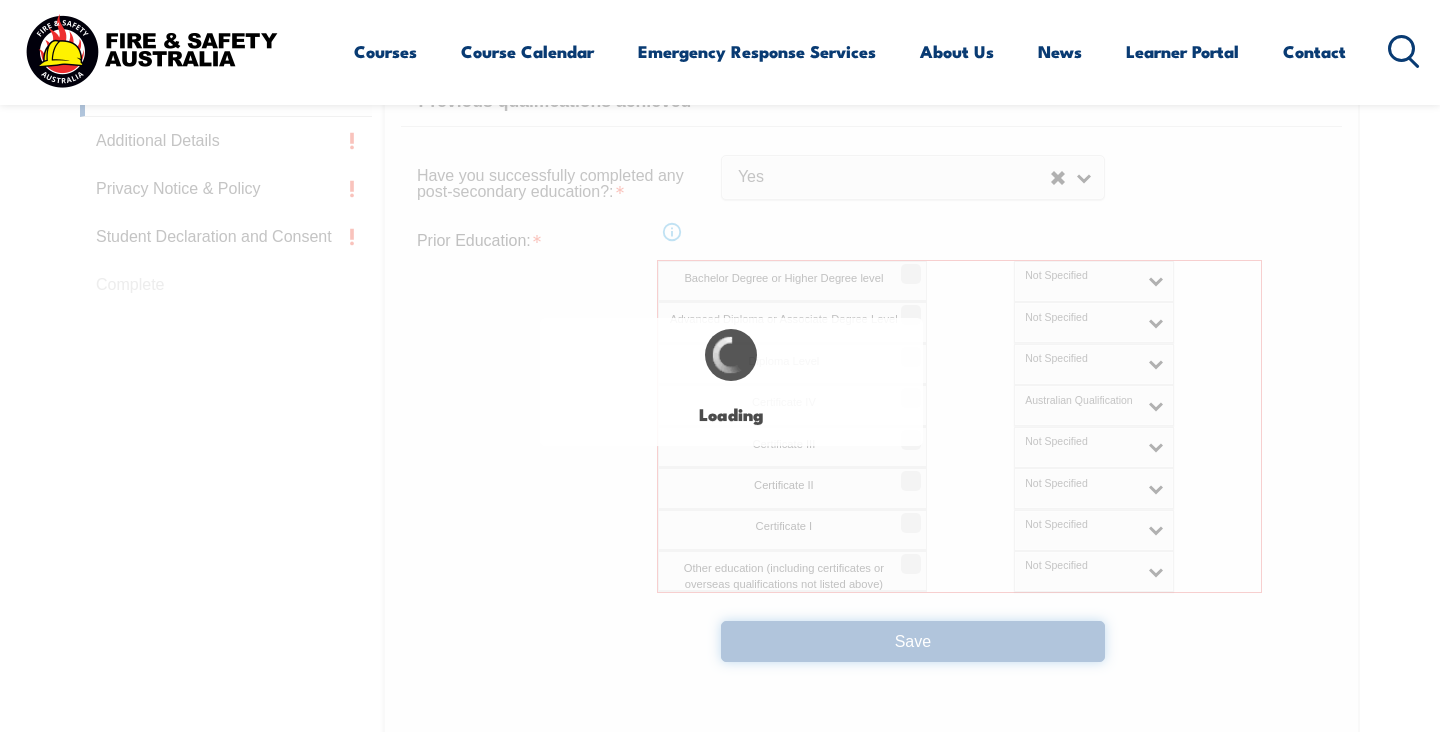 select on "false" 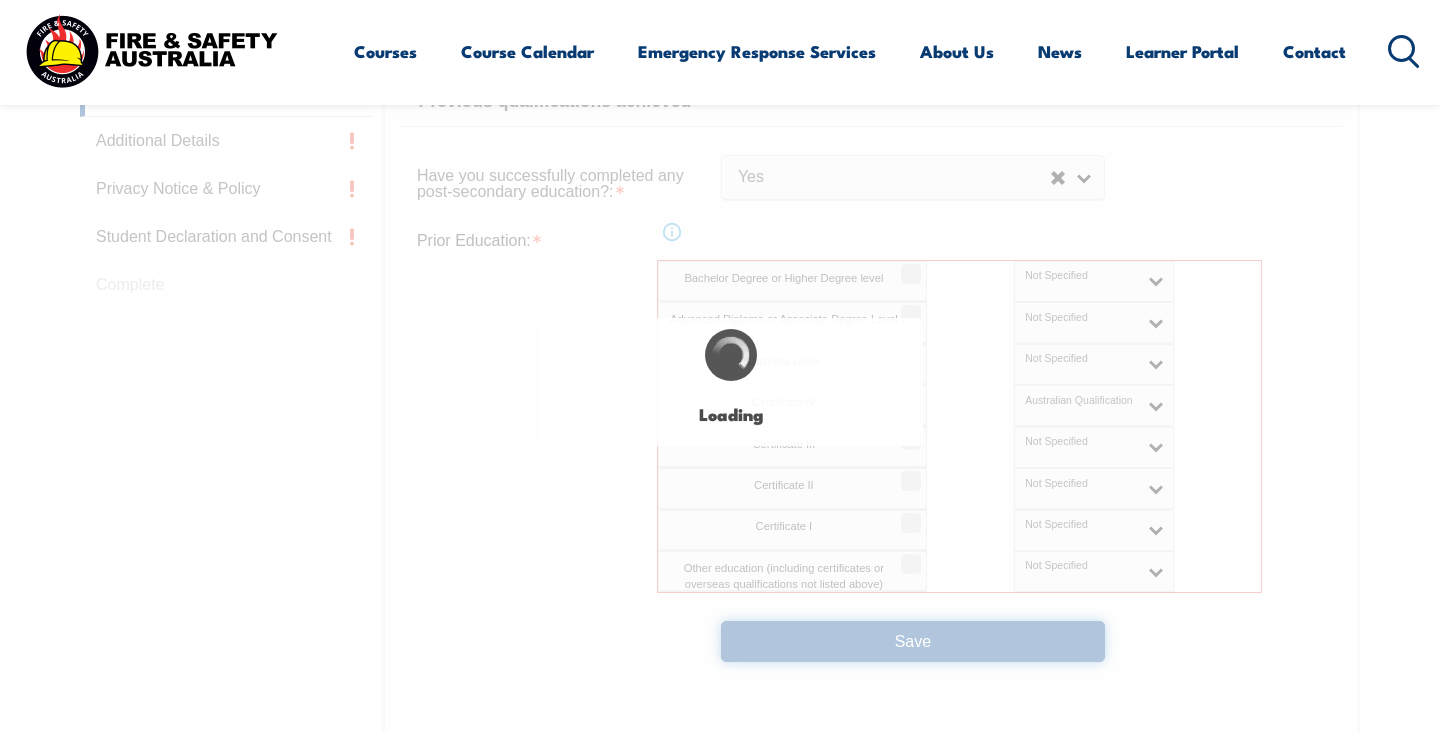 select on "false" 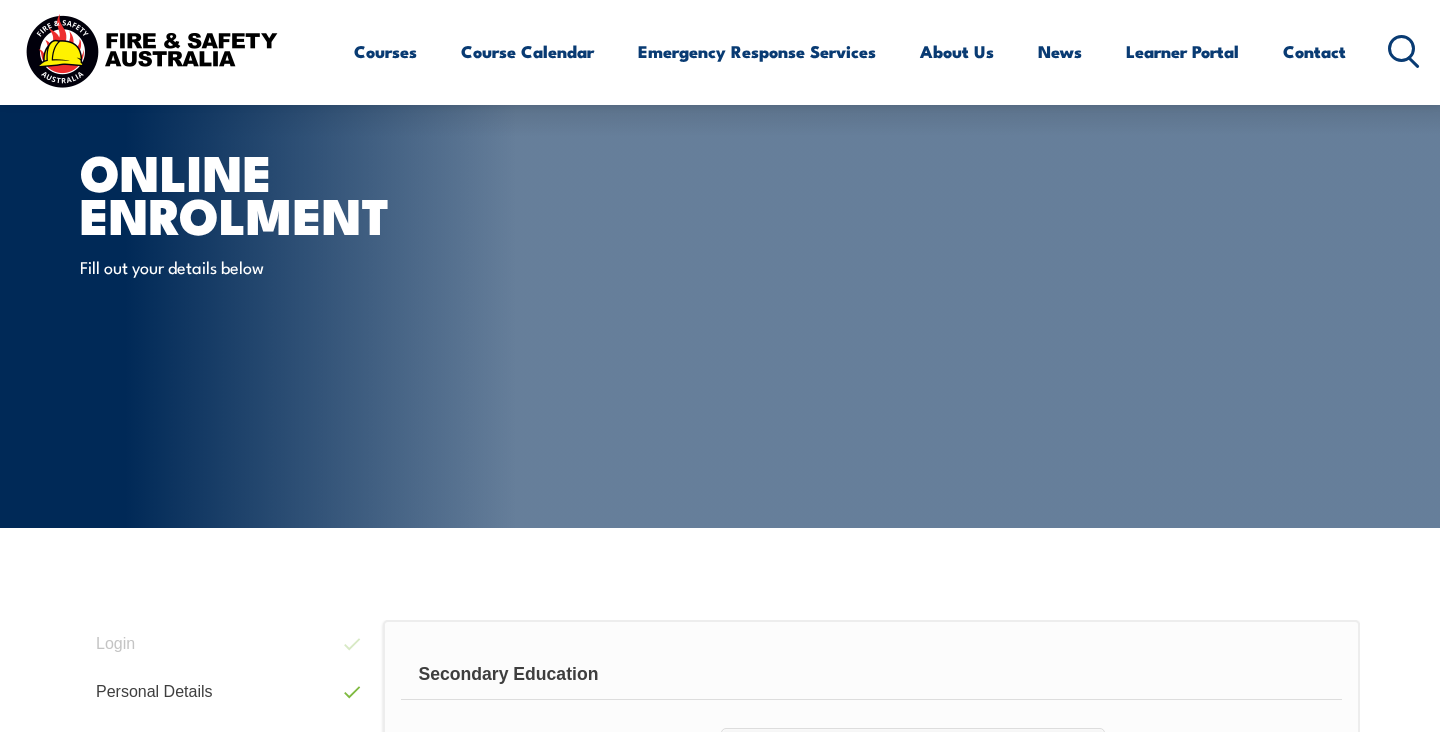 scroll, scrollTop: 0, scrollLeft: 0, axis: both 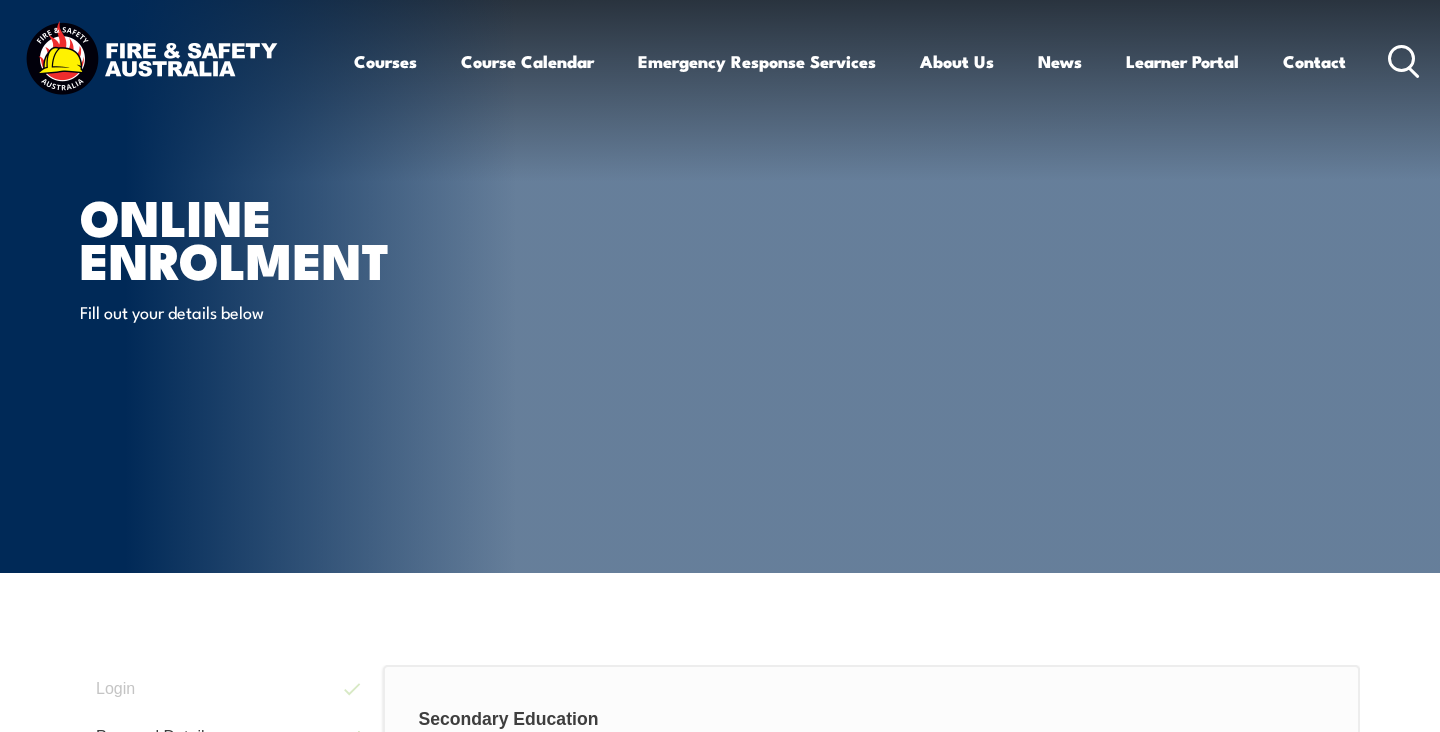 type 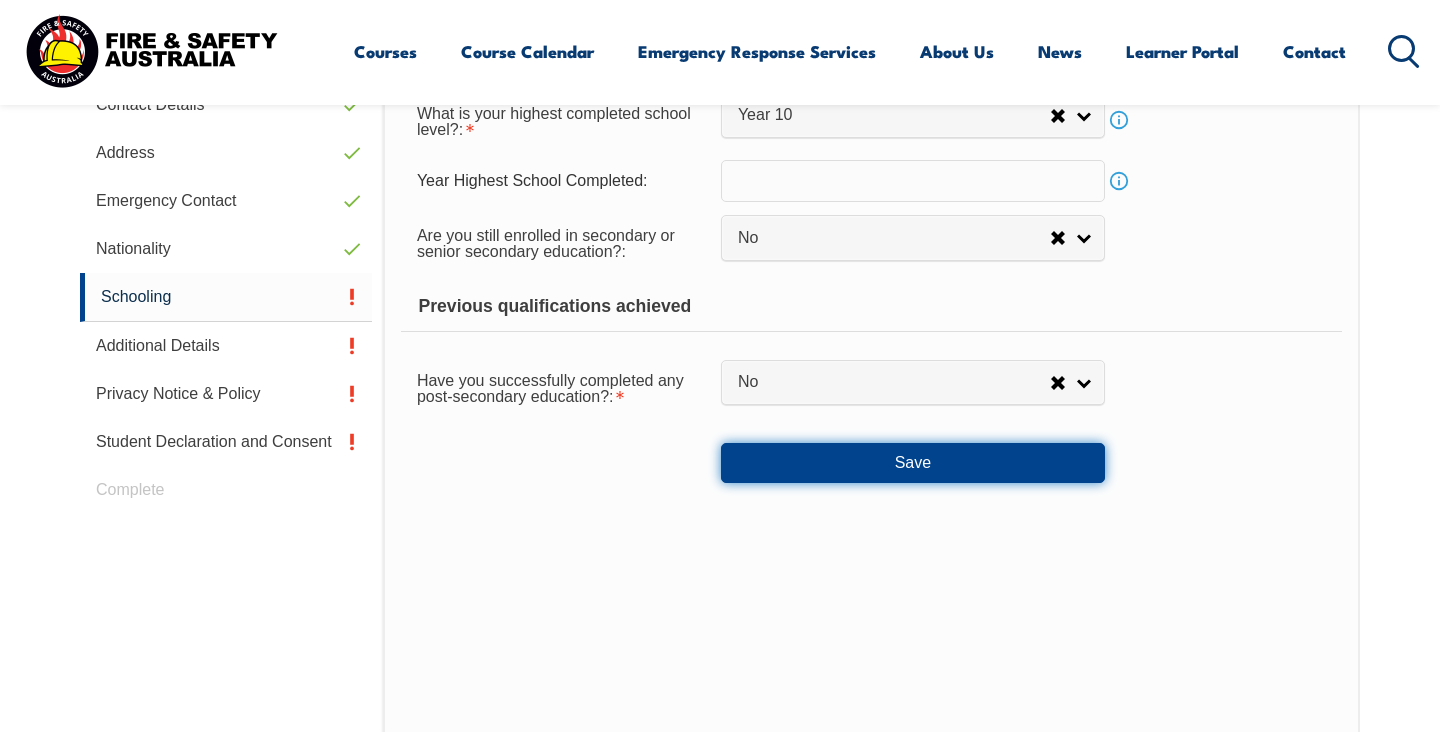 scroll, scrollTop: 720, scrollLeft: 0, axis: vertical 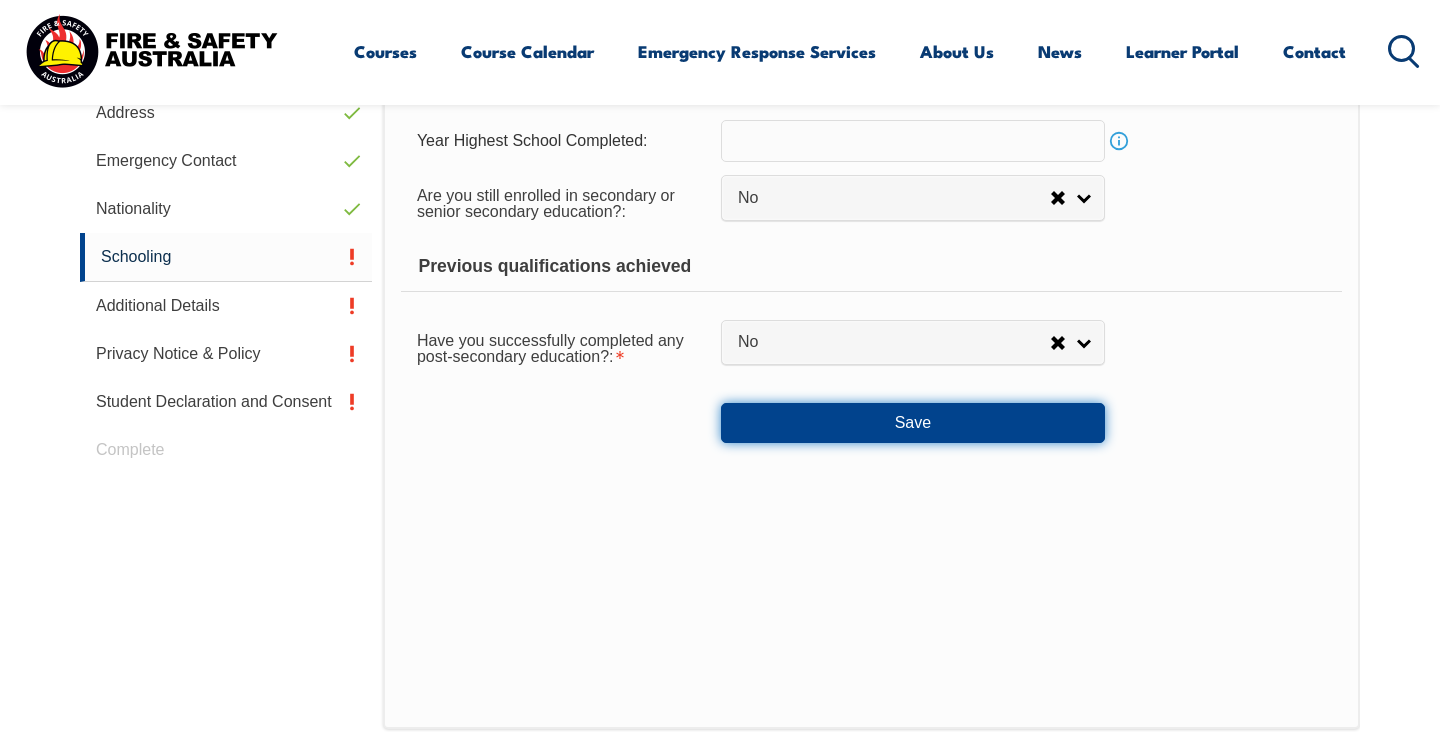 click on "Save" at bounding box center [913, 423] 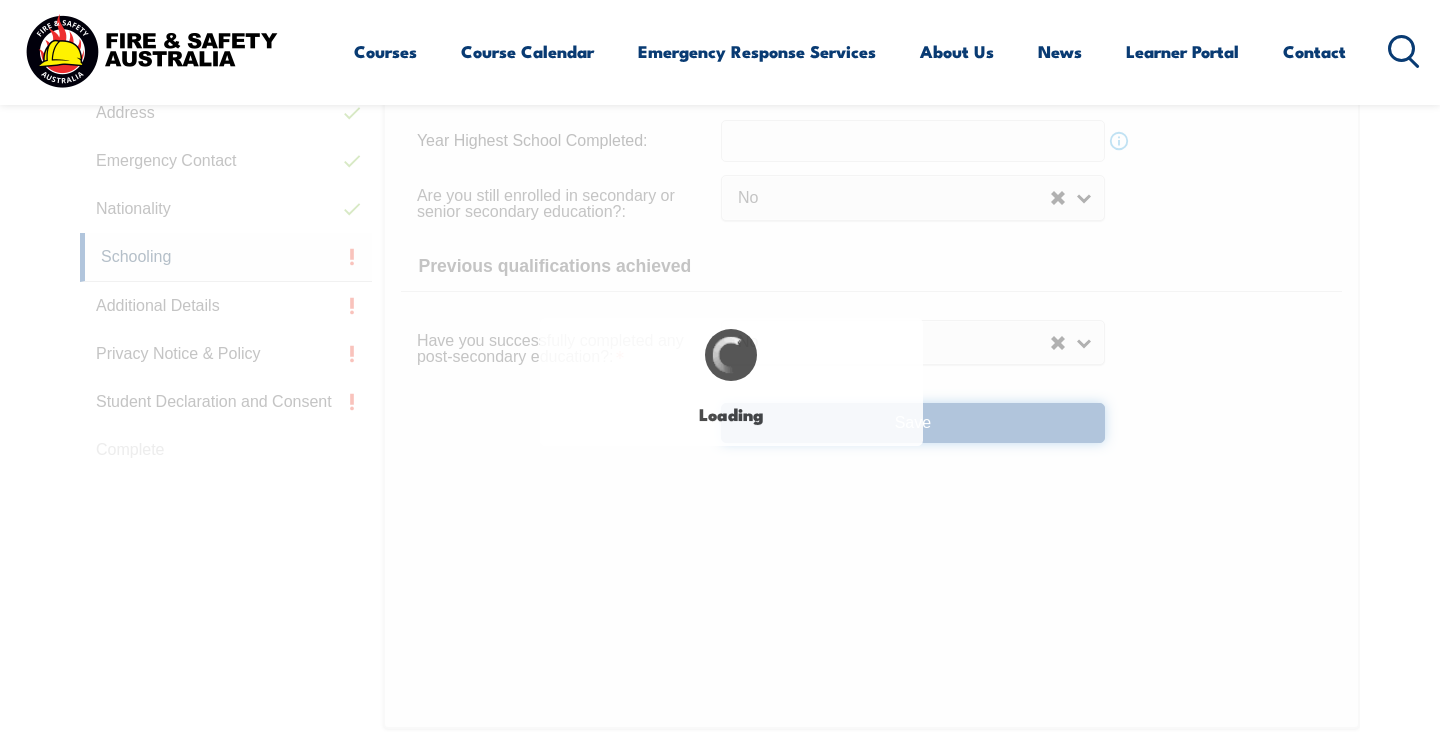select 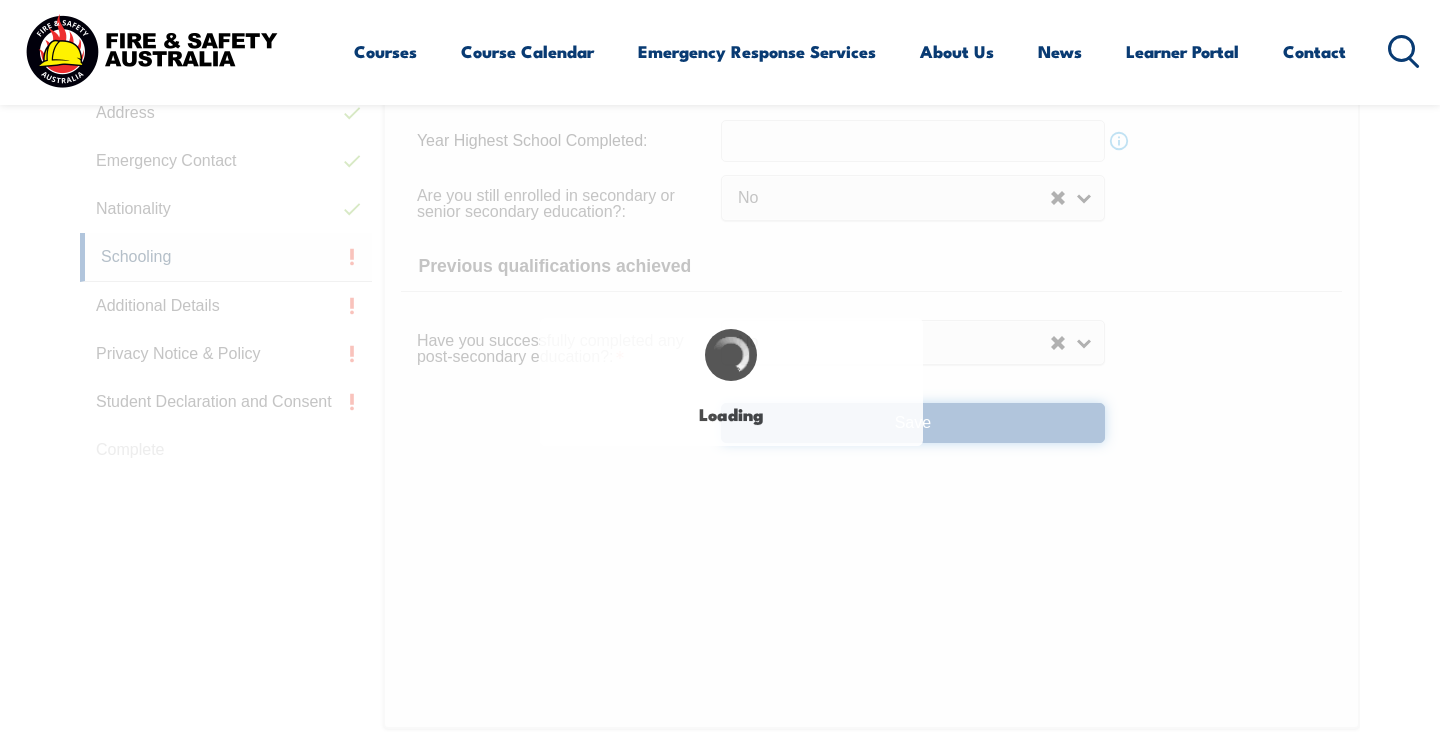 select on "false" 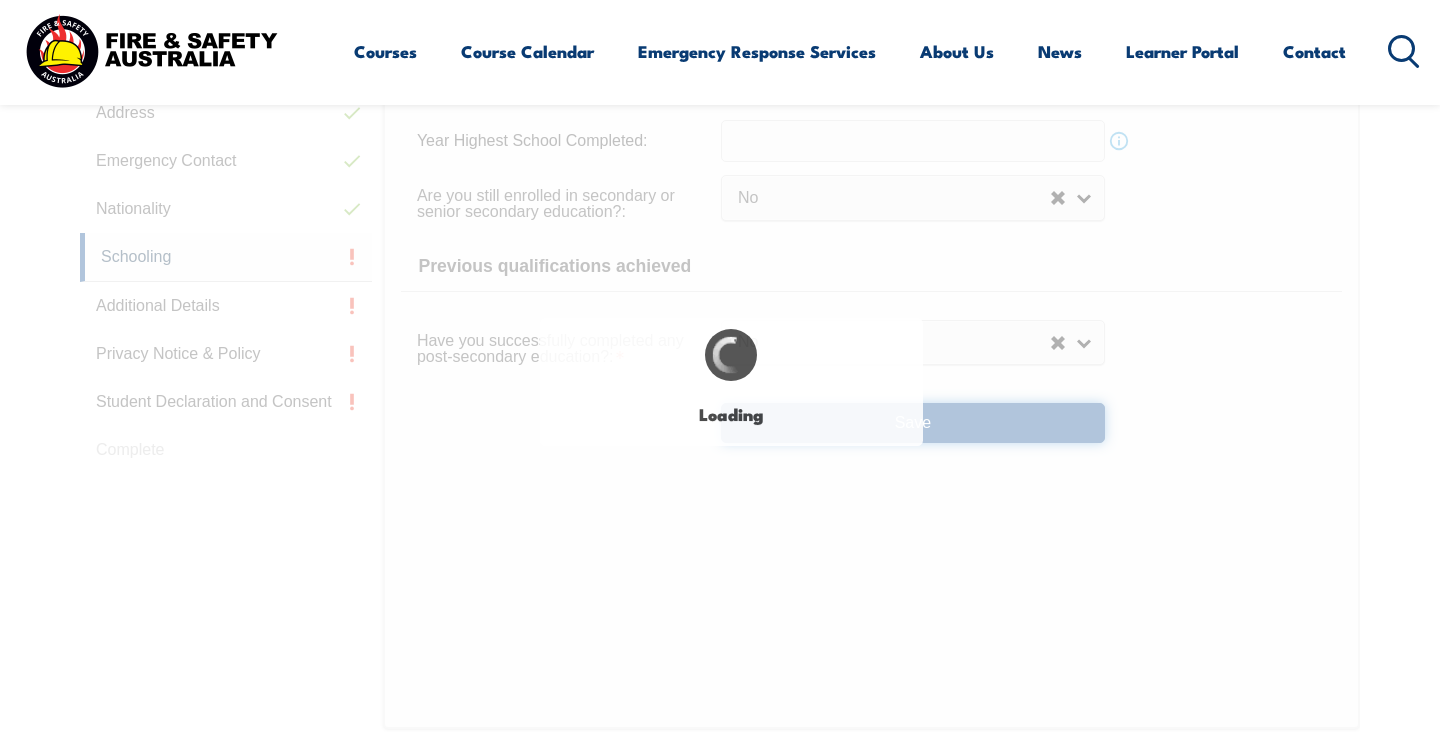 select on "false" 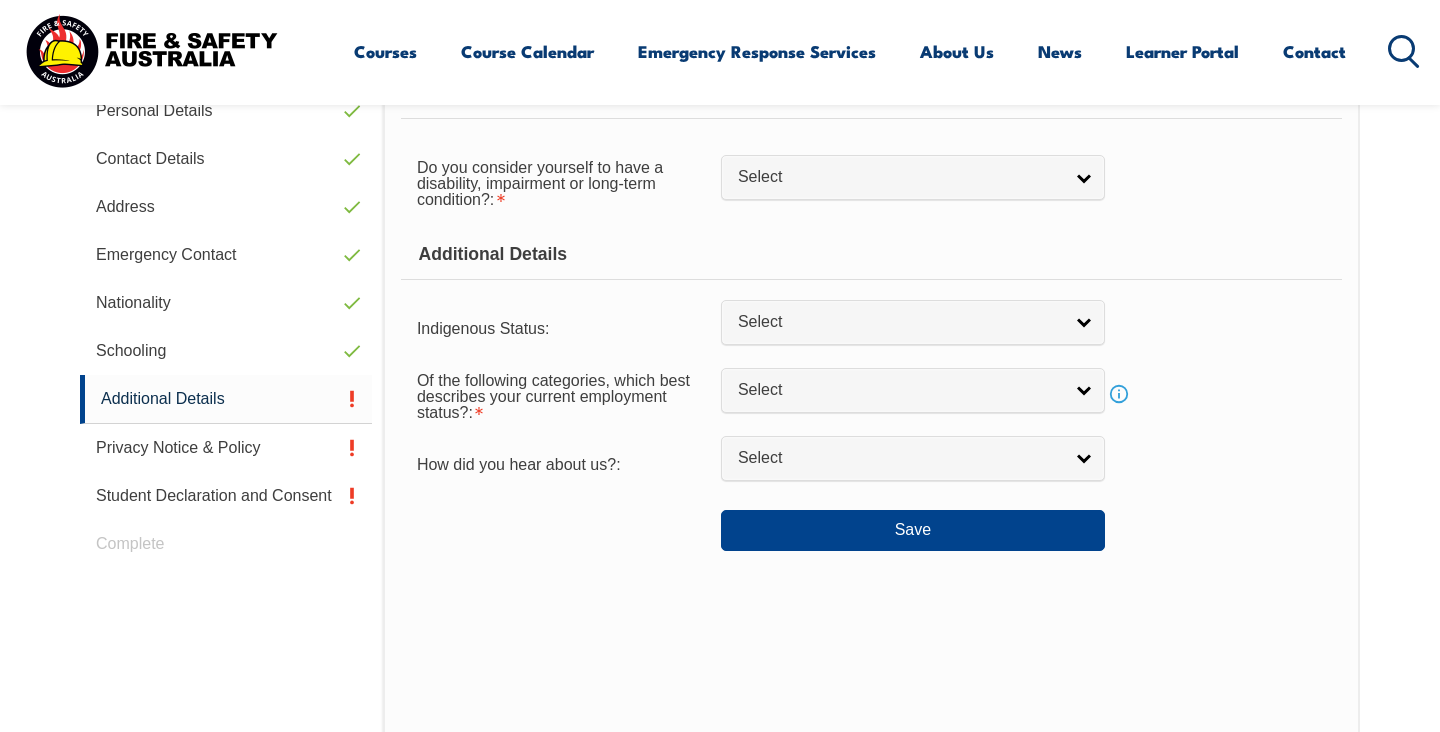 scroll, scrollTop: 565, scrollLeft: 0, axis: vertical 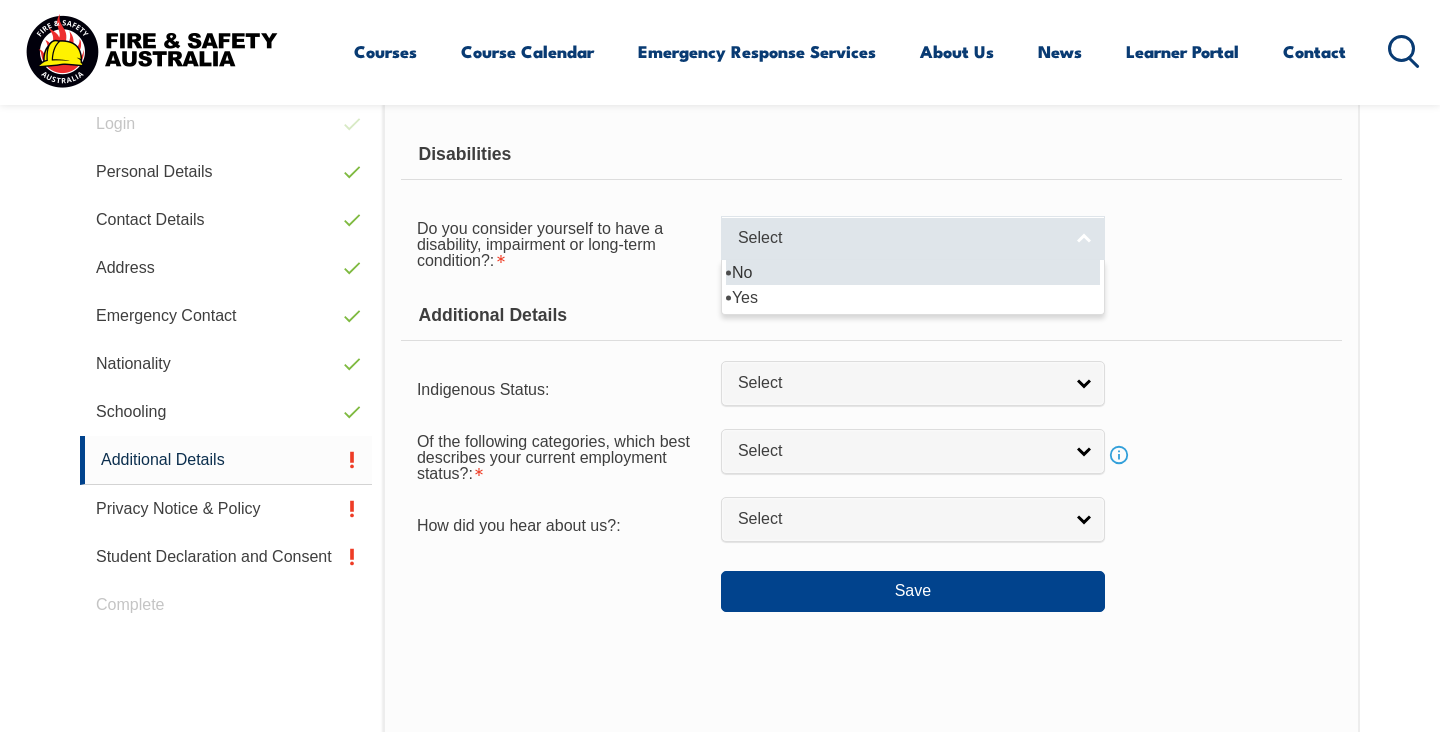 click on "Select" at bounding box center [913, 238] 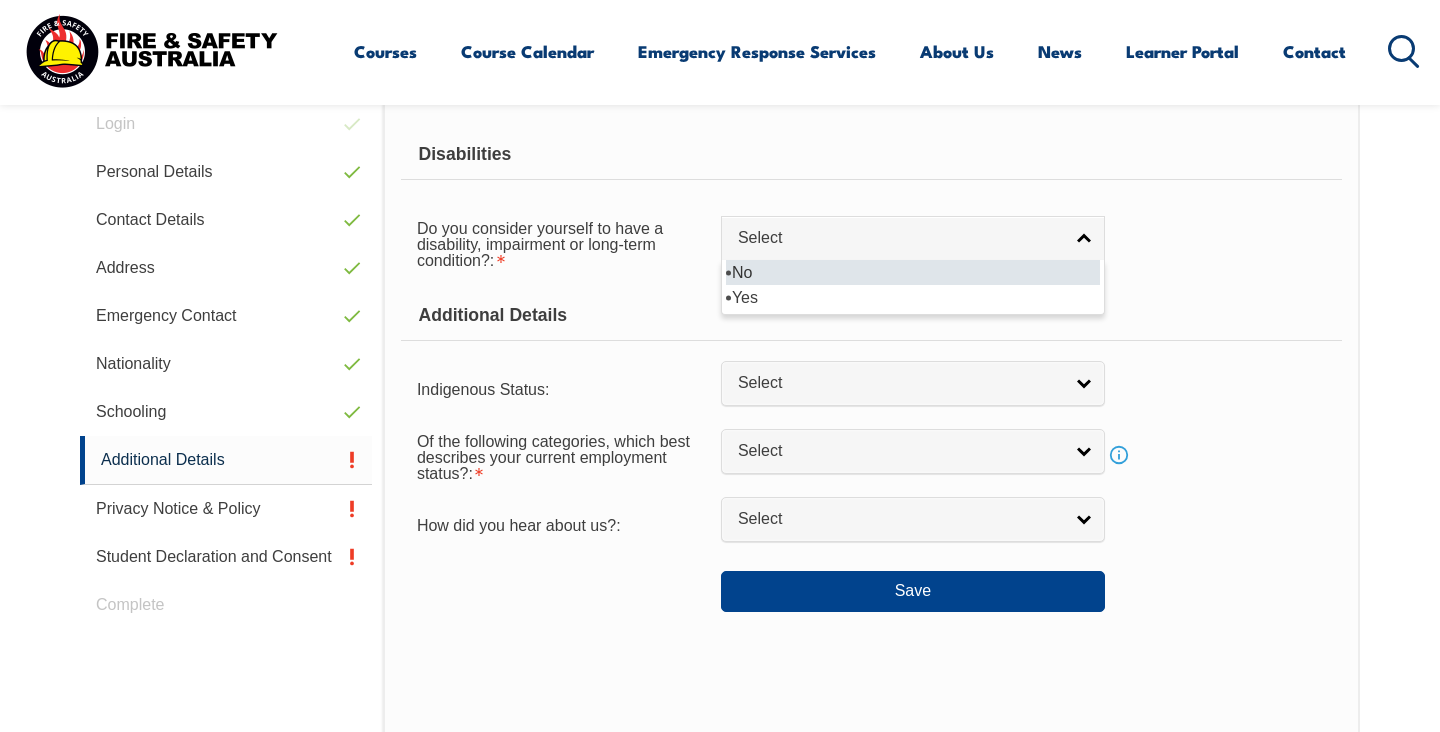click on "No" at bounding box center [913, 272] 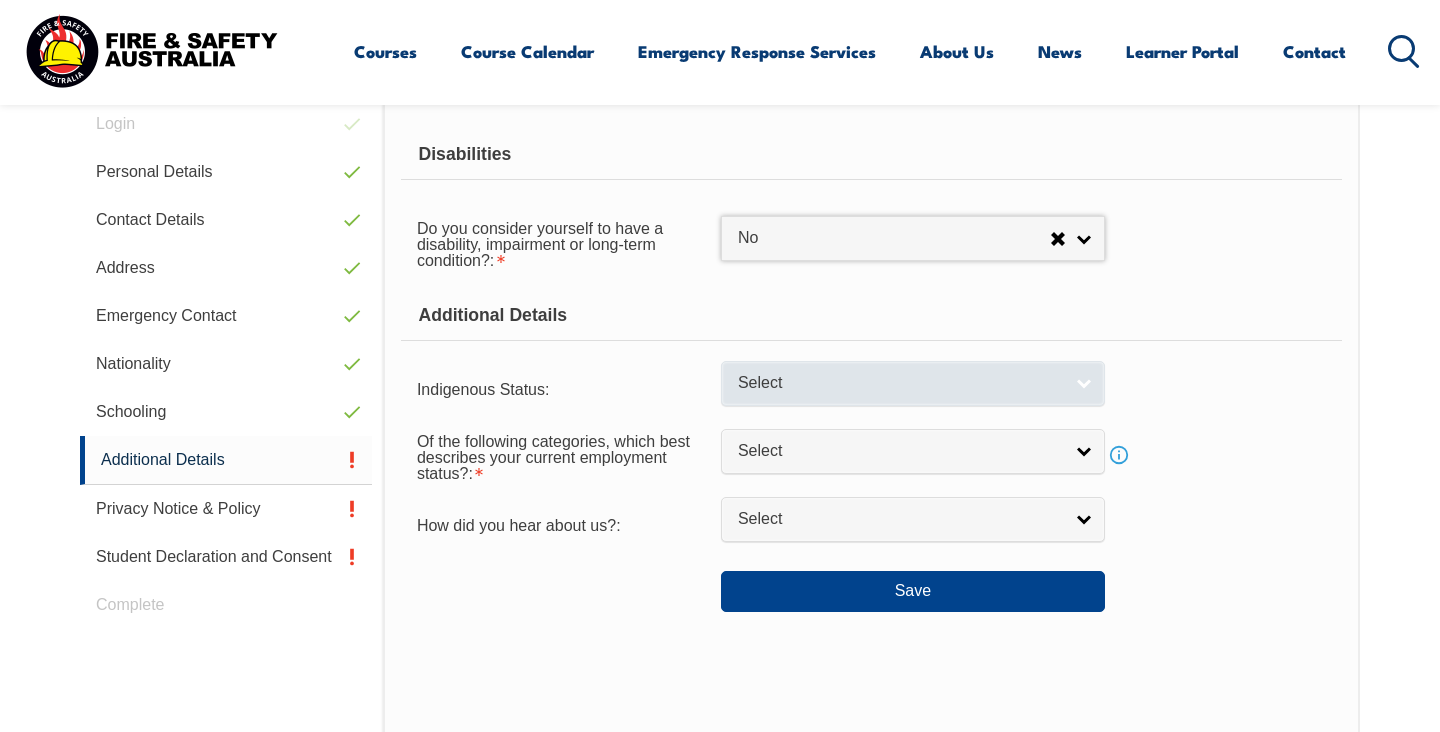 click on "Select" at bounding box center (913, 383) 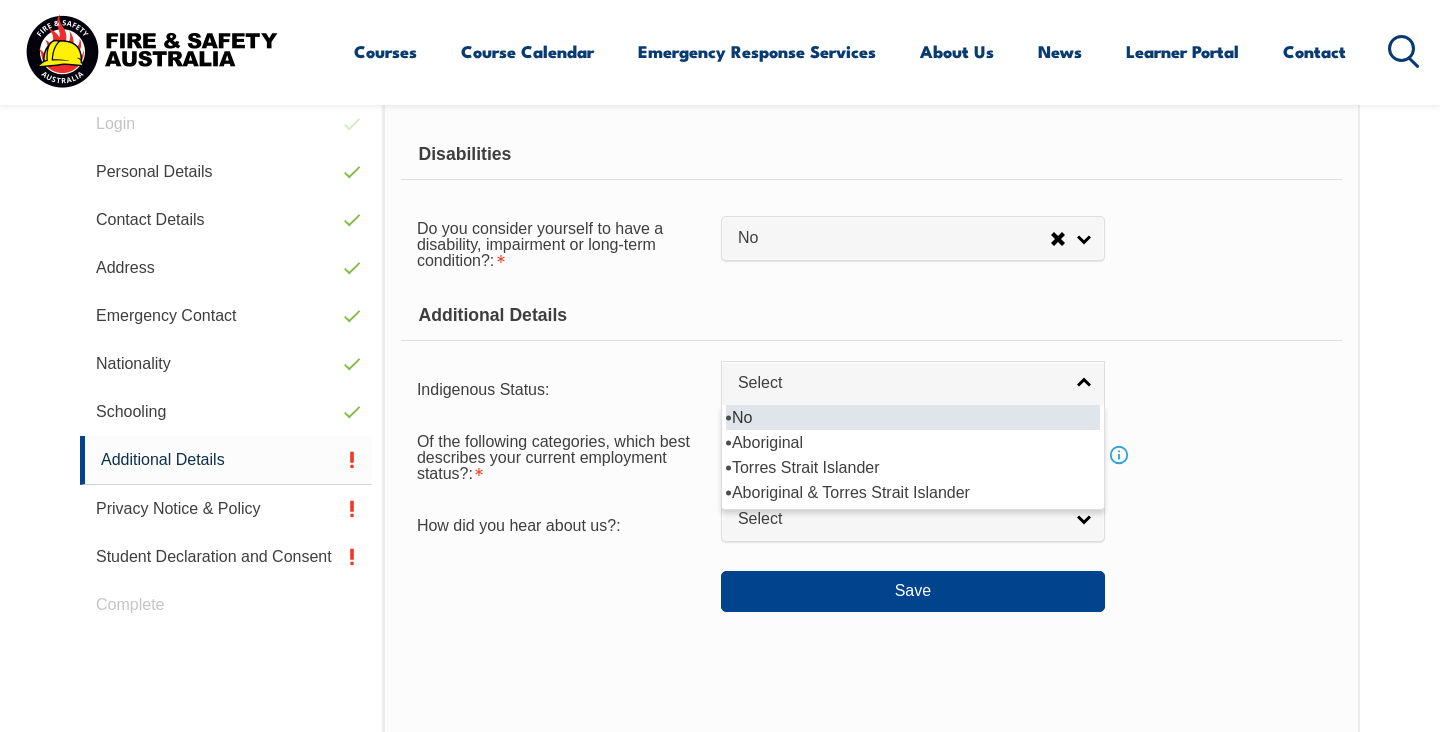 click on "No" at bounding box center [913, 417] 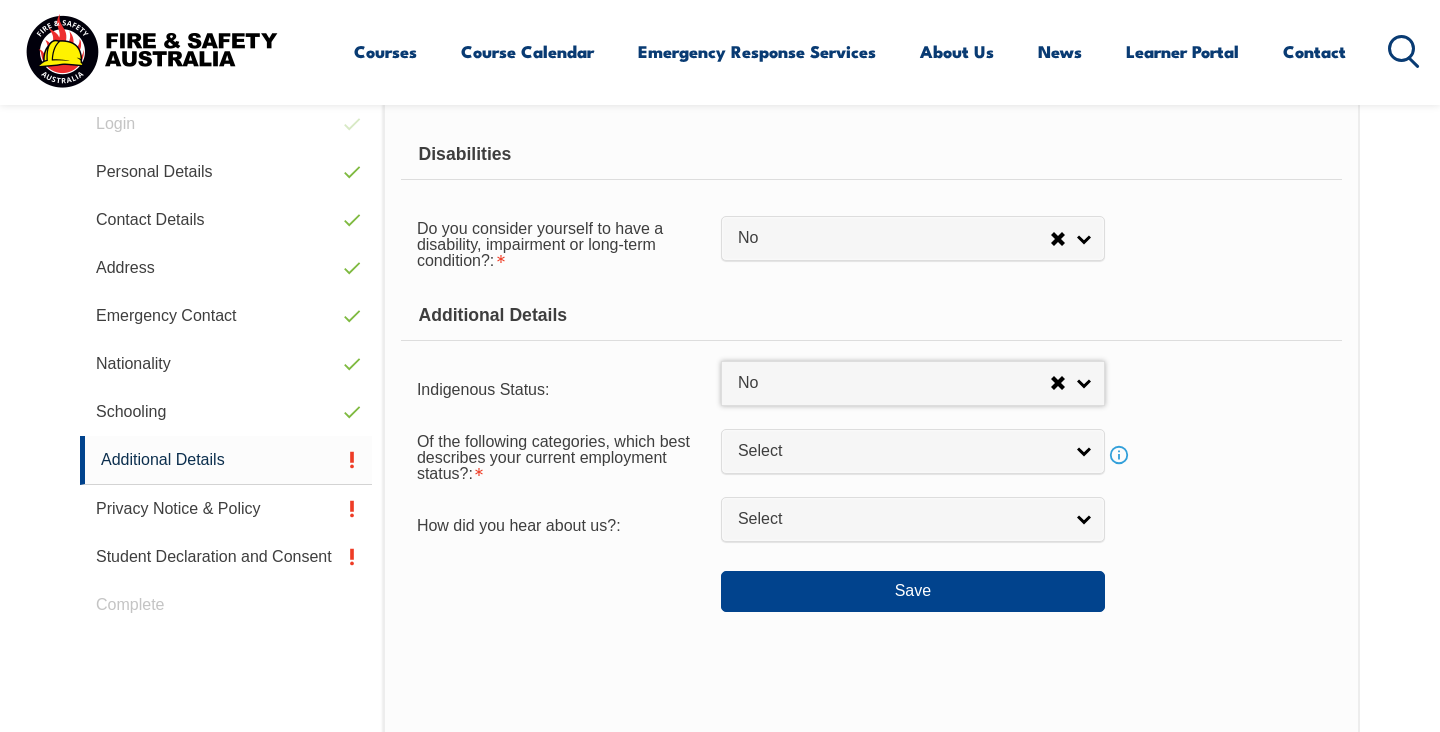 click on "Of the following categories, which best describes your current employment status?: Full-time employee Part-time employee Self-employed - not employing others Self-employed - employing others Employed - unpaid worker in a family business Unemployed - Seeking full-time work Unemployed - Seeking part-time work Unemployed - Not Seeking employment
Select
Info" at bounding box center (871, 455) 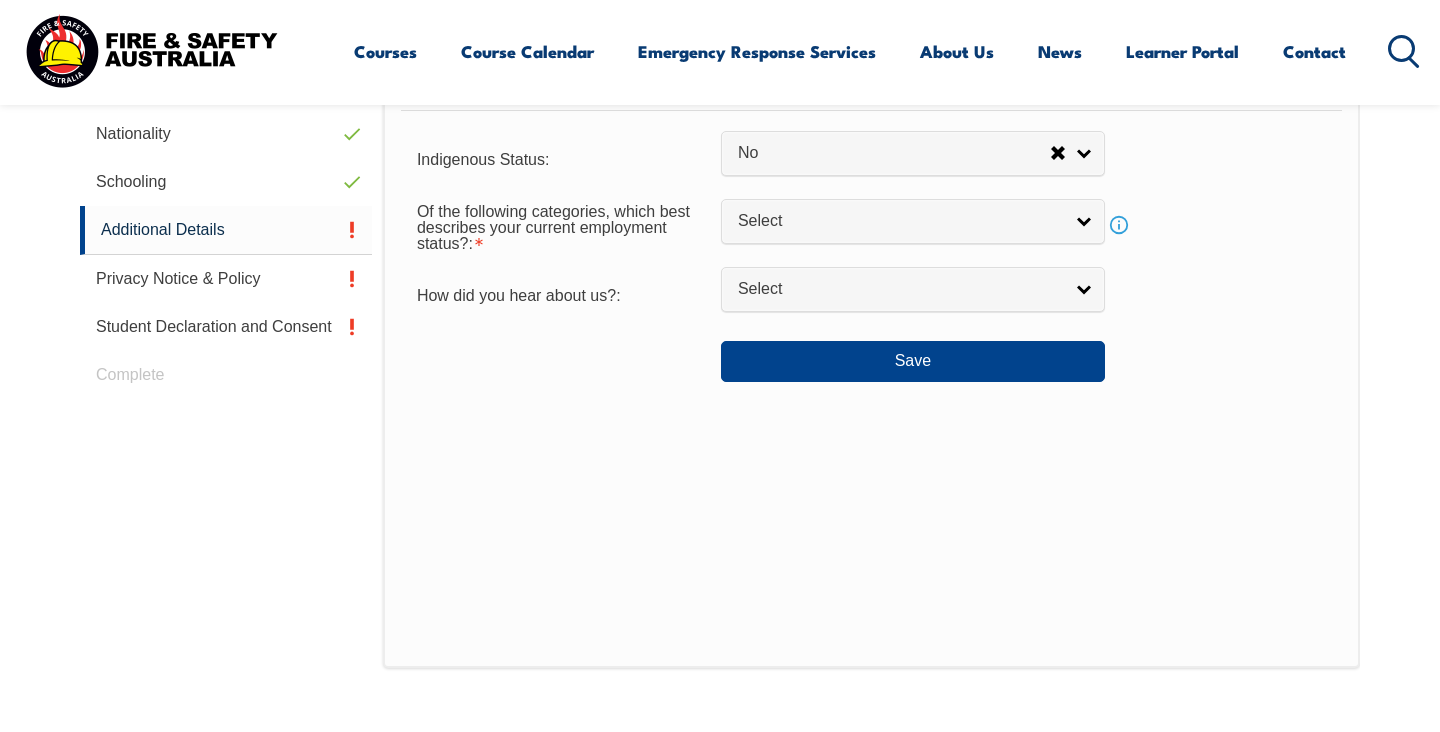 scroll, scrollTop: 805, scrollLeft: 0, axis: vertical 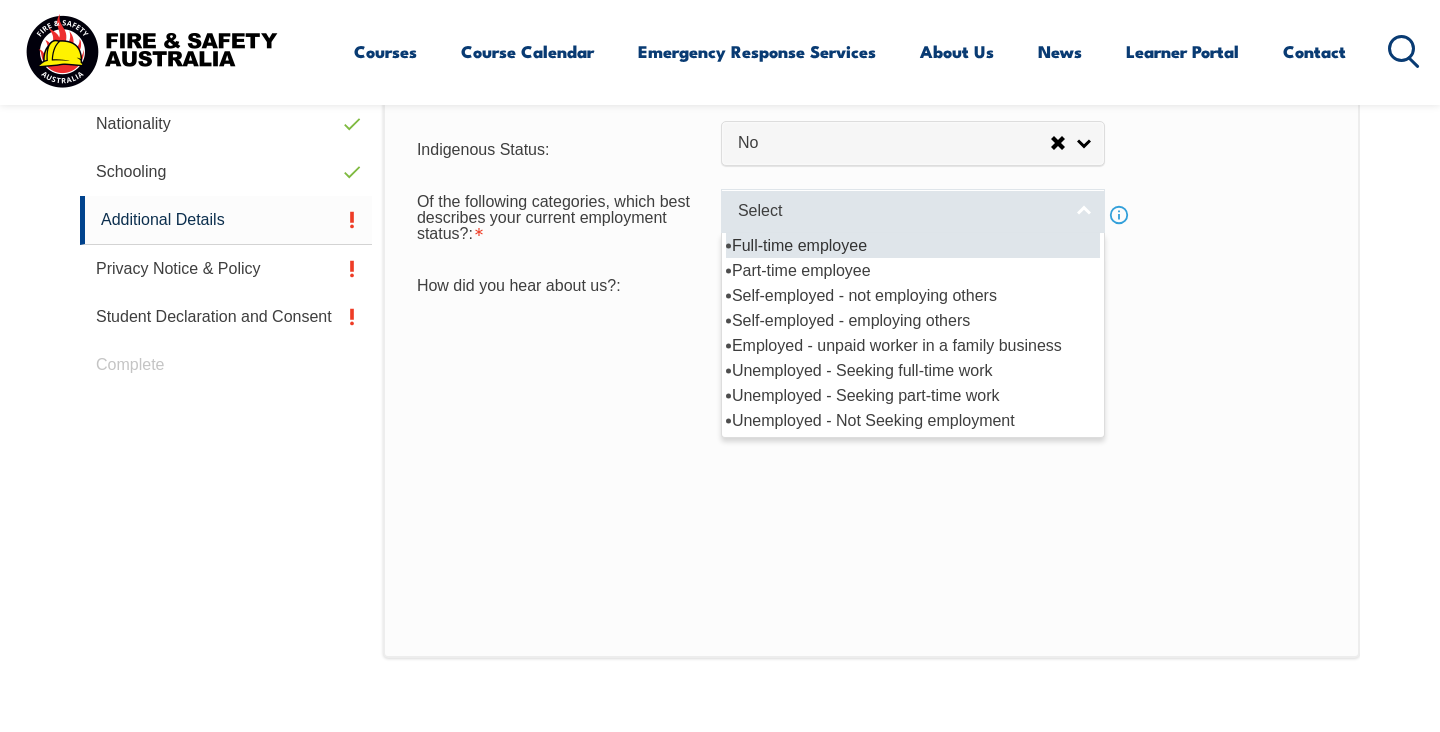 click on "Select" at bounding box center (913, 211) 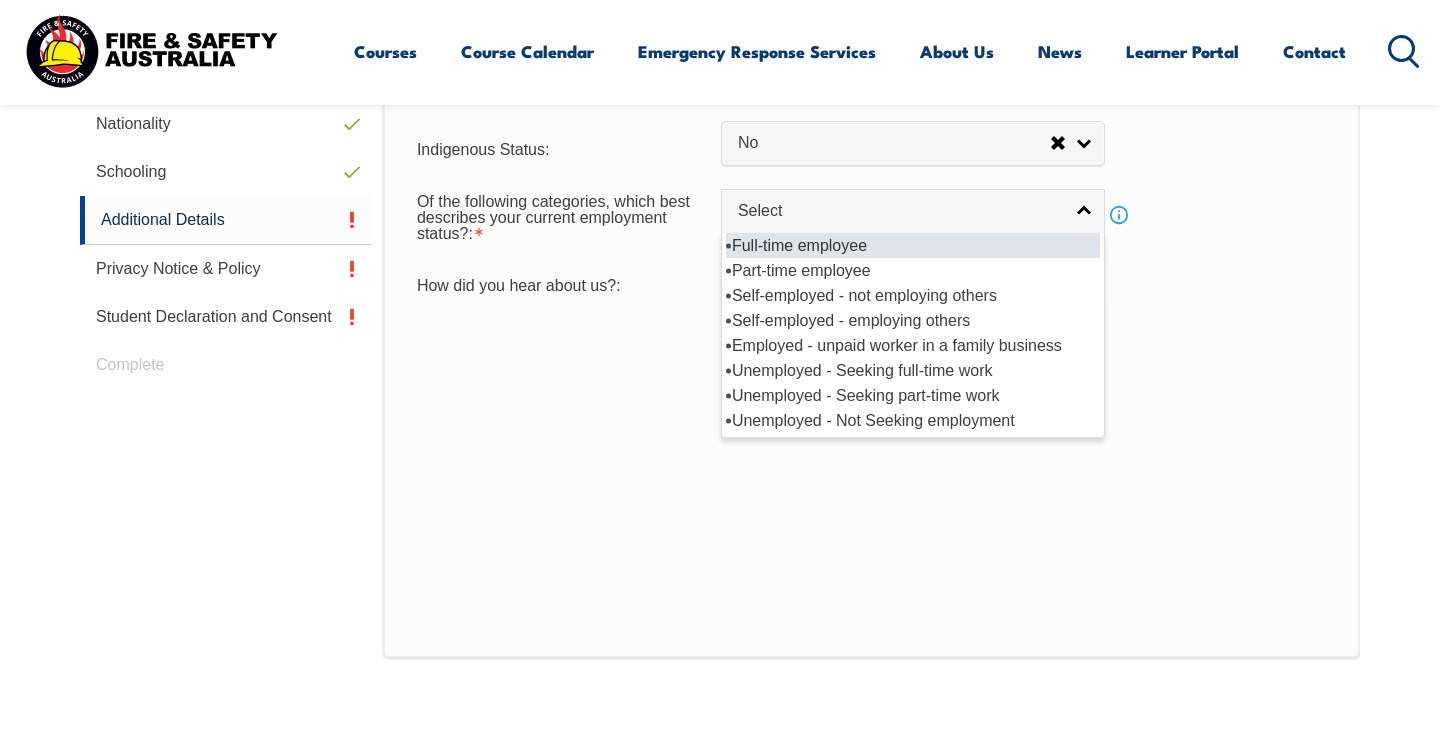 click on "Full-time employee" at bounding box center (913, 245) 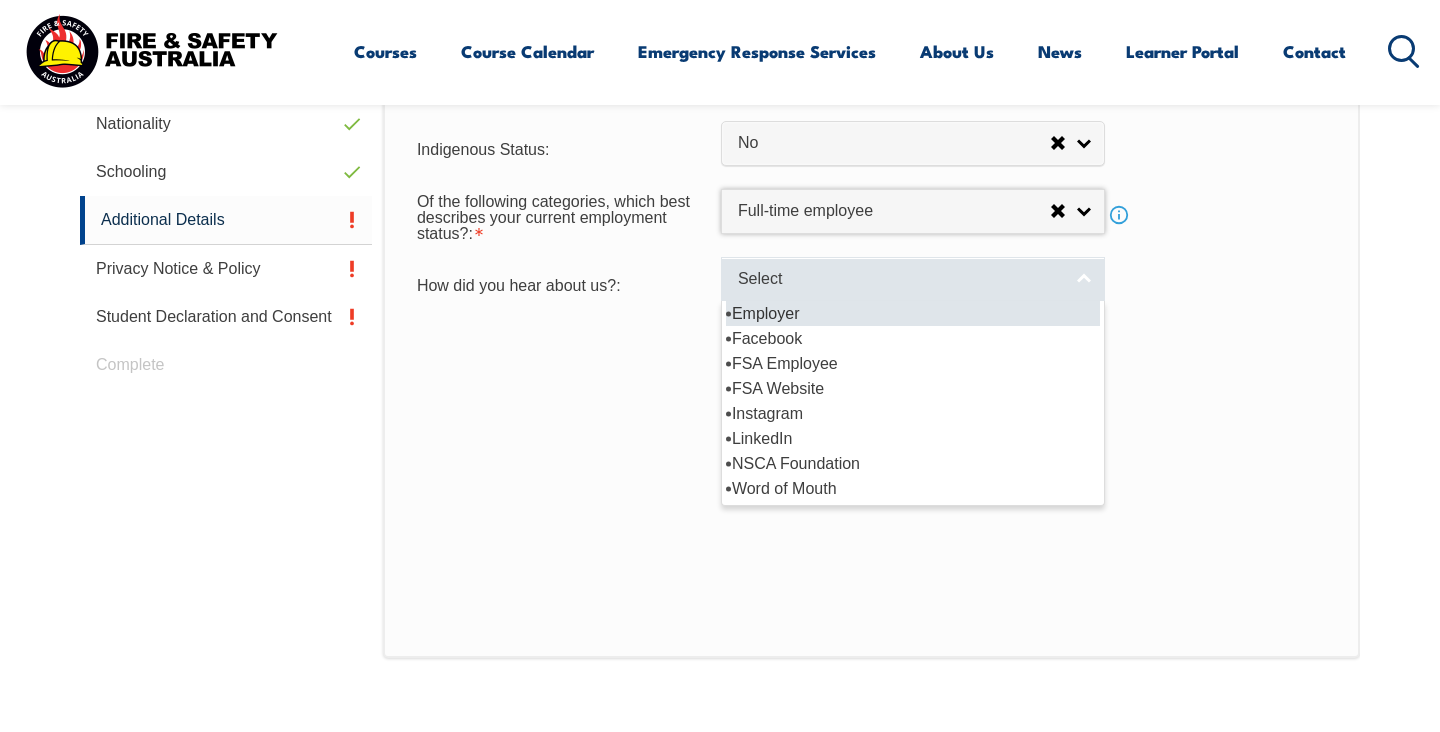 click on "Select" at bounding box center (913, 279) 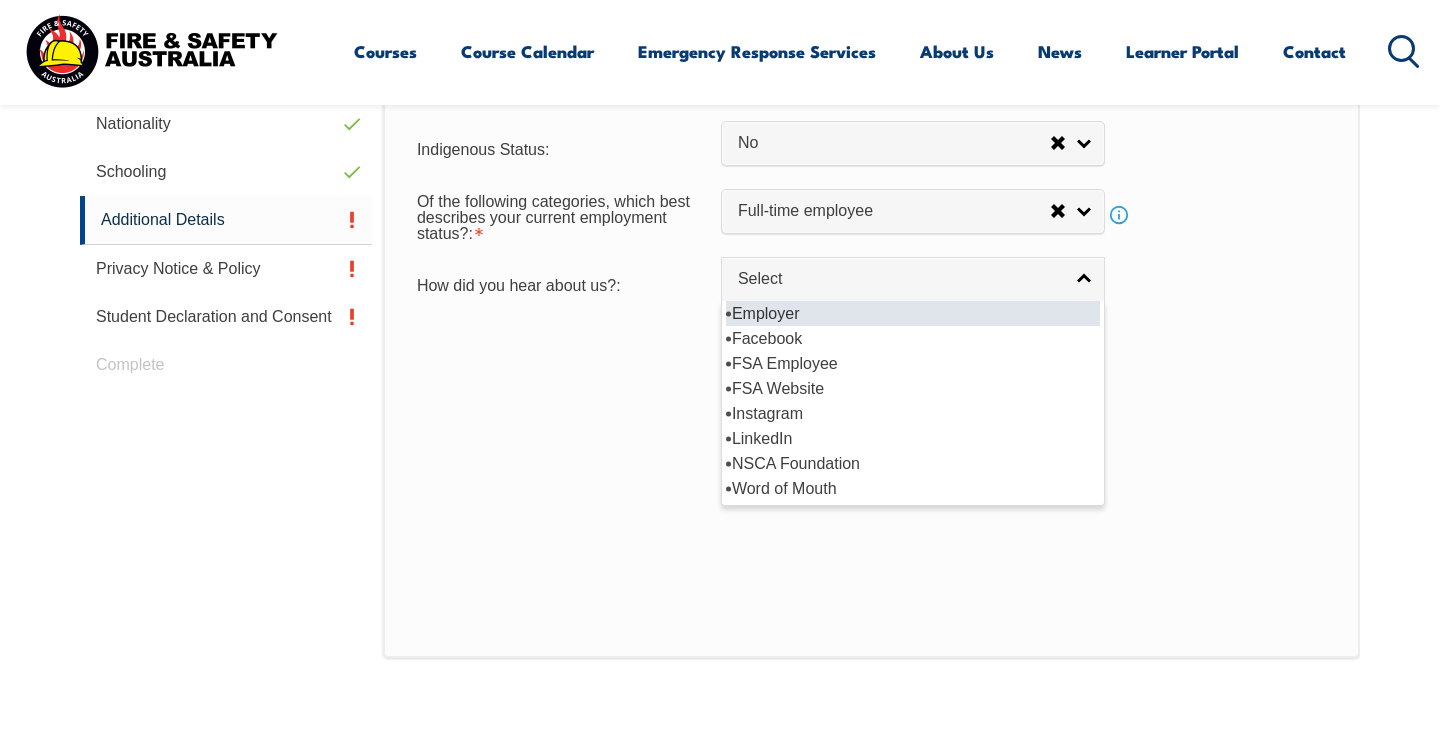 click on "Employer" at bounding box center (913, 313) 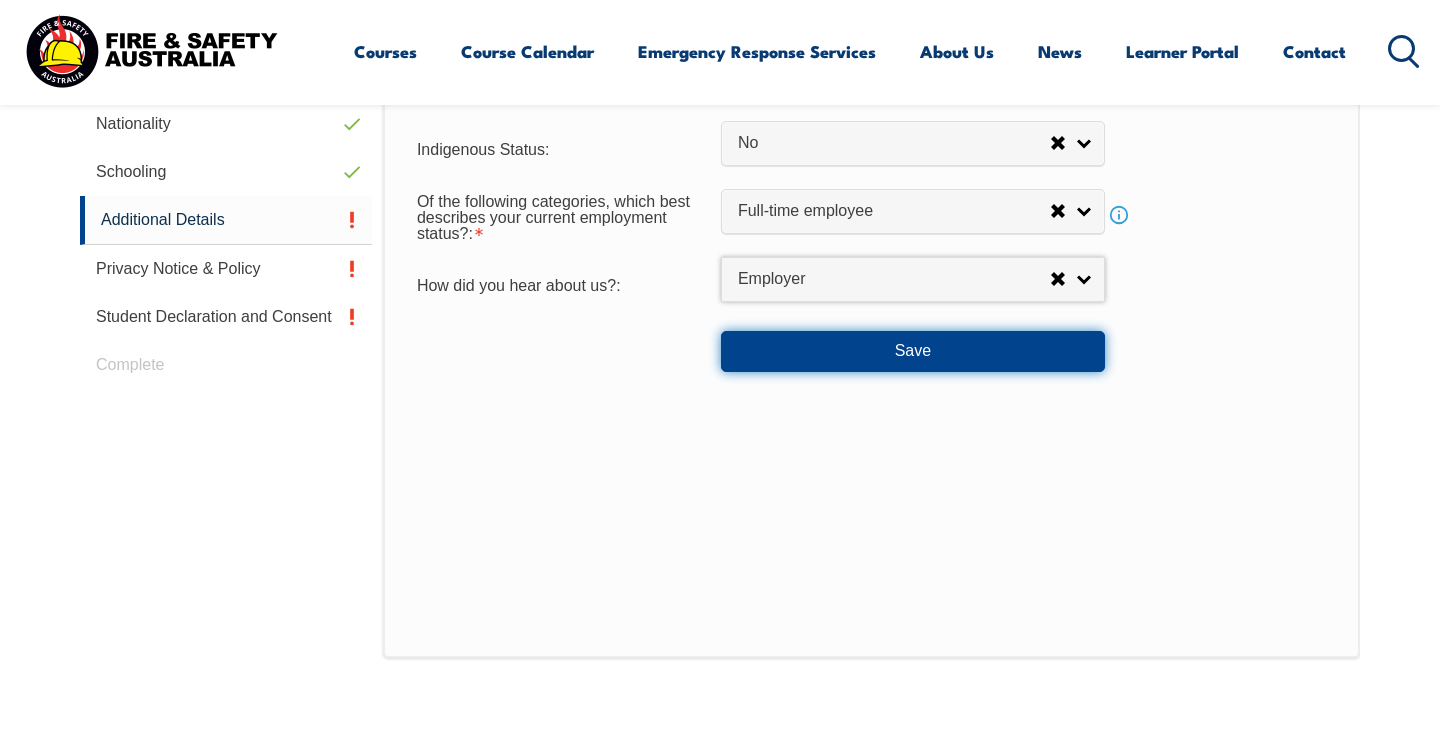 click on "Save" at bounding box center (913, 351) 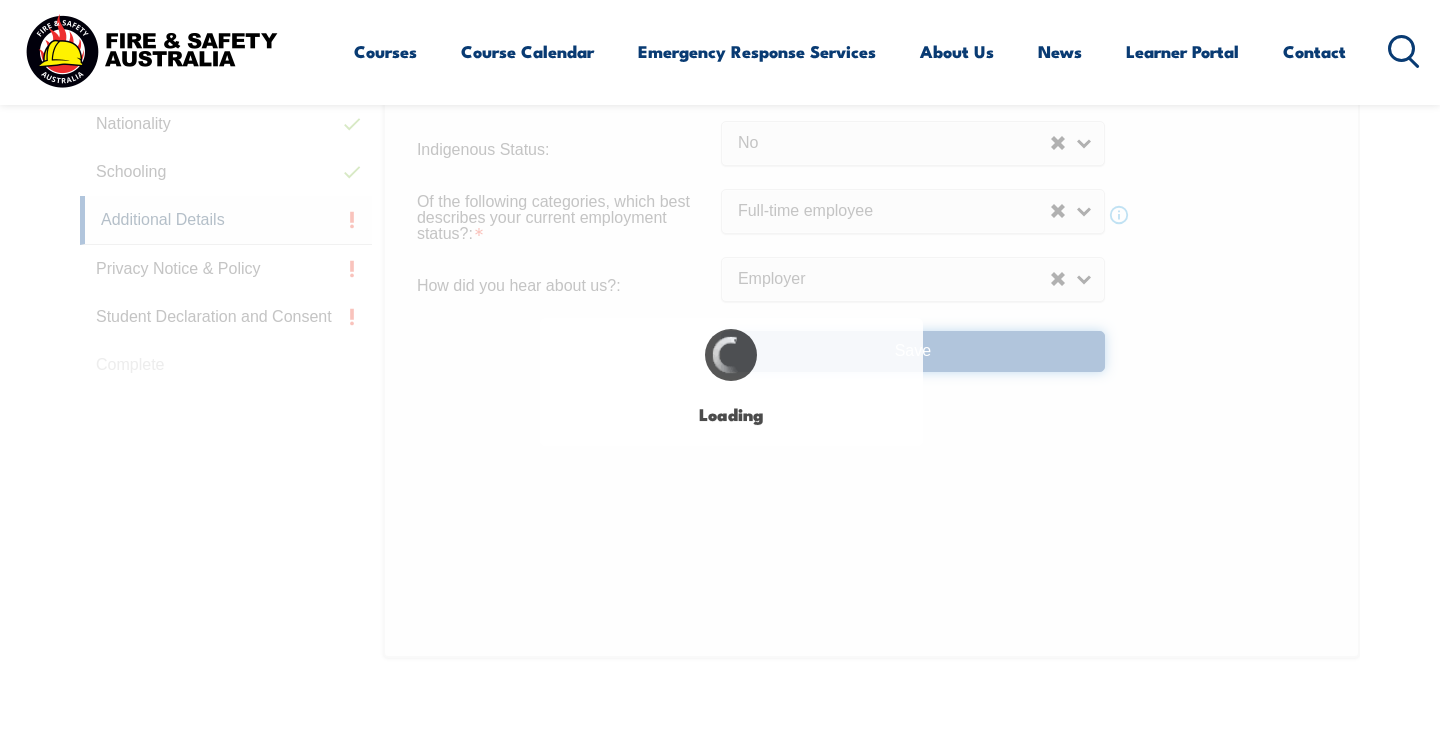 select on "false" 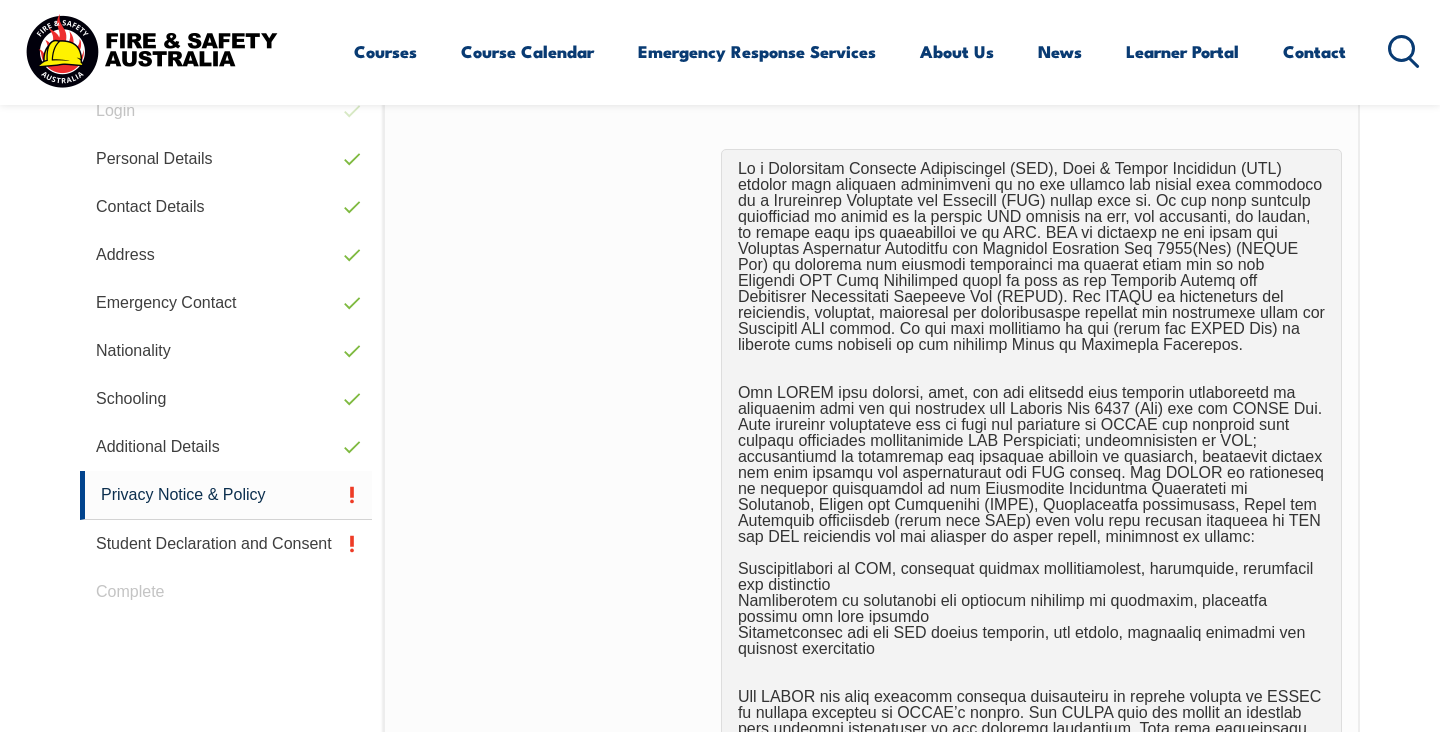 scroll, scrollTop: 565, scrollLeft: 0, axis: vertical 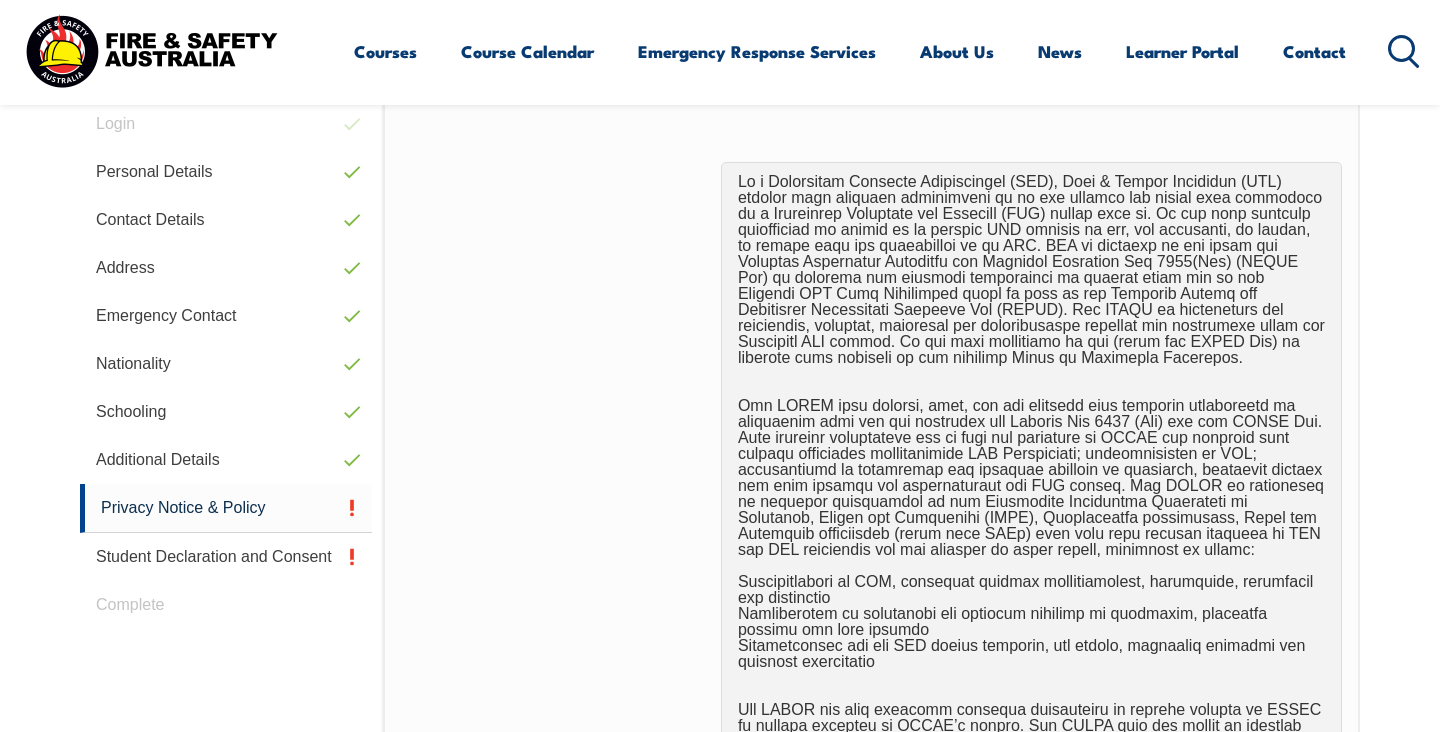 click at bounding box center [871, 622] 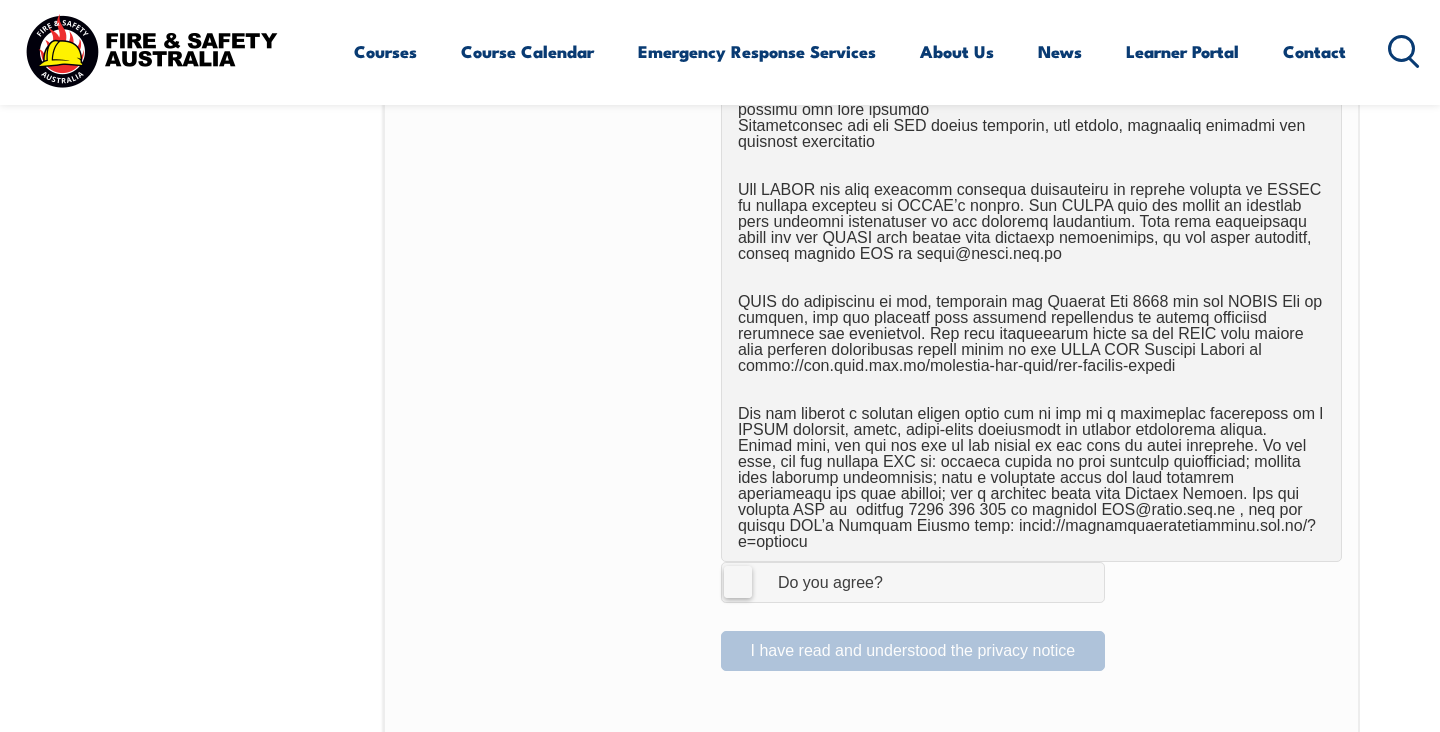 scroll, scrollTop: 1125, scrollLeft: 0, axis: vertical 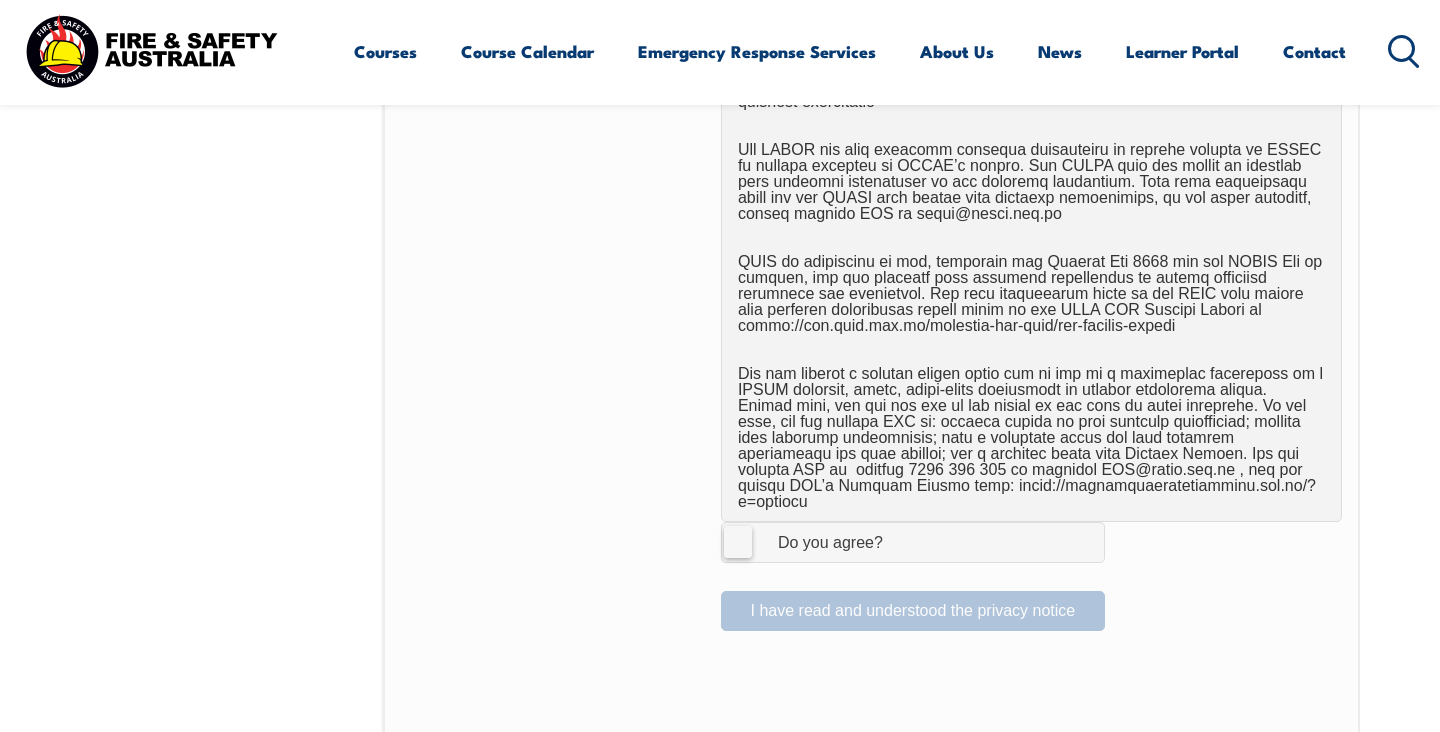 click on "I Agree Do you agree?" at bounding box center (913, 542) 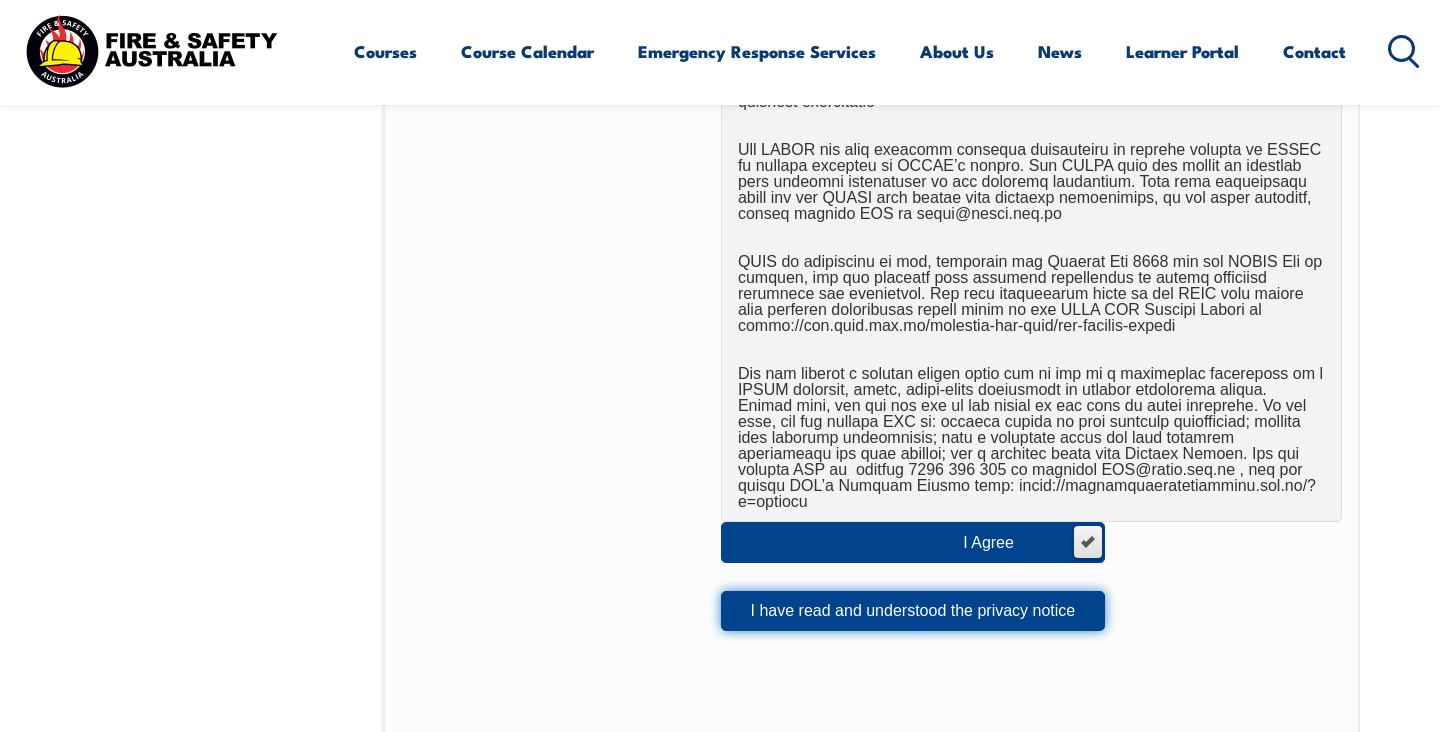 click on "I have read and understood the privacy notice" at bounding box center [913, 611] 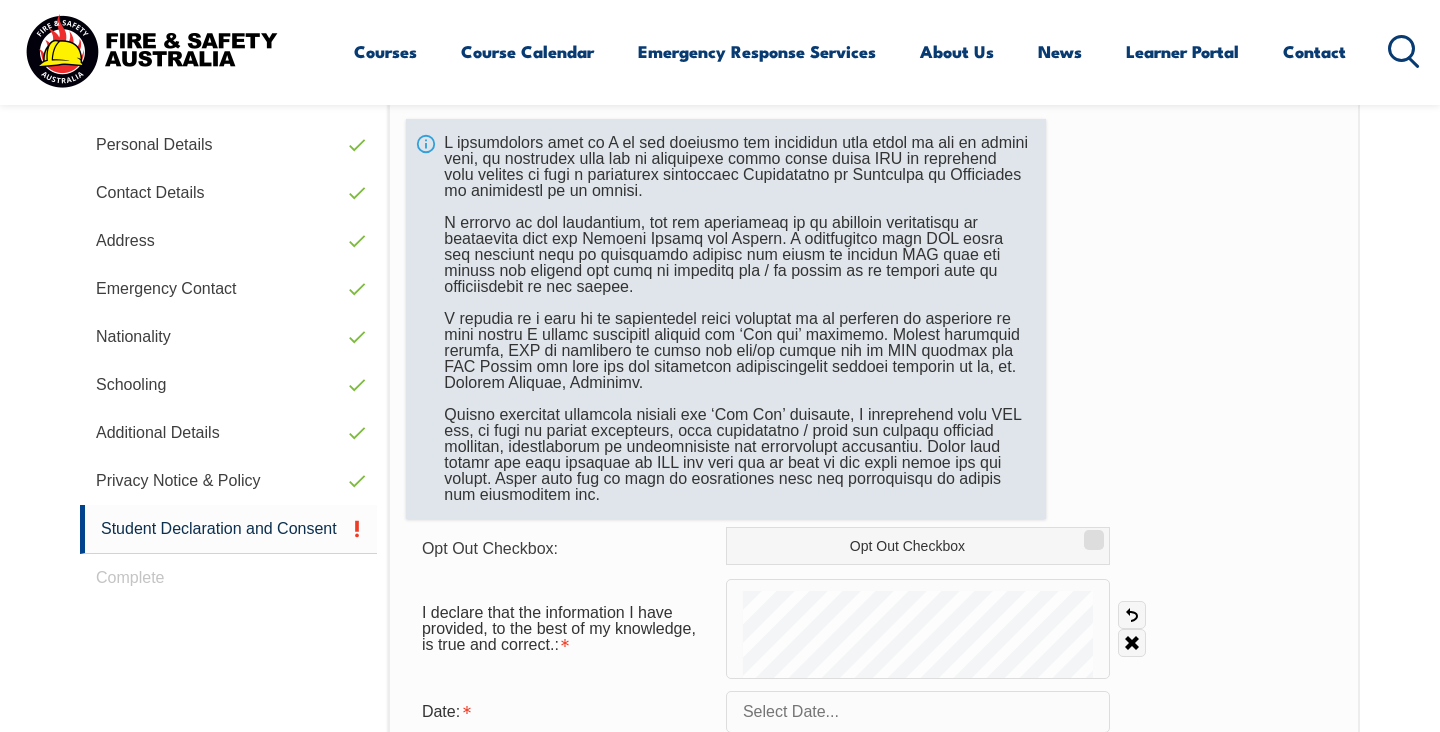 scroll, scrollTop: 565, scrollLeft: 0, axis: vertical 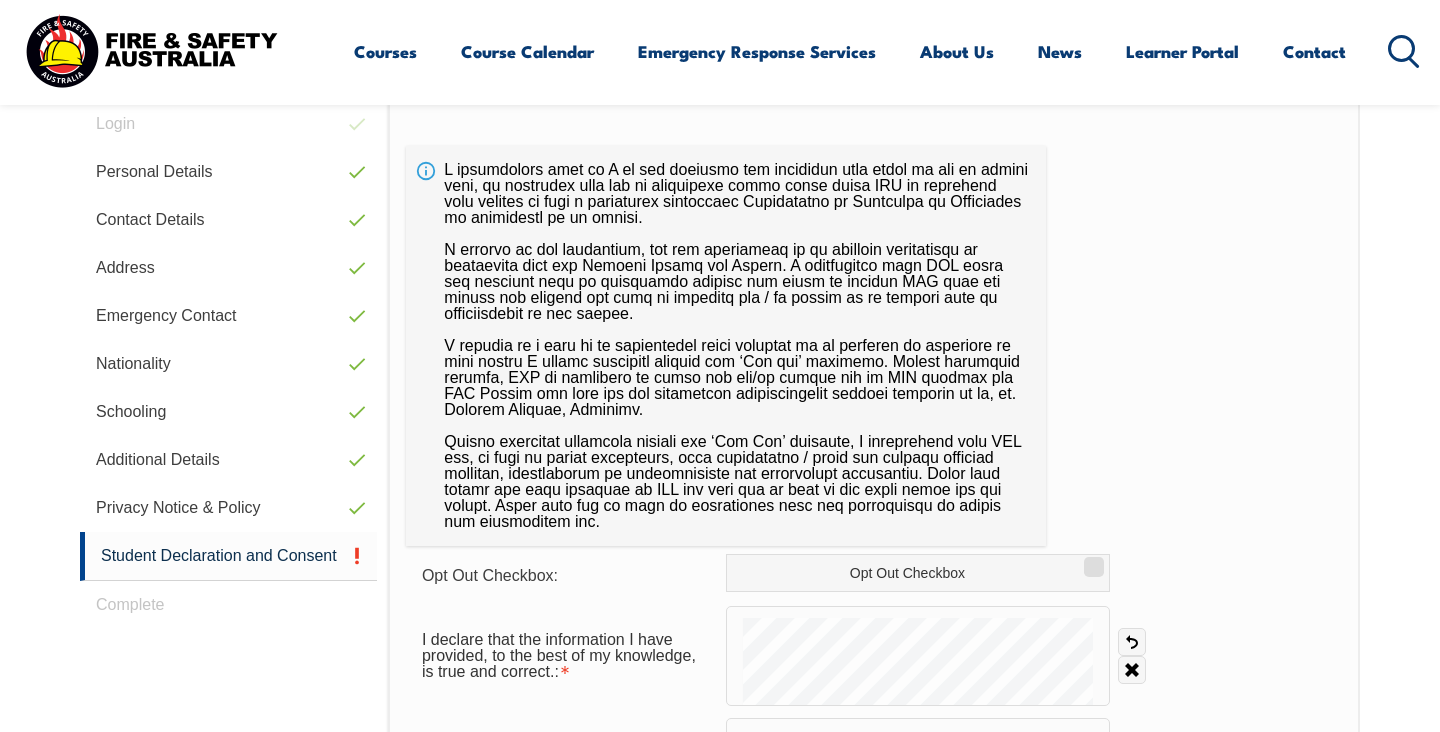 click on "Opt Out Checkbox: Opt Out Checkbox I declare that the information I have provided, to the best of my knowledge, is true and correct.: Undo Clear Date: Save" at bounding box center [874, 607] 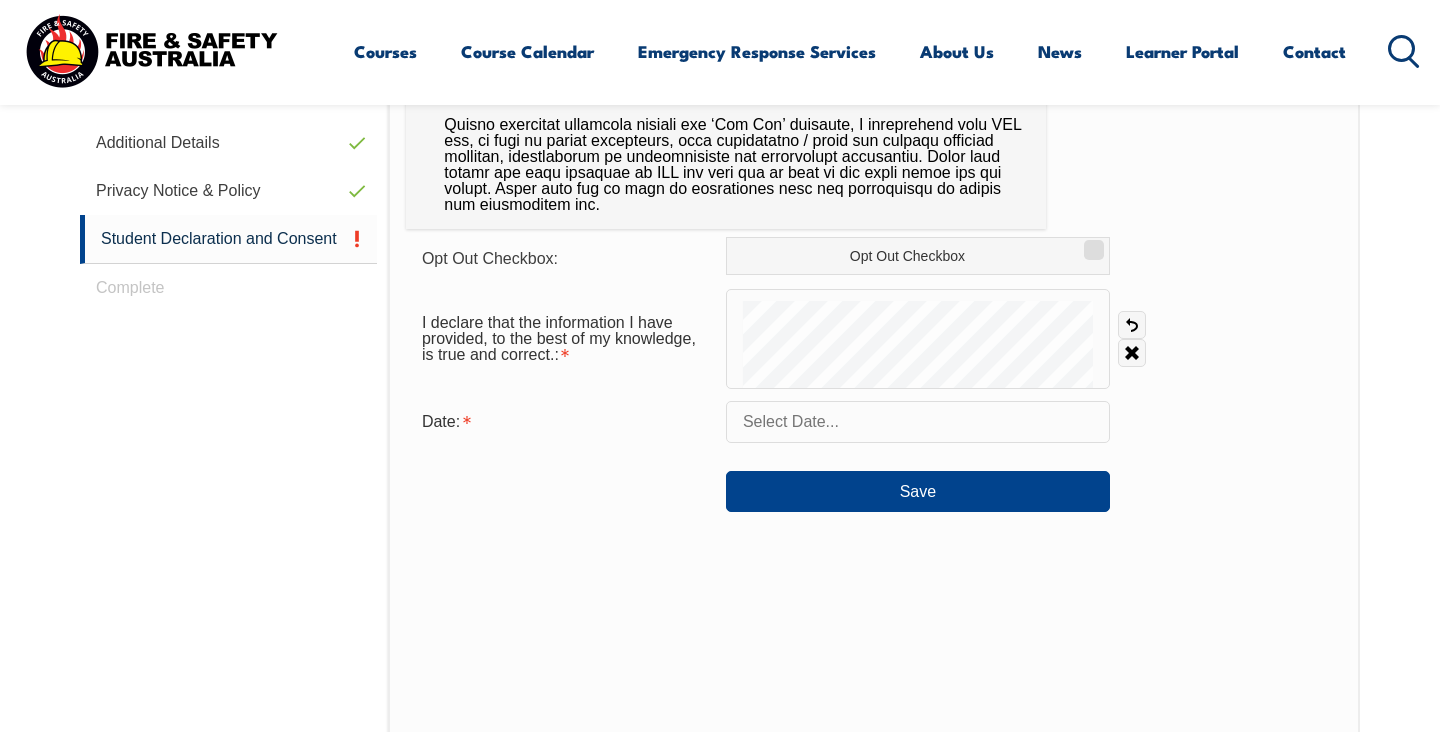 scroll, scrollTop: 885, scrollLeft: 0, axis: vertical 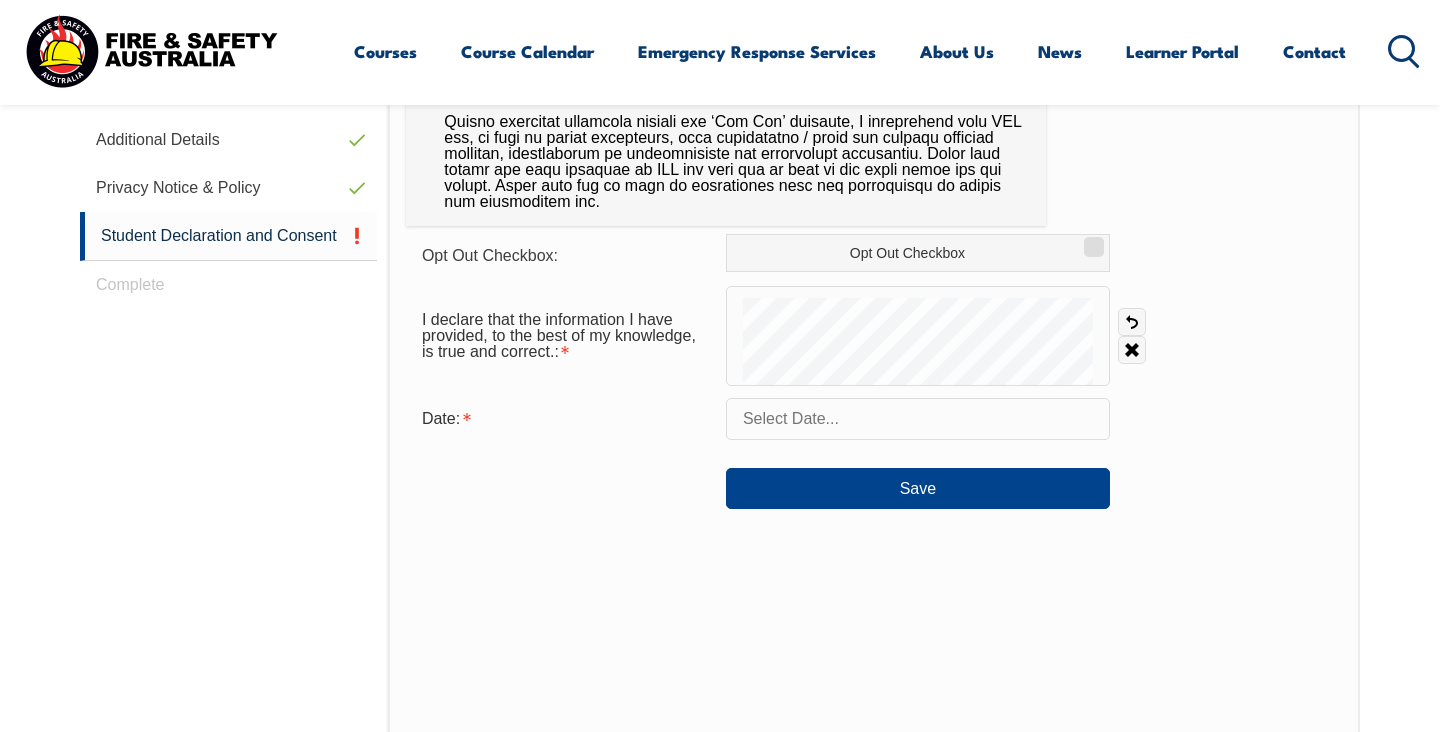 click on "Opt Out Checkbox: Opt Out Checkbox I declare that the information I have provided, to the best of my knowledge, is true and correct.: Undo Clear Date: Save" at bounding box center [874, 287] 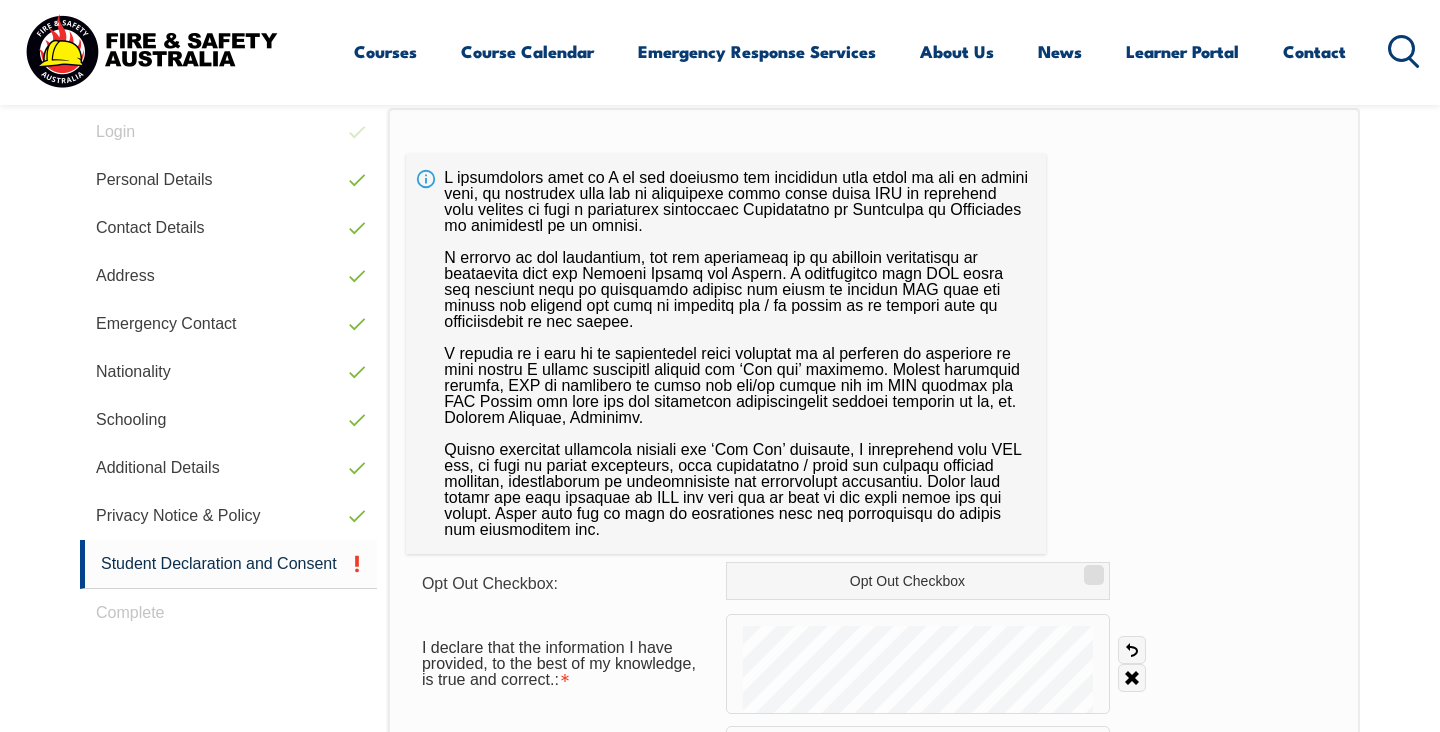 scroll, scrollTop: 525, scrollLeft: 0, axis: vertical 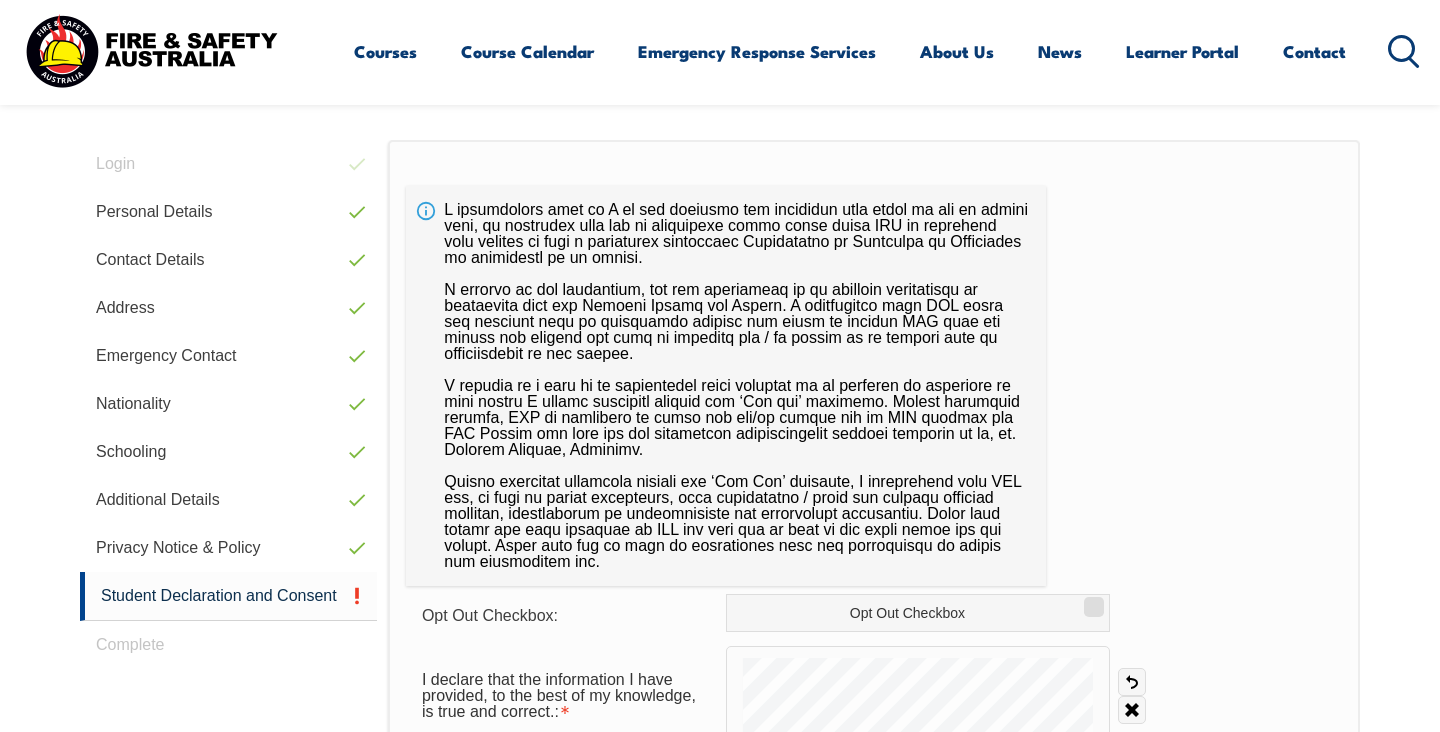 click on "Opt Out Checkbox: Opt Out Checkbox I declare that the information I have provided, to the best of my knowledge, is true and correct.: Undo Clear Date: Save" at bounding box center [874, 647] 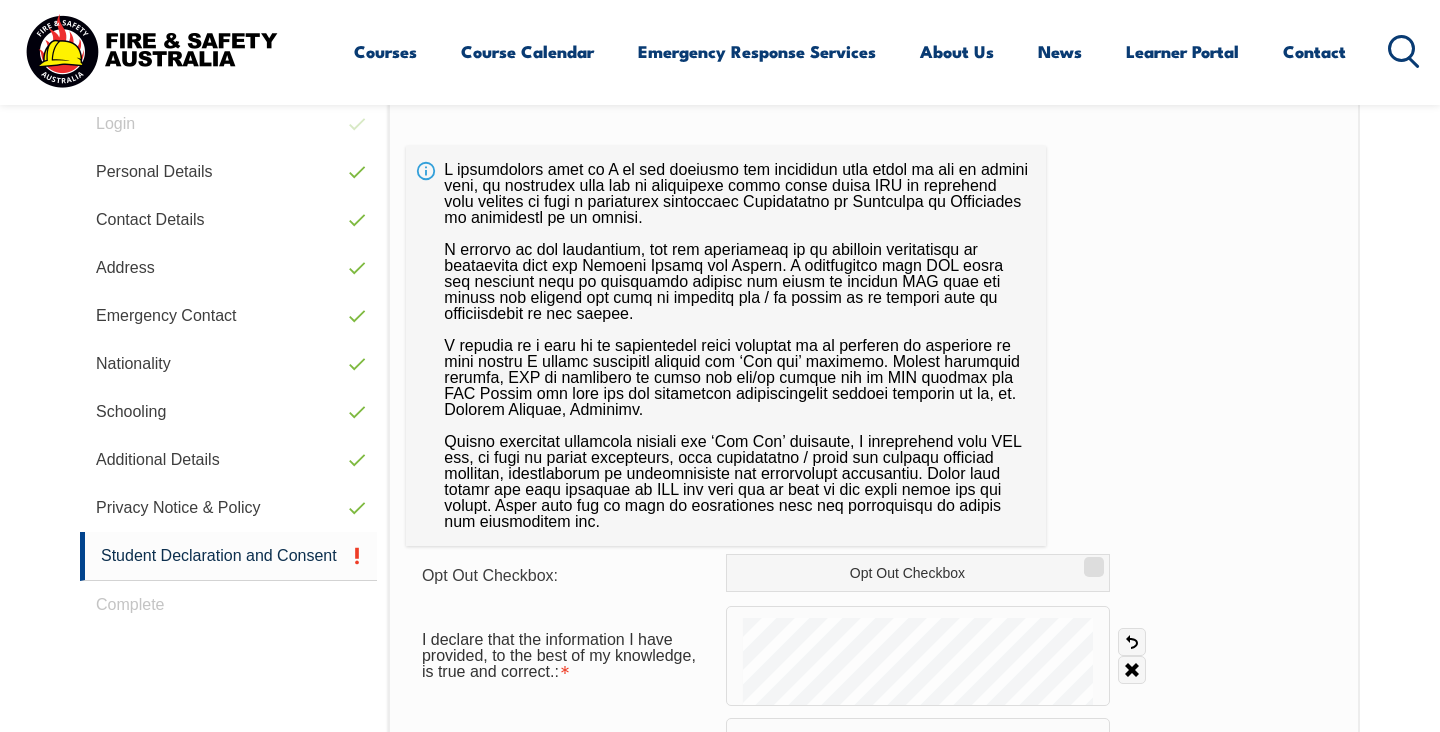 scroll, scrollTop: 645, scrollLeft: 0, axis: vertical 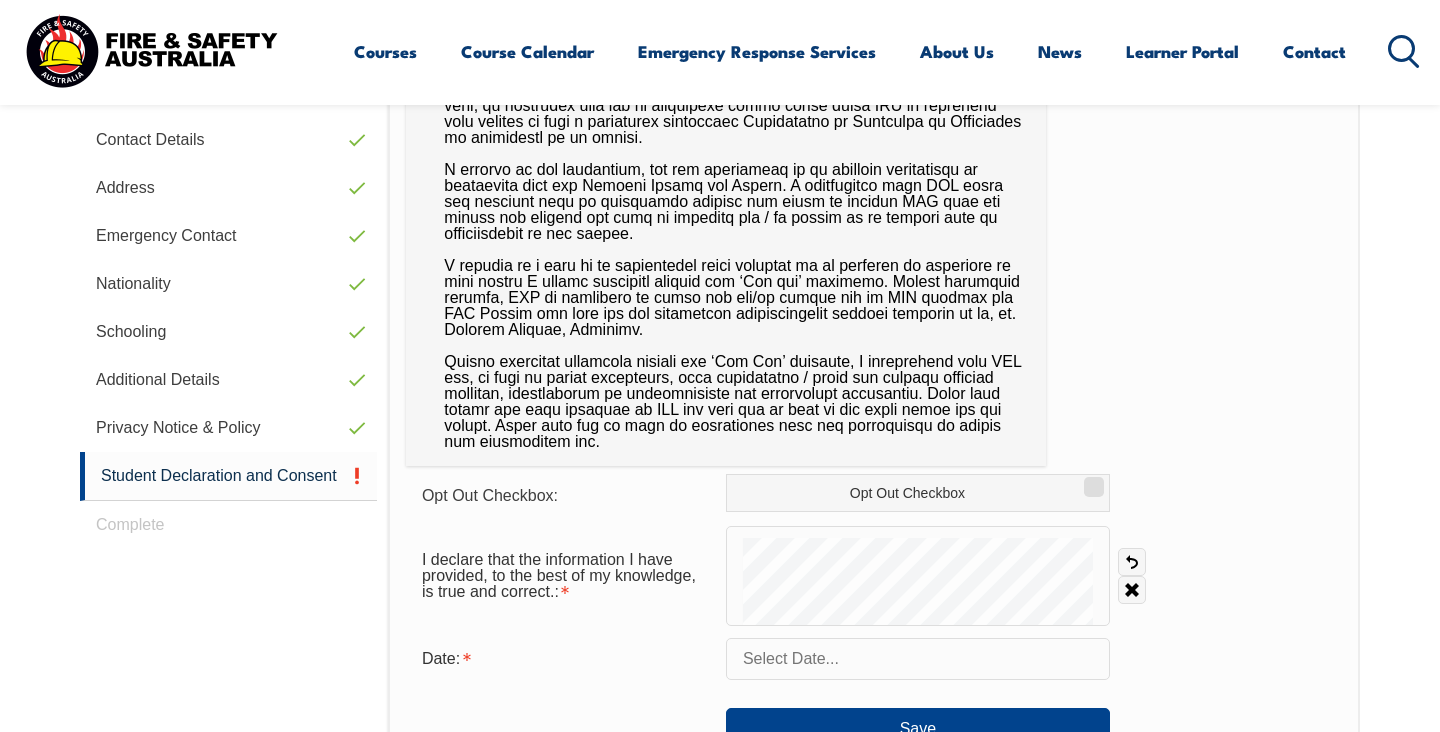 click on "Opt Out Checkbox: Opt Out Checkbox I declare that the information I have provided, to the best of my knowledge, is true and correct.: Undo Clear Date: Save" at bounding box center [874, 527] 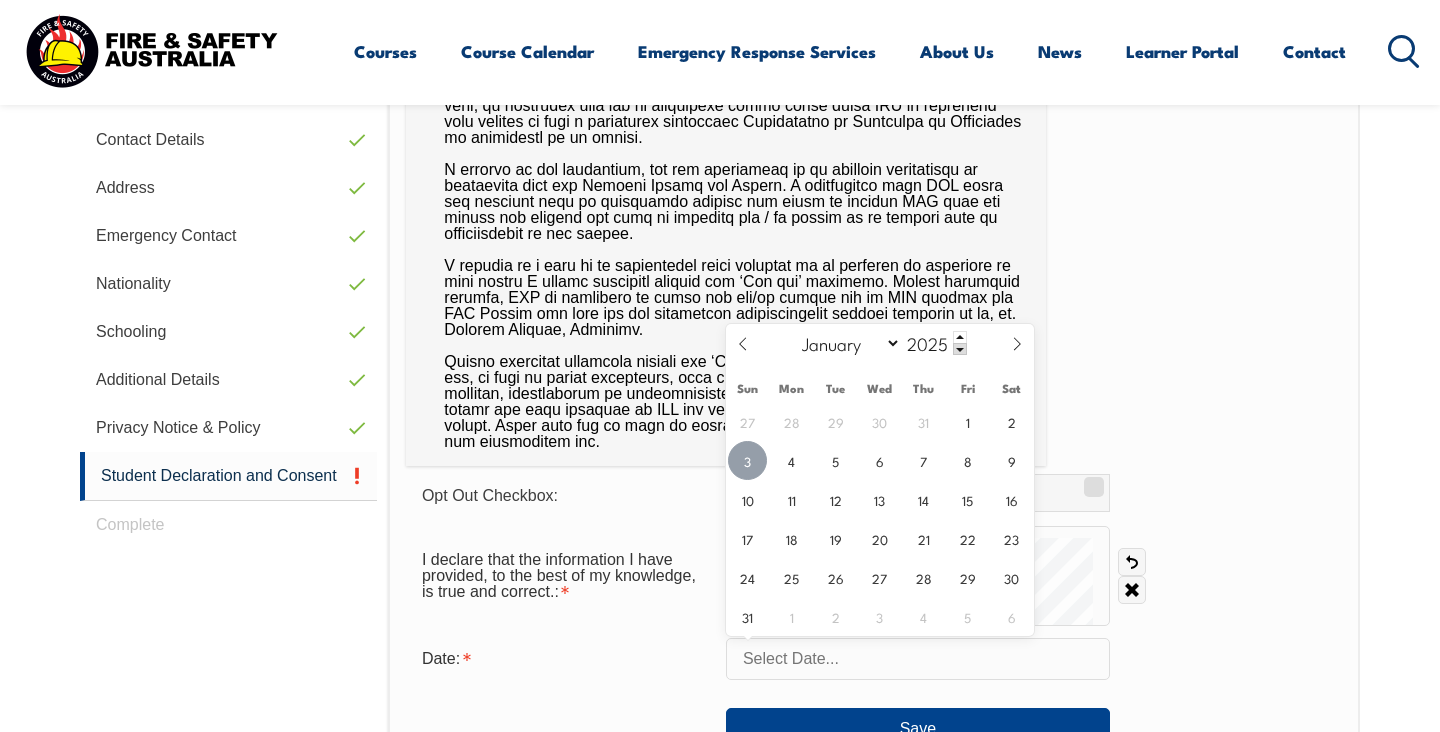 click on "3" at bounding box center (747, 460) 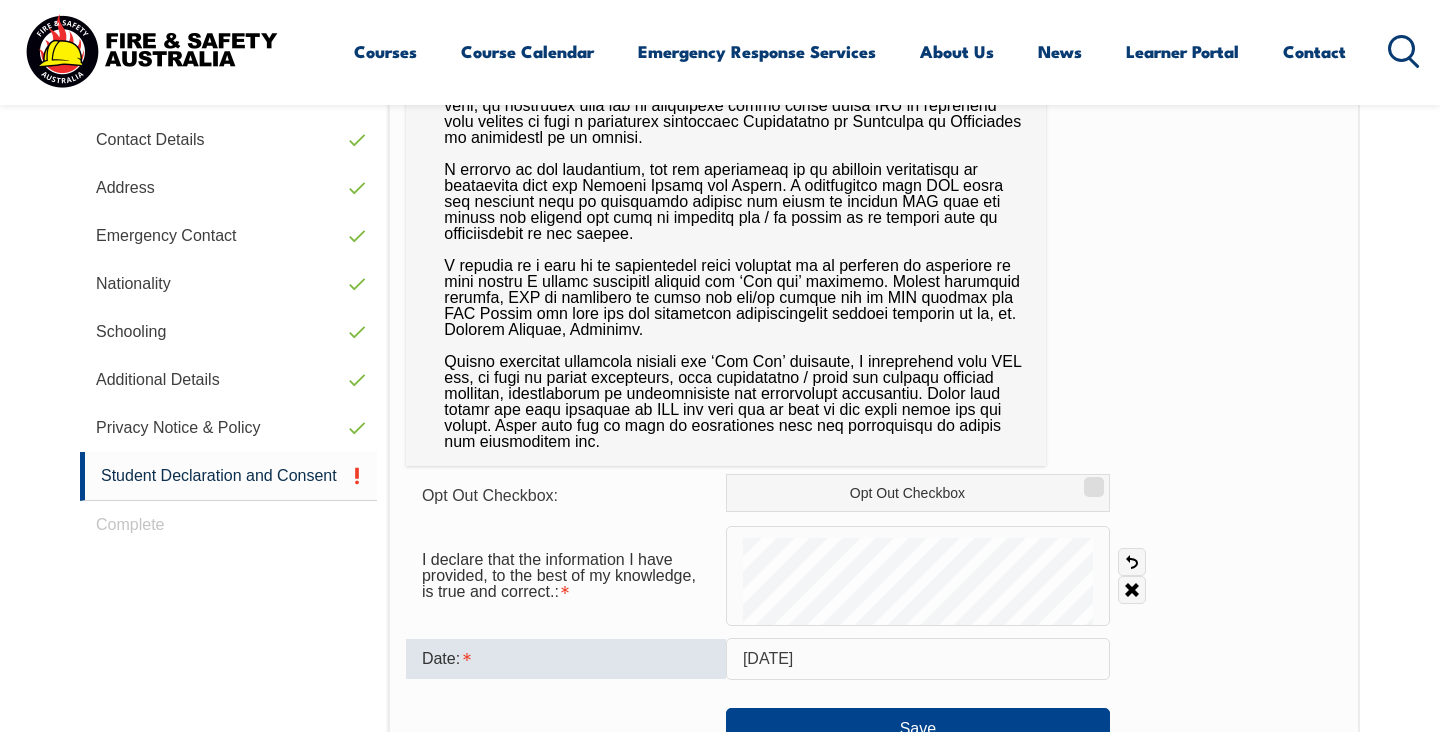 click on "Opt Out Checkbox: Opt Out Checkbox I declare that the information I have provided, to the best of my knowledge, is true and correct.: Undo Clear Date: [DATE] Save" at bounding box center [874, 611] 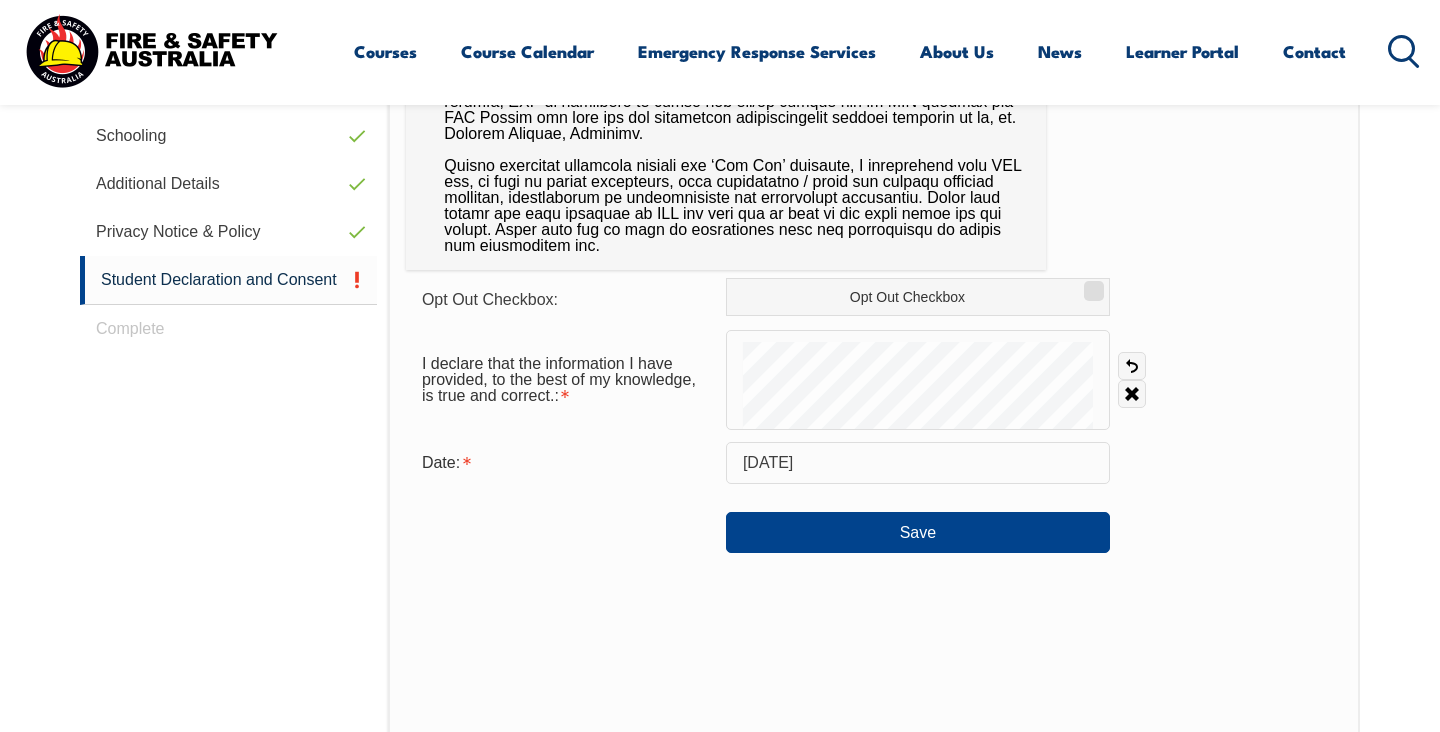 scroll, scrollTop: 845, scrollLeft: 0, axis: vertical 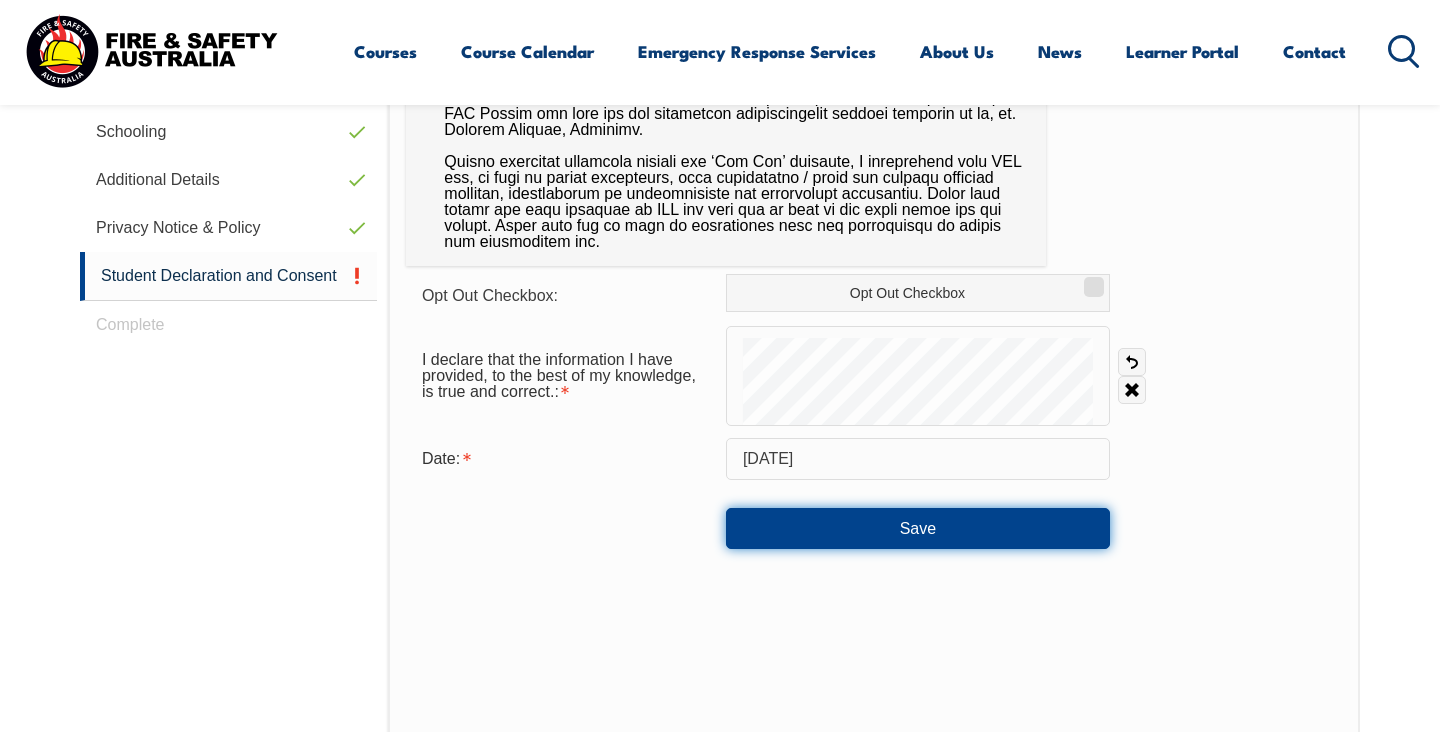 click on "Save" at bounding box center (918, 528) 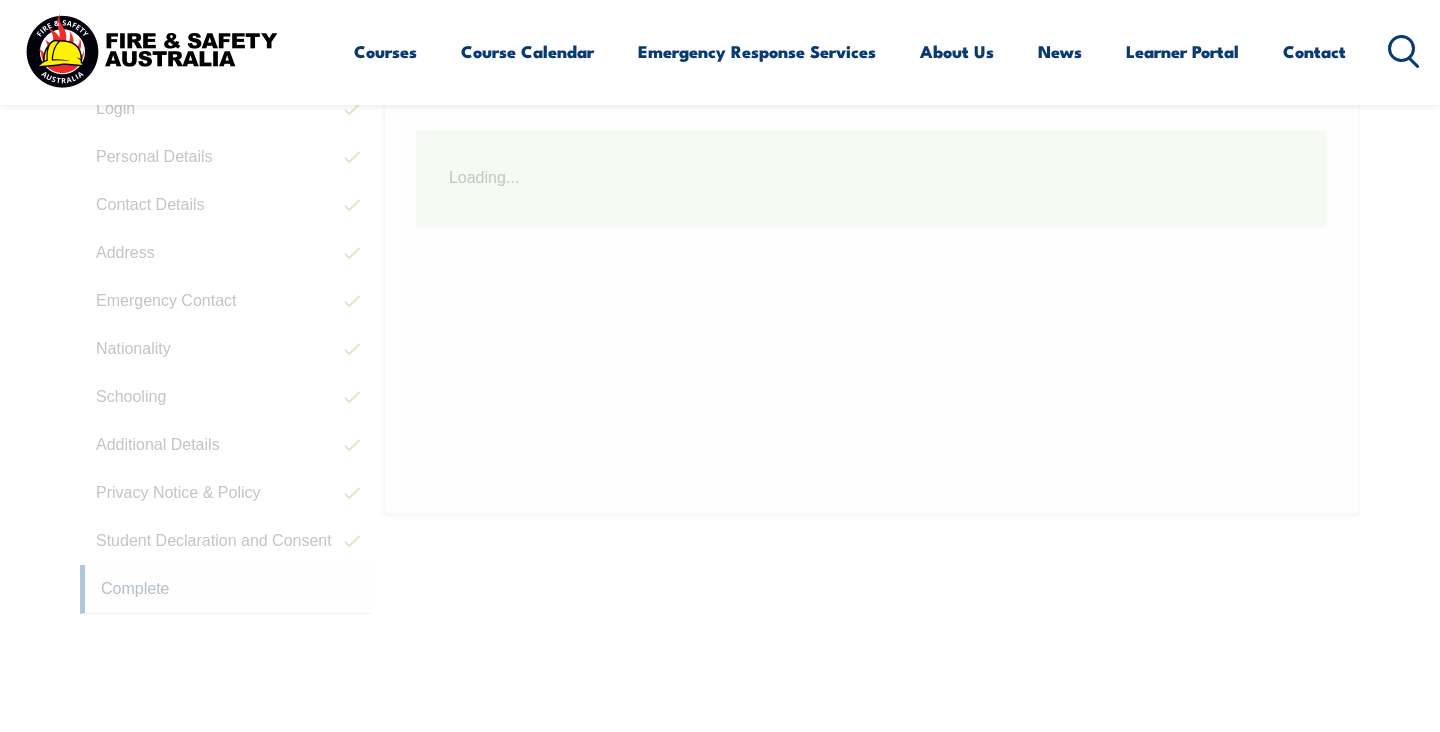 scroll, scrollTop: 565, scrollLeft: 0, axis: vertical 